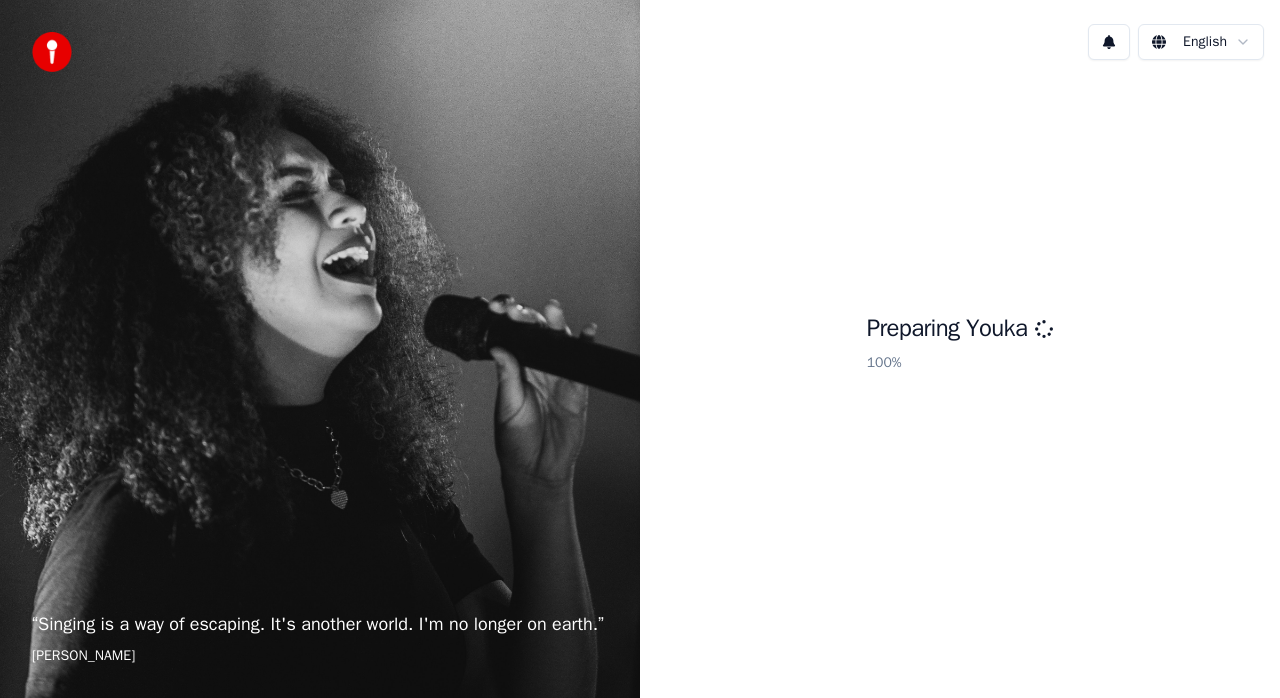 scroll, scrollTop: 0, scrollLeft: 0, axis: both 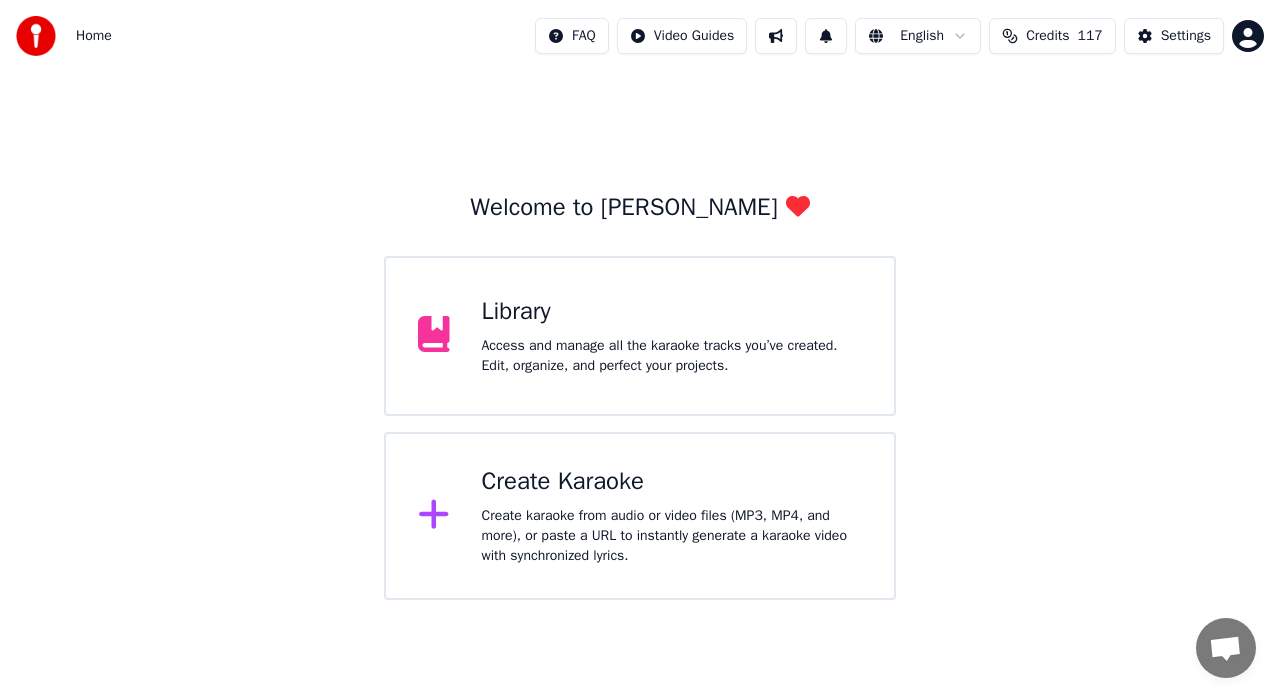 click on "Create Karaoke" at bounding box center (672, 482) 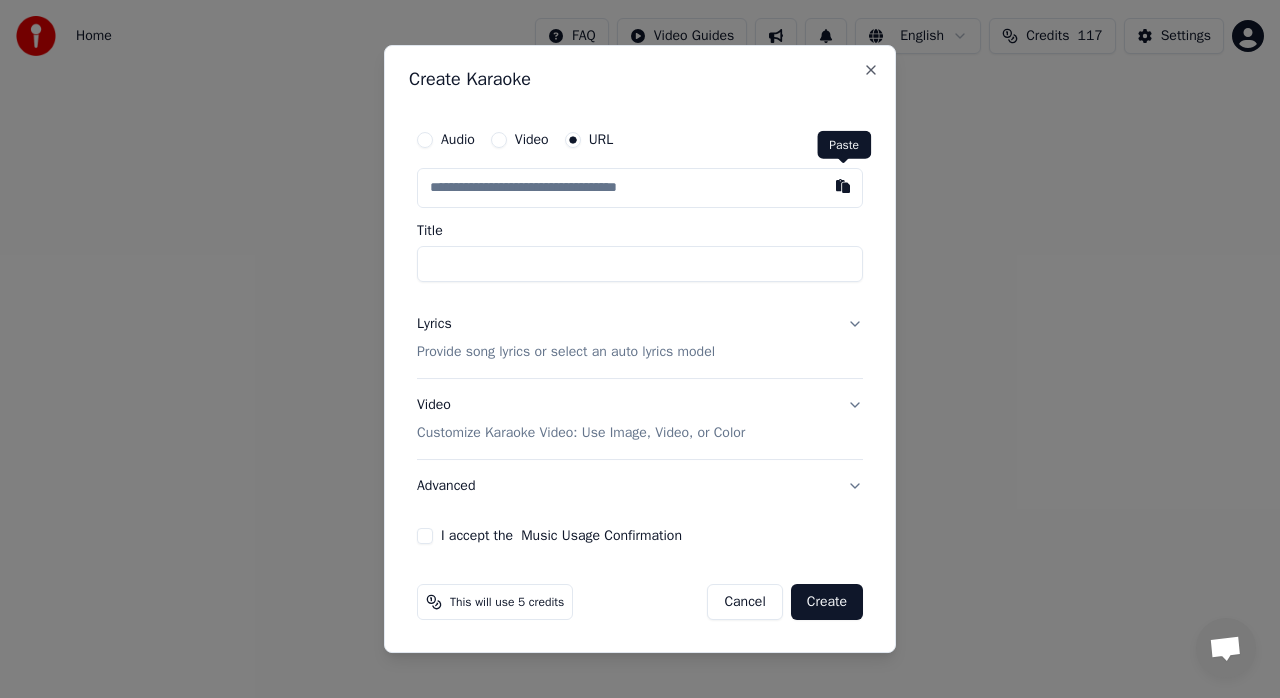 click at bounding box center [843, 186] 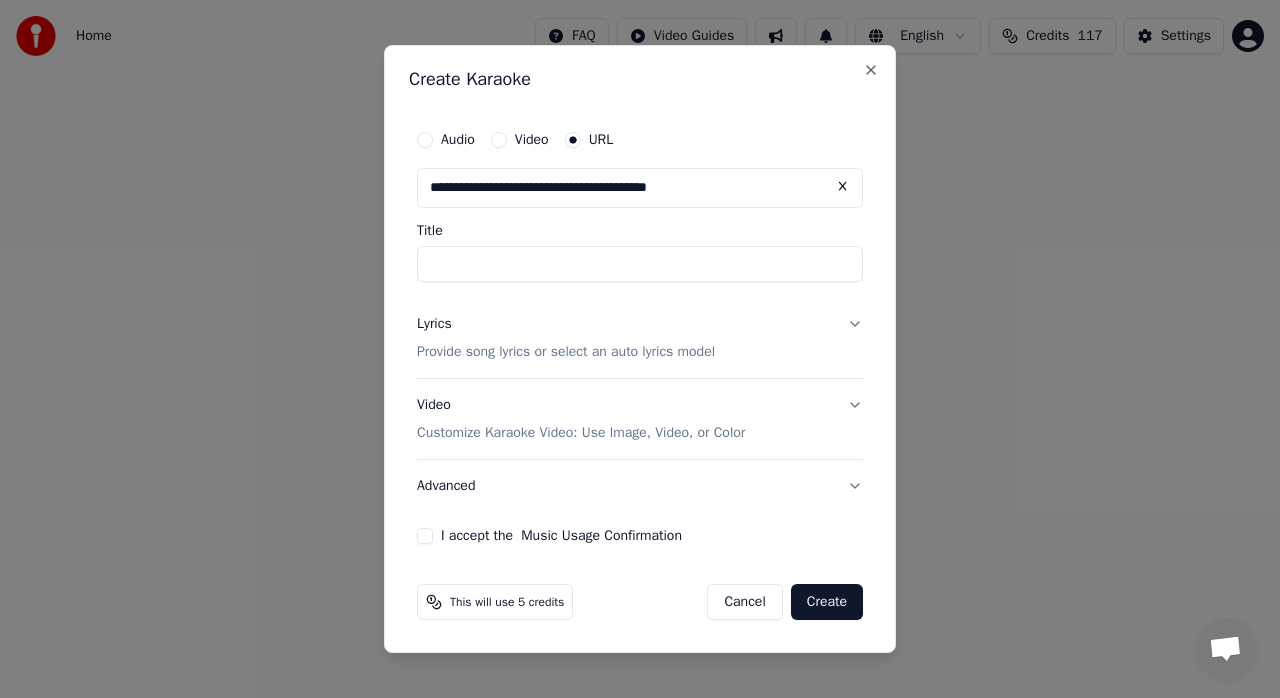 type on "**********" 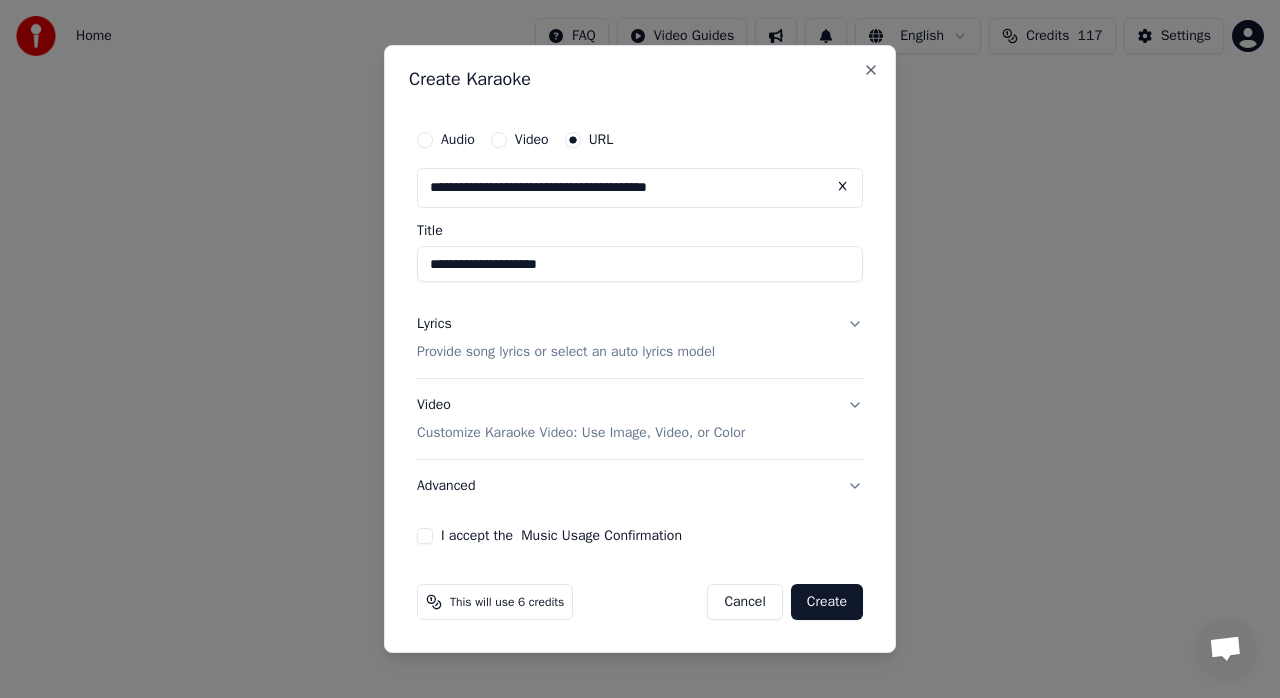 click on "**********" at bounding box center (640, 264) 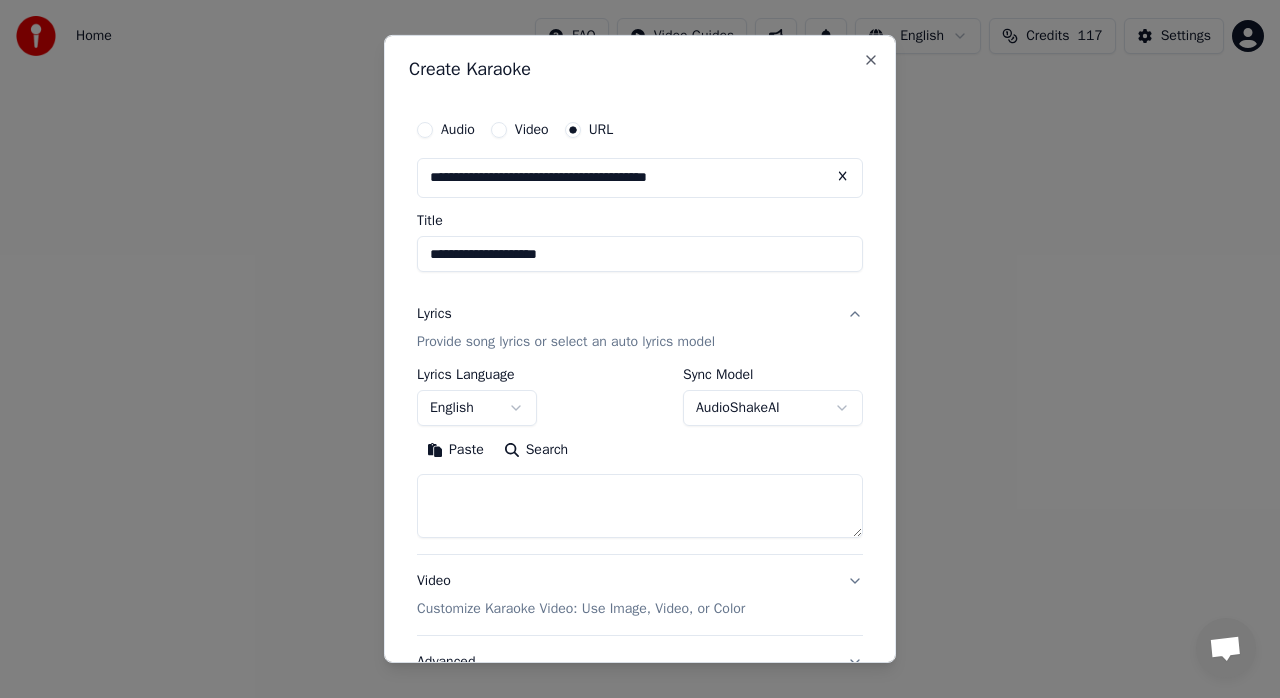 click on "Paste" at bounding box center [455, 450] 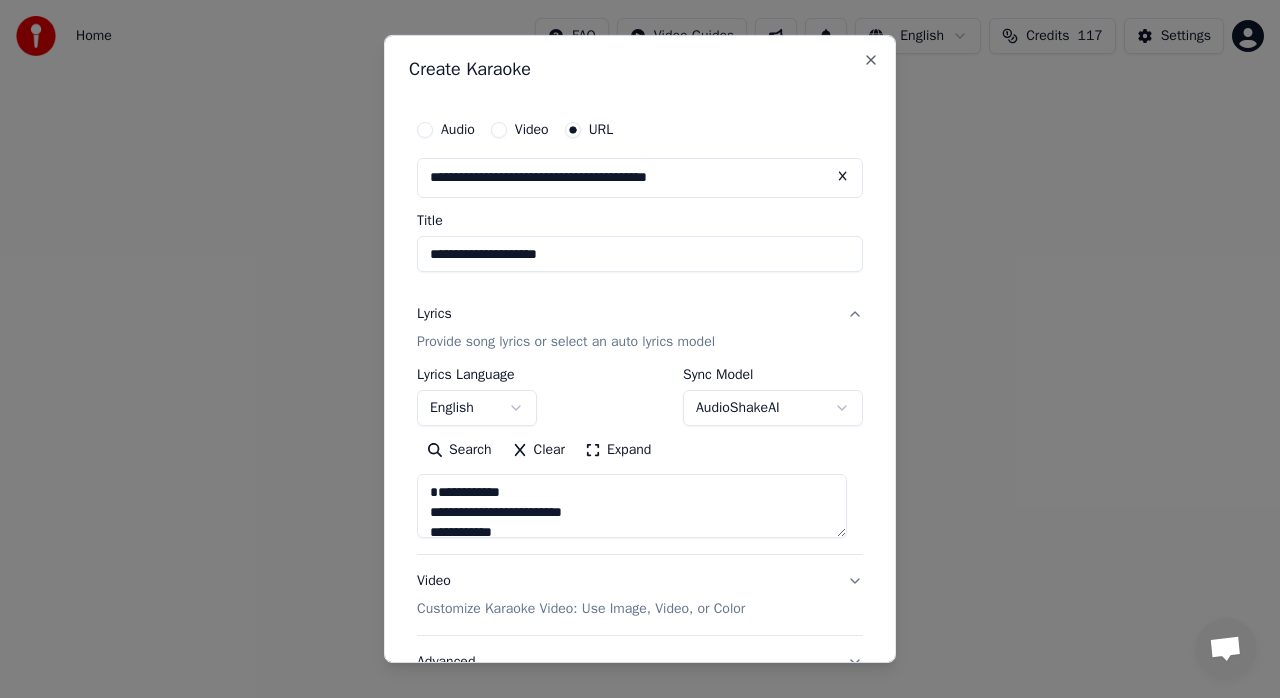 click on "Expand" at bounding box center (618, 450) 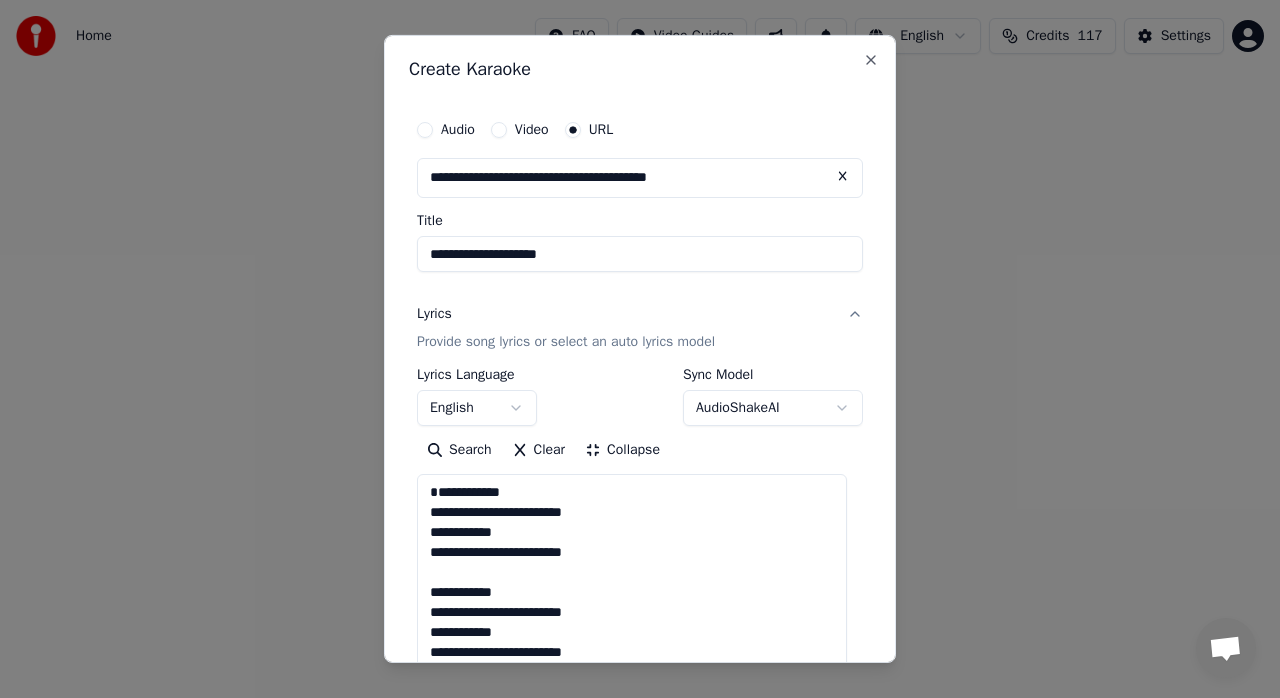scroll, scrollTop: 0, scrollLeft: 0, axis: both 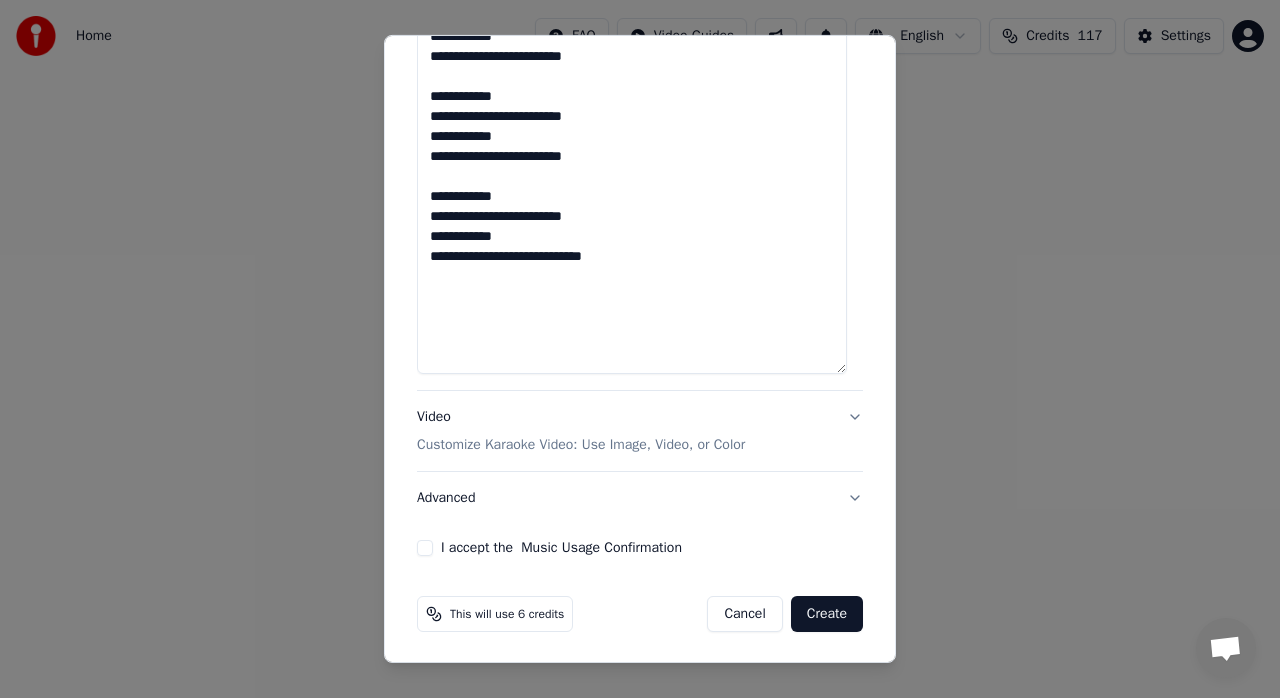 click on "**********" at bounding box center (640, 349) 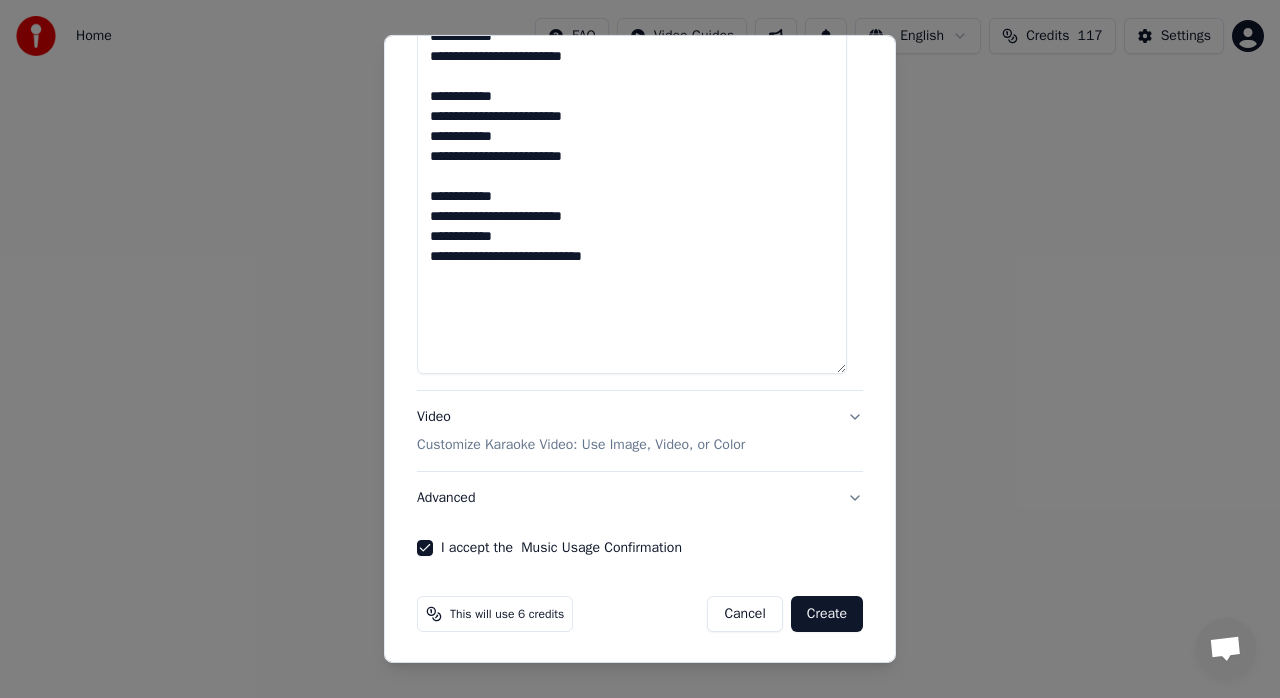 click on "Create" at bounding box center [827, 614] 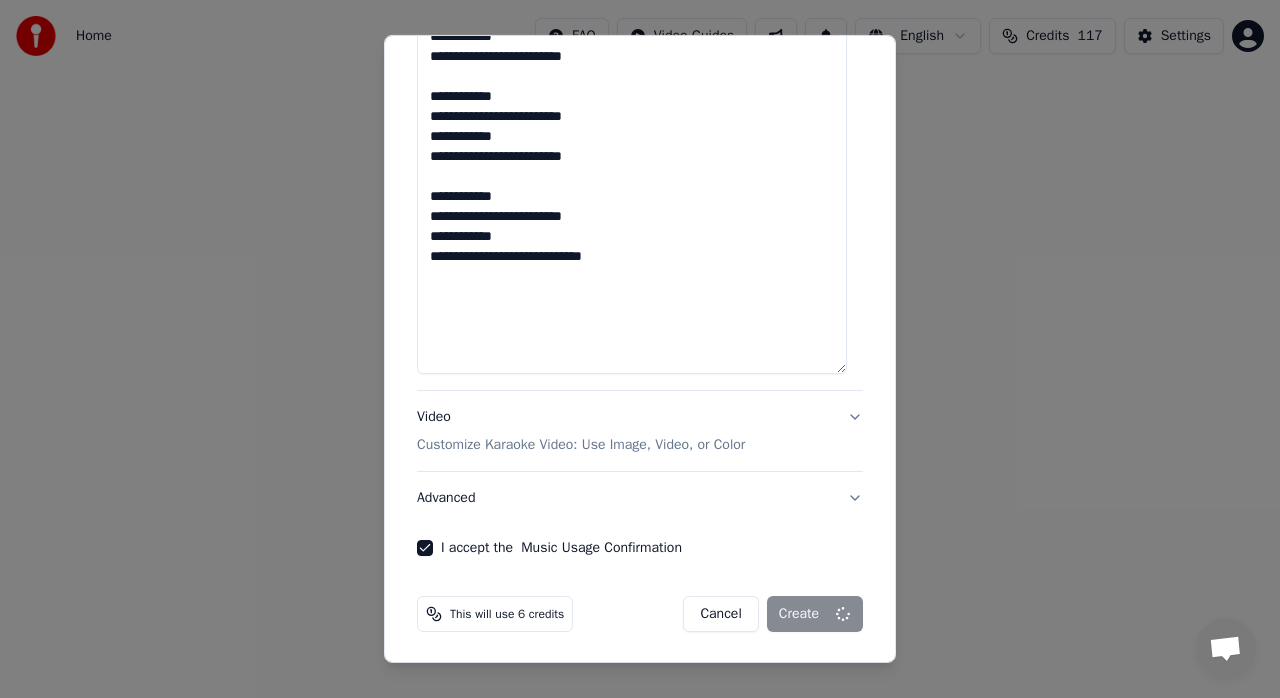 type on "**********" 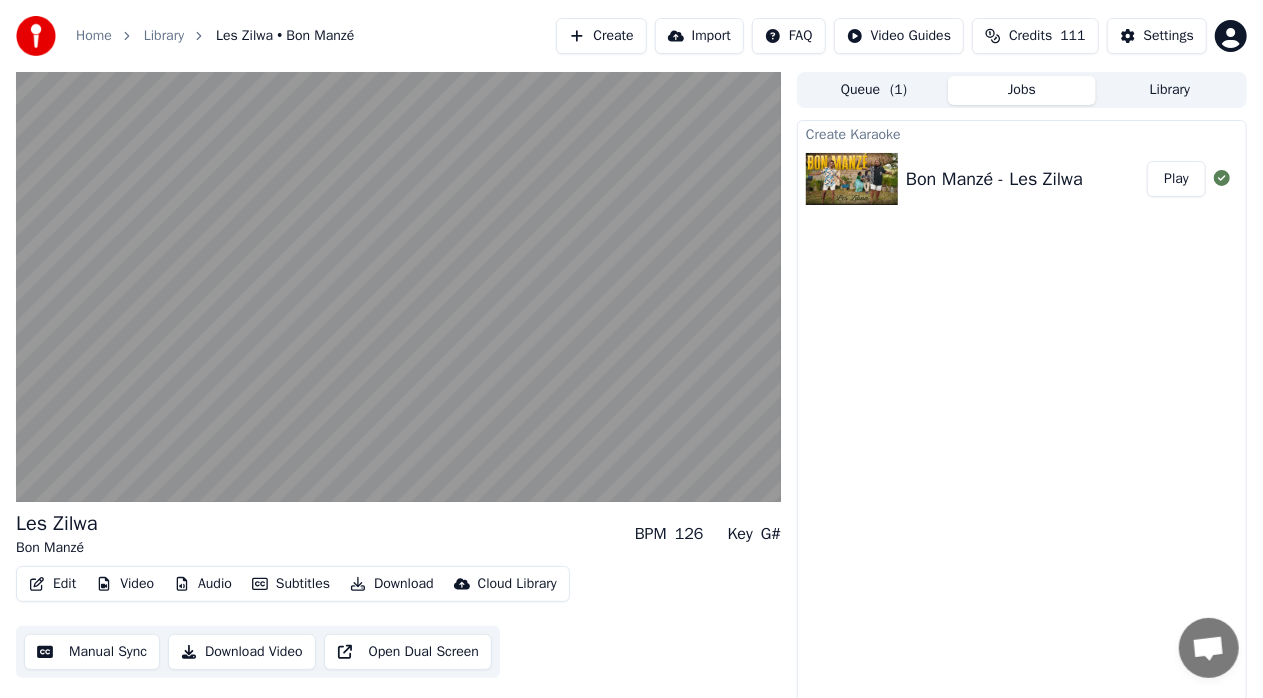scroll, scrollTop: 15, scrollLeft: 0, axis: vertical 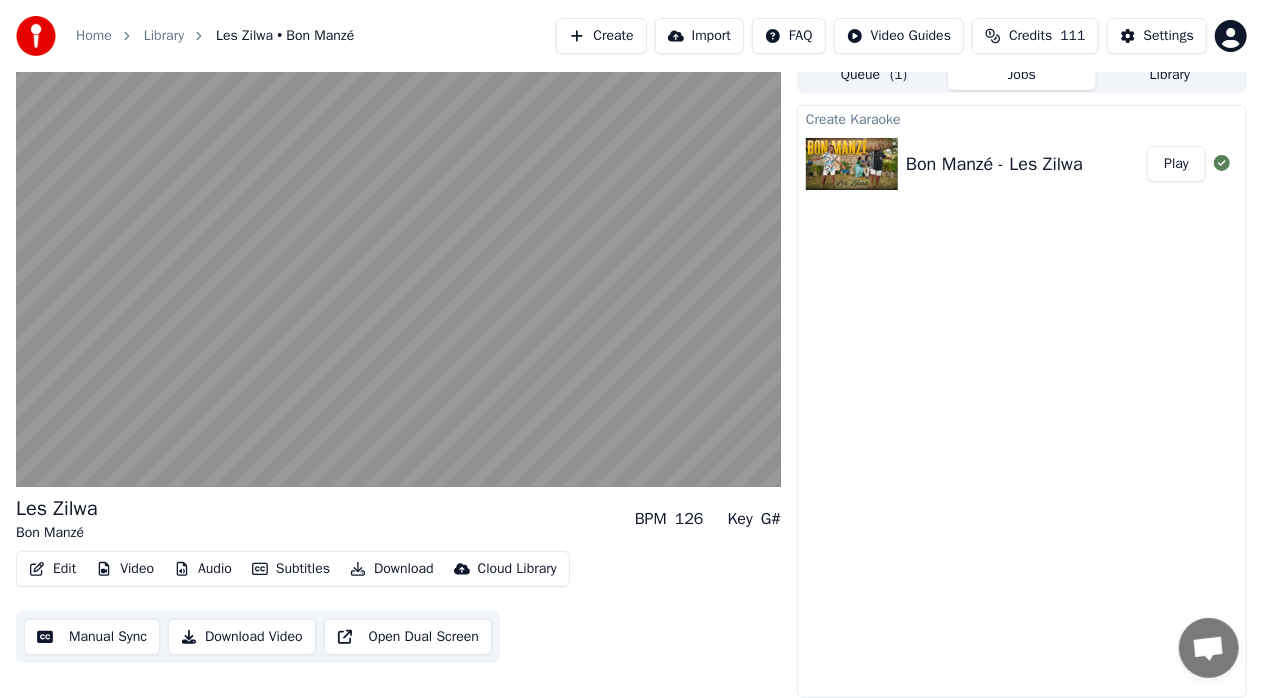 click on "Play" at bounding box center (1176, 164) 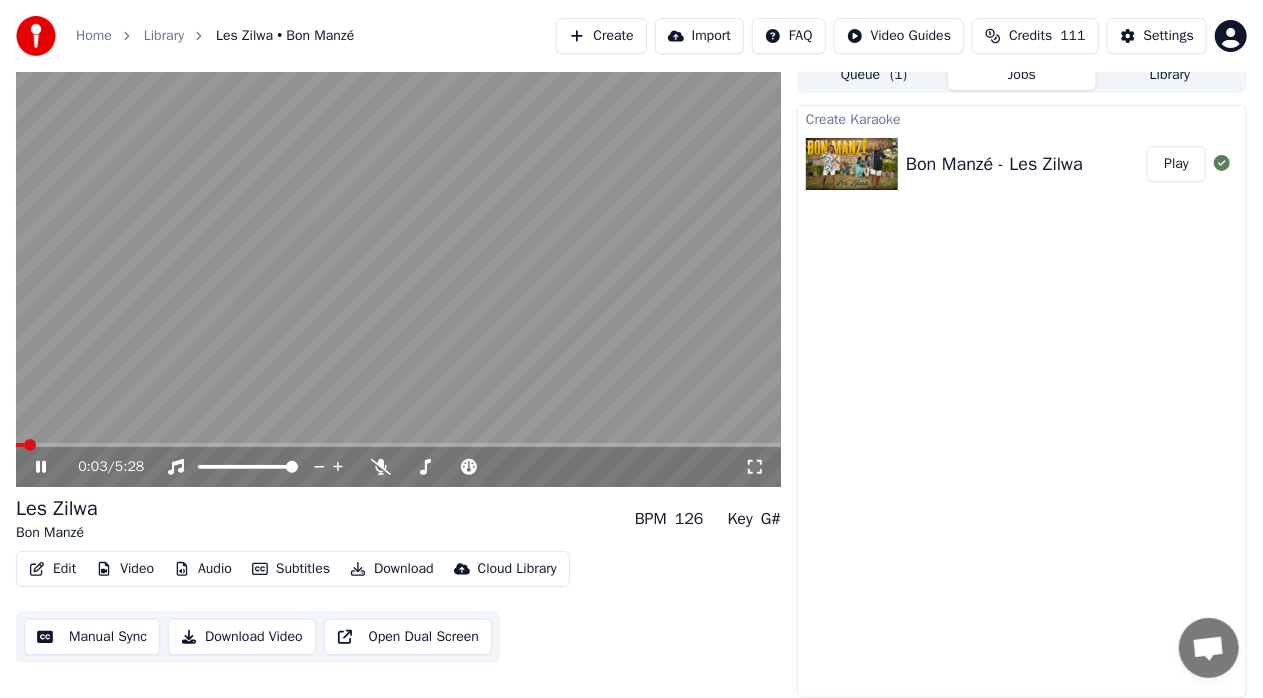 click at bounding box center (398, 272) 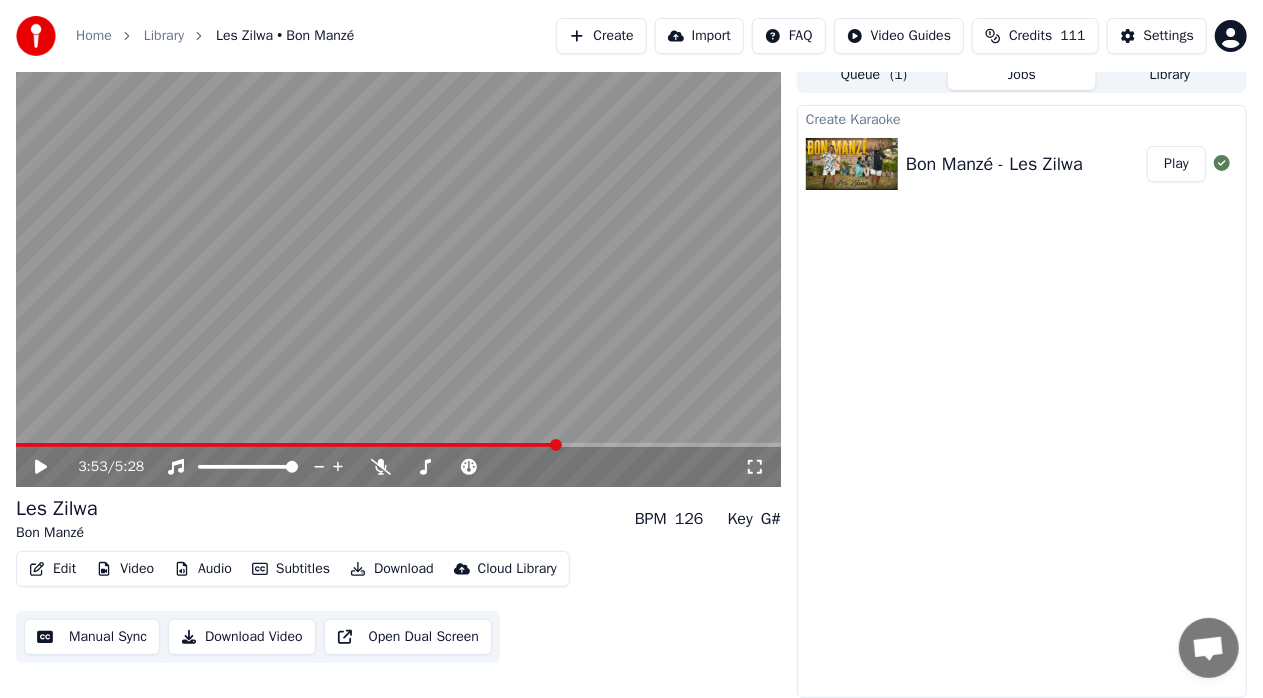 click at bounding box center [398, 445] 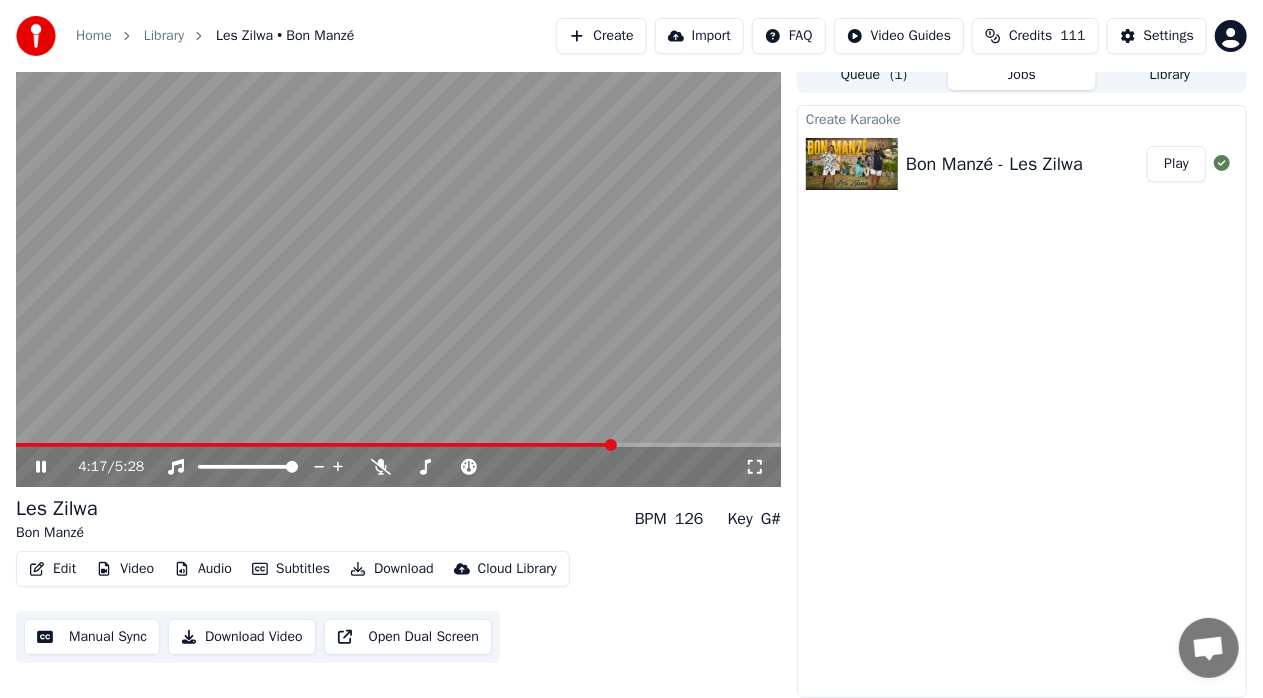 click at bounding box center (611, 445) 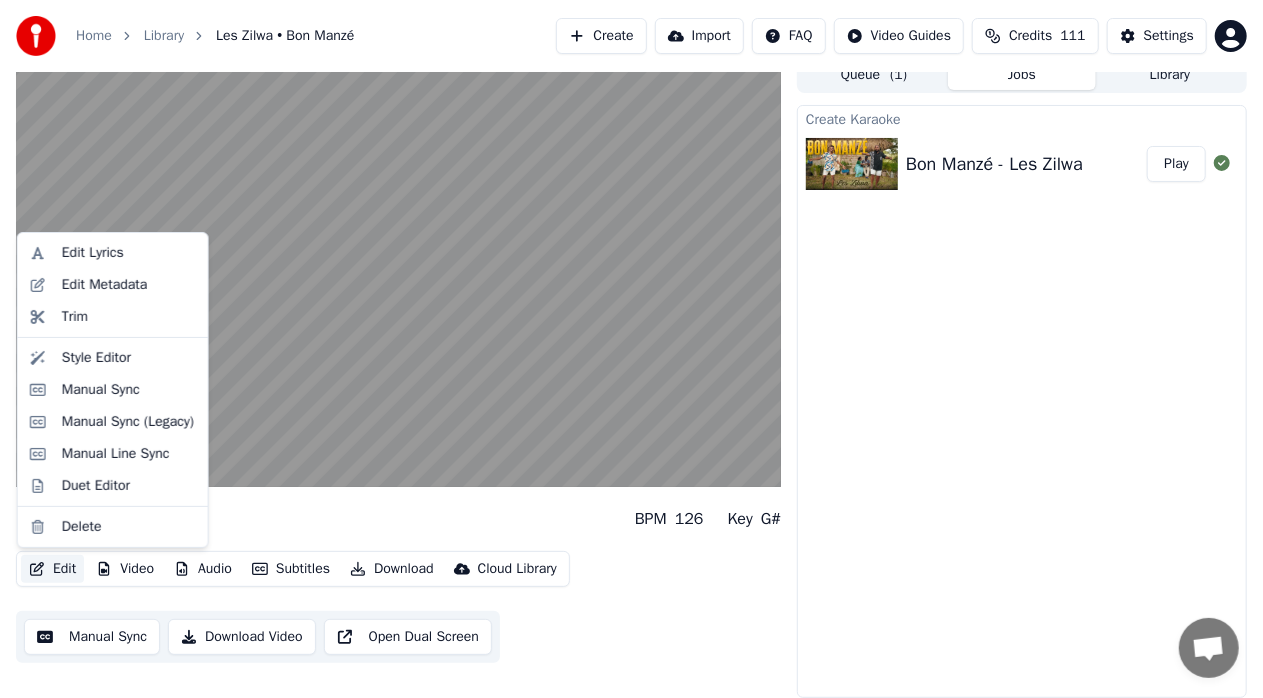 click 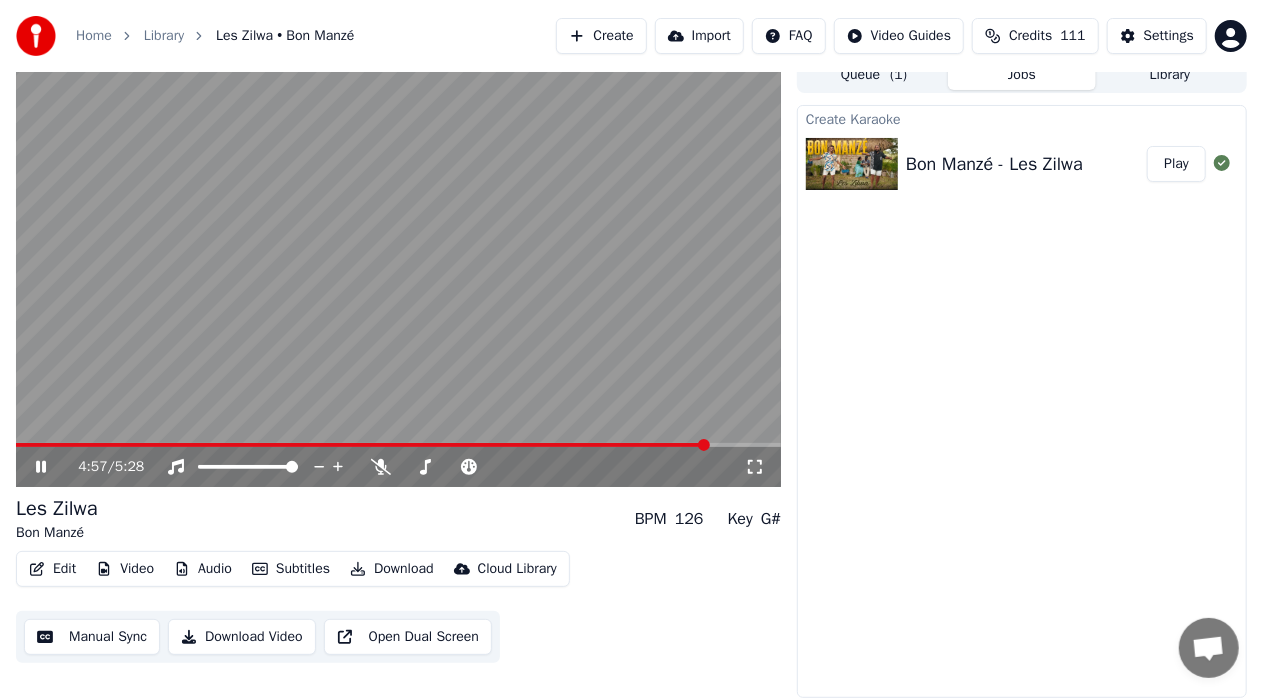 click on "Create Karaoke Bon Manzé - Les Zilwa Play" at bounding box center [1022, 401] 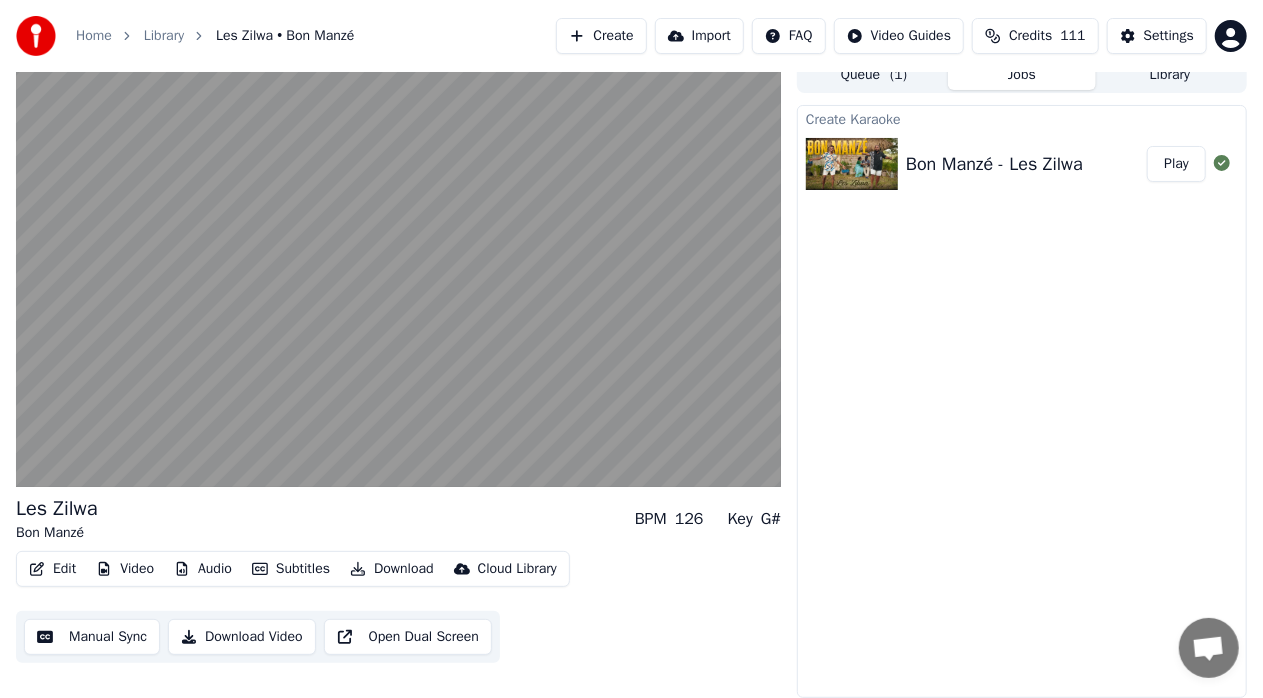 click on "Home" at bounding box center (94, 36) 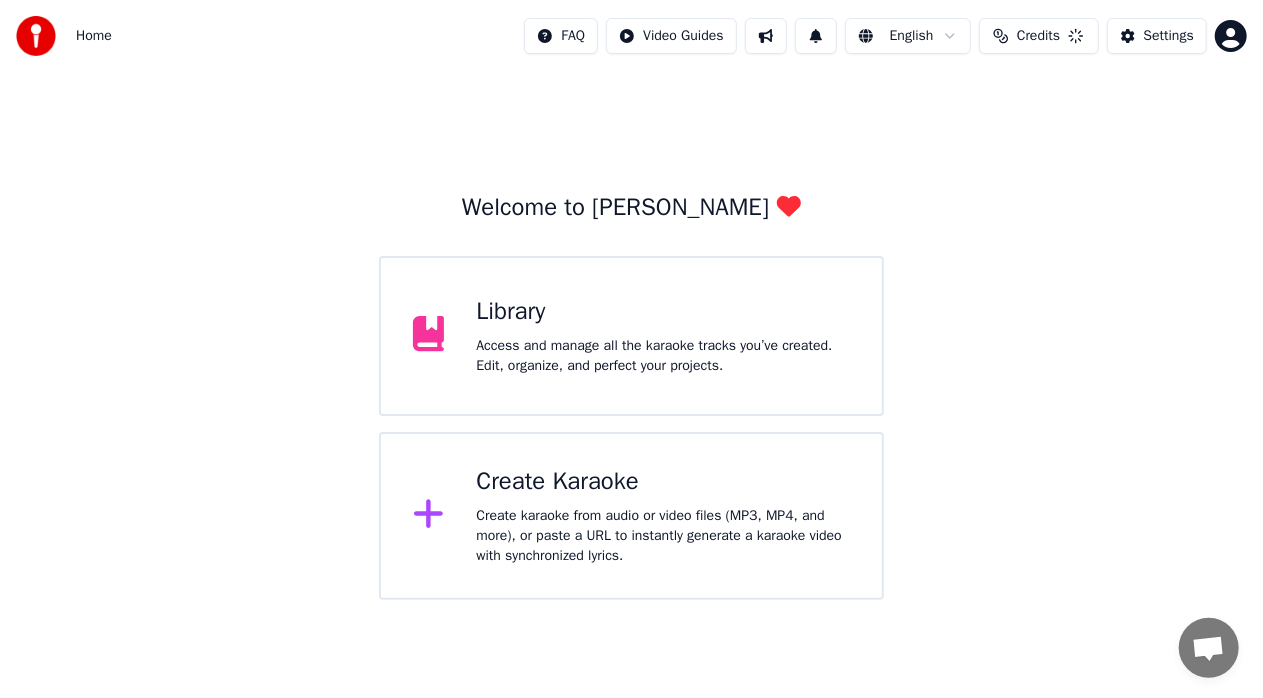 scroll, scrollTop: 0, scrollLeft: 0, axis: both 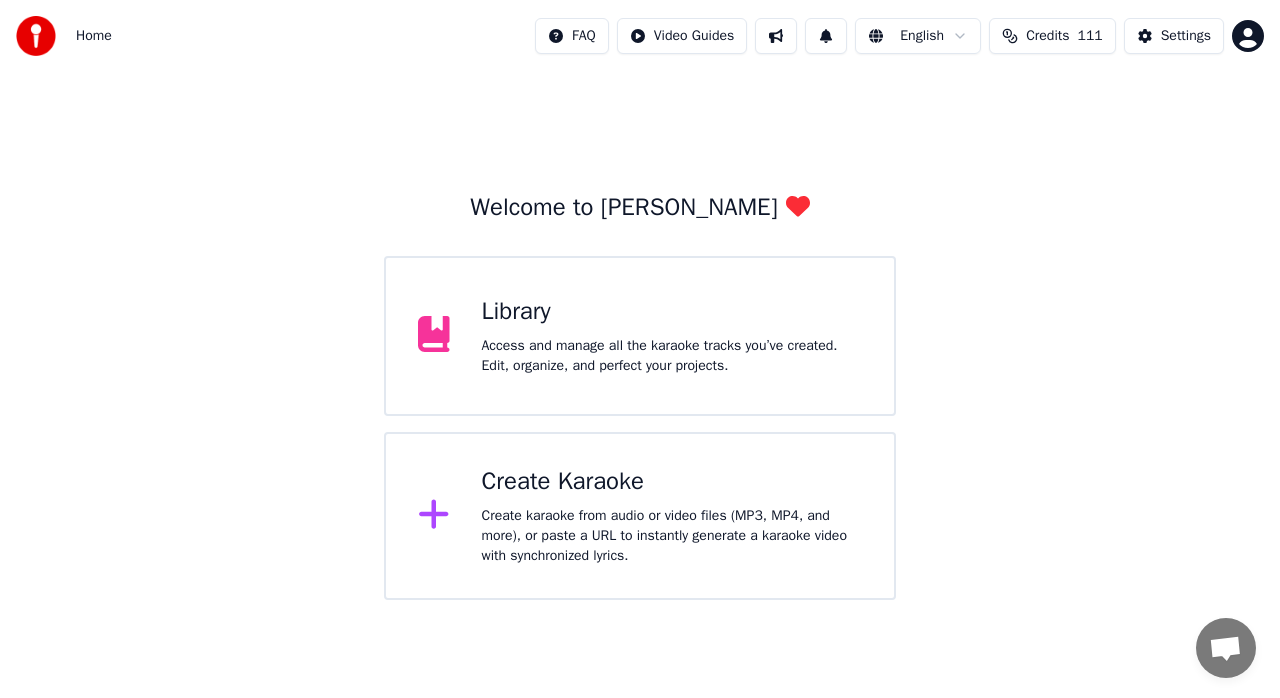 click on "Access and manage all the karaoke tracks you’ve created. Edit, organize, and perfect your projects." at bounding box center [672, 356] 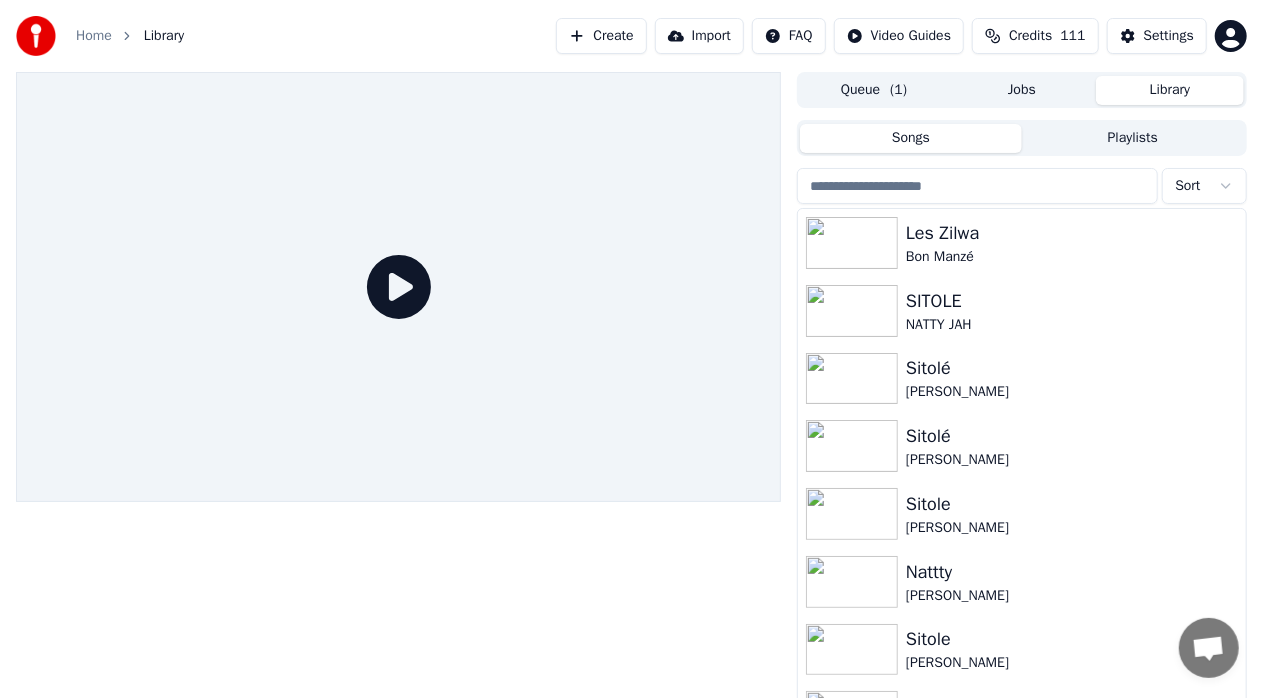 click on "Library" at bounding box center (1170, 90) 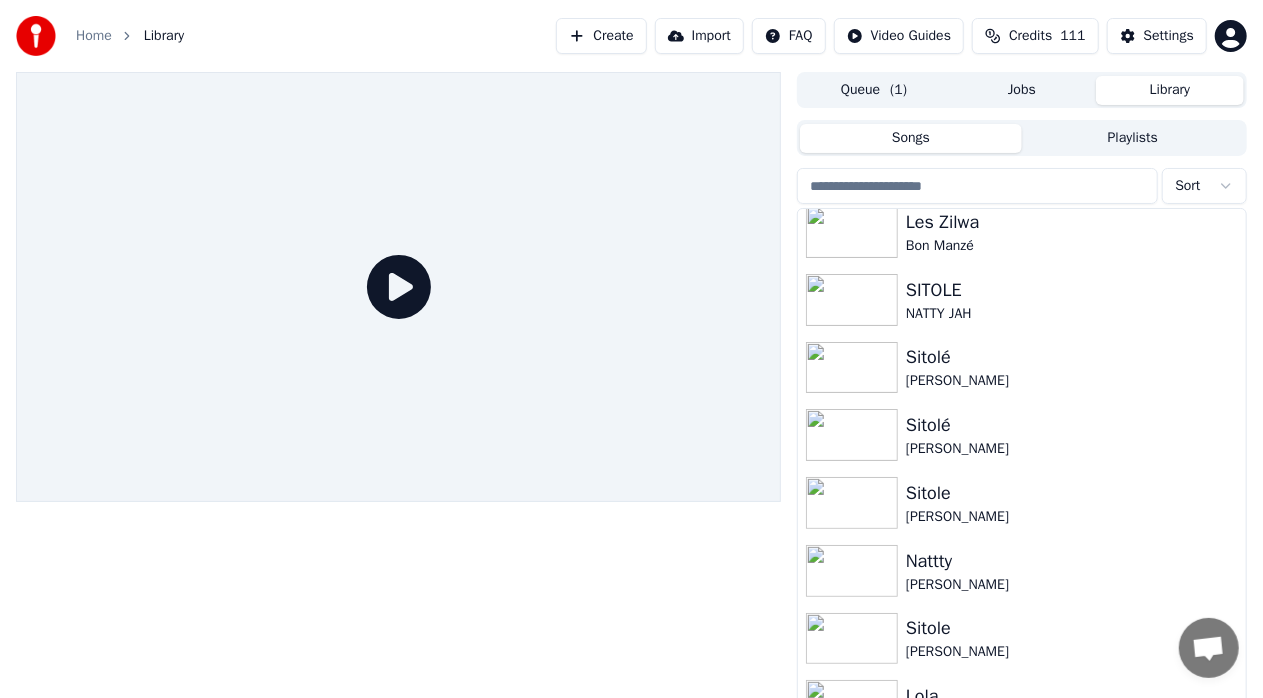 scroll, scrollTop: 0, scrollLeft: 0, axis: both 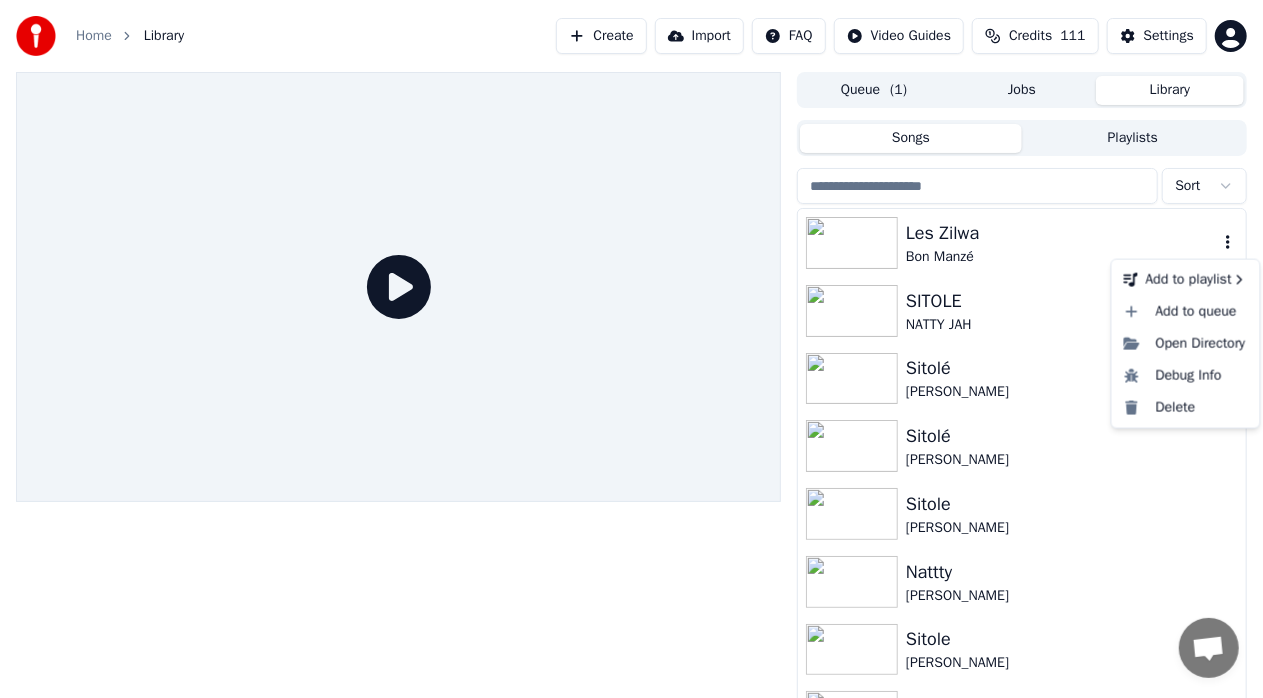 click 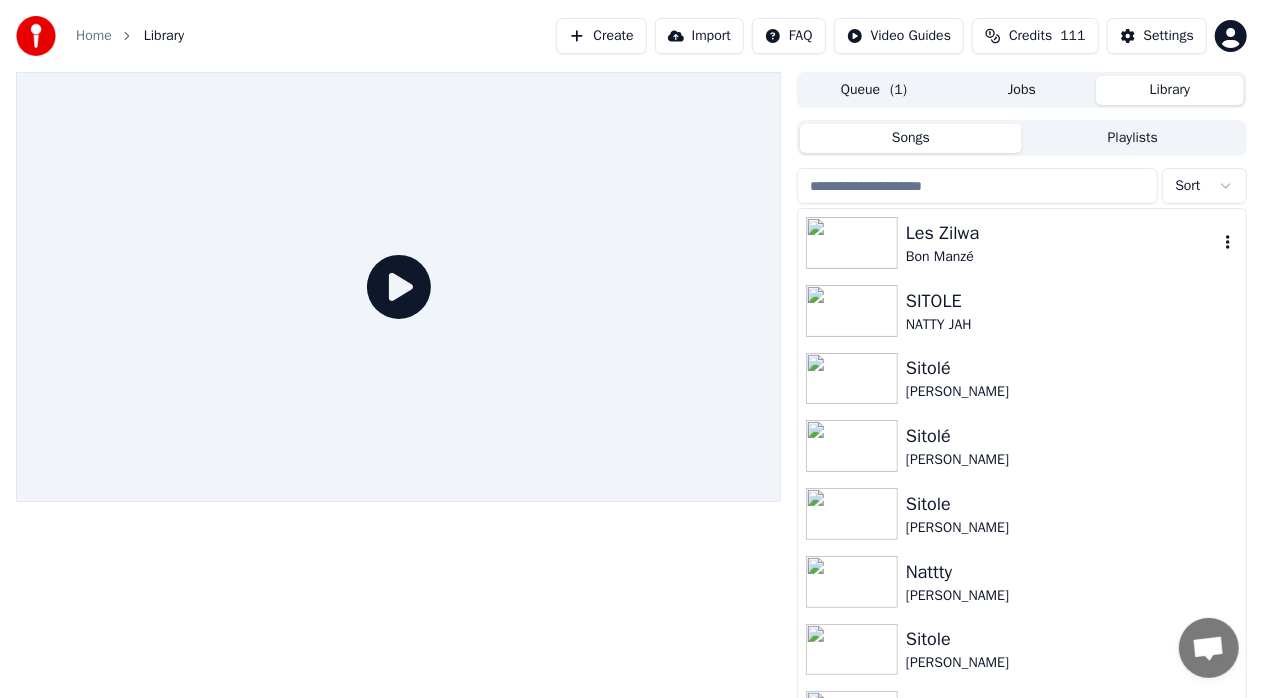 click on "Les Zilwa" at bounding box center [1062, 233] 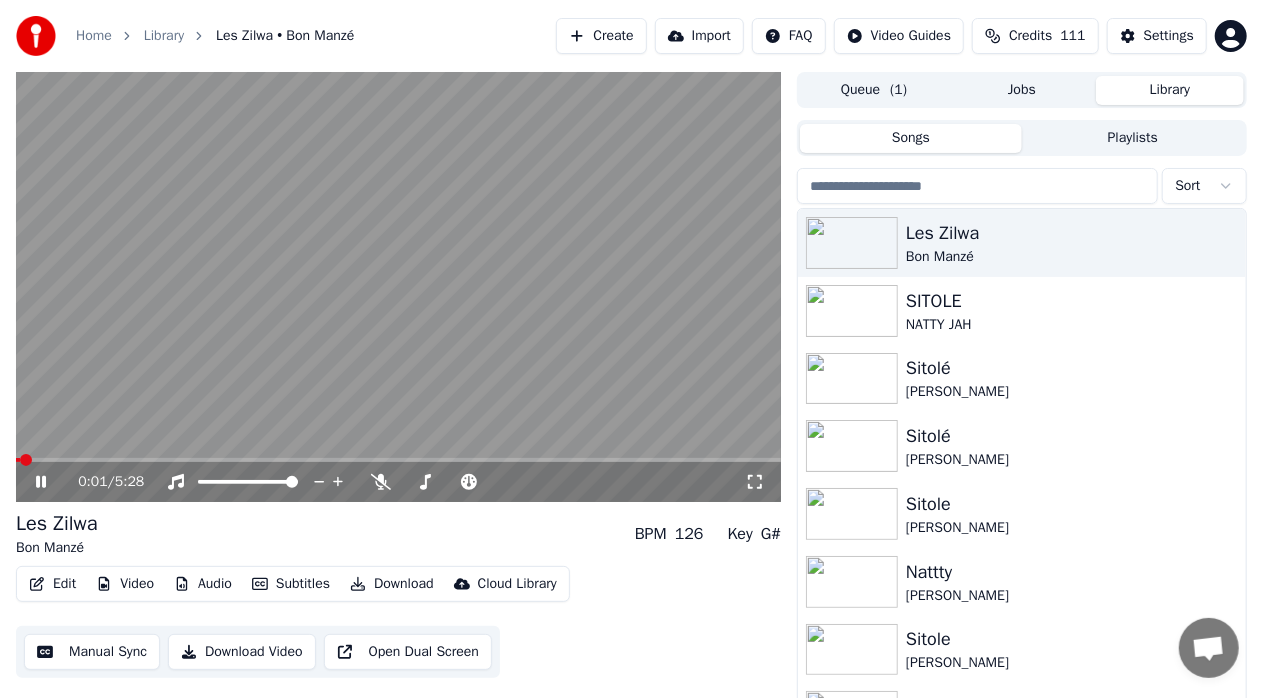 click at bounding box center (398, 460) 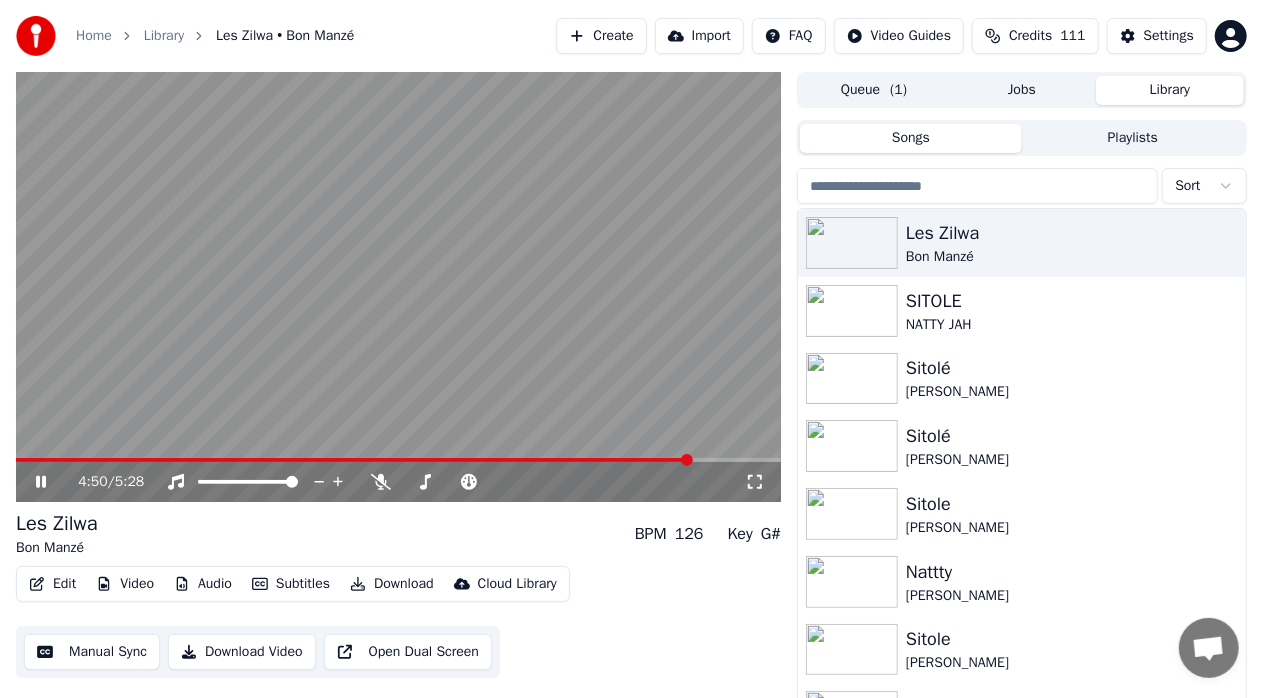 click at bounding box center (398, 287) 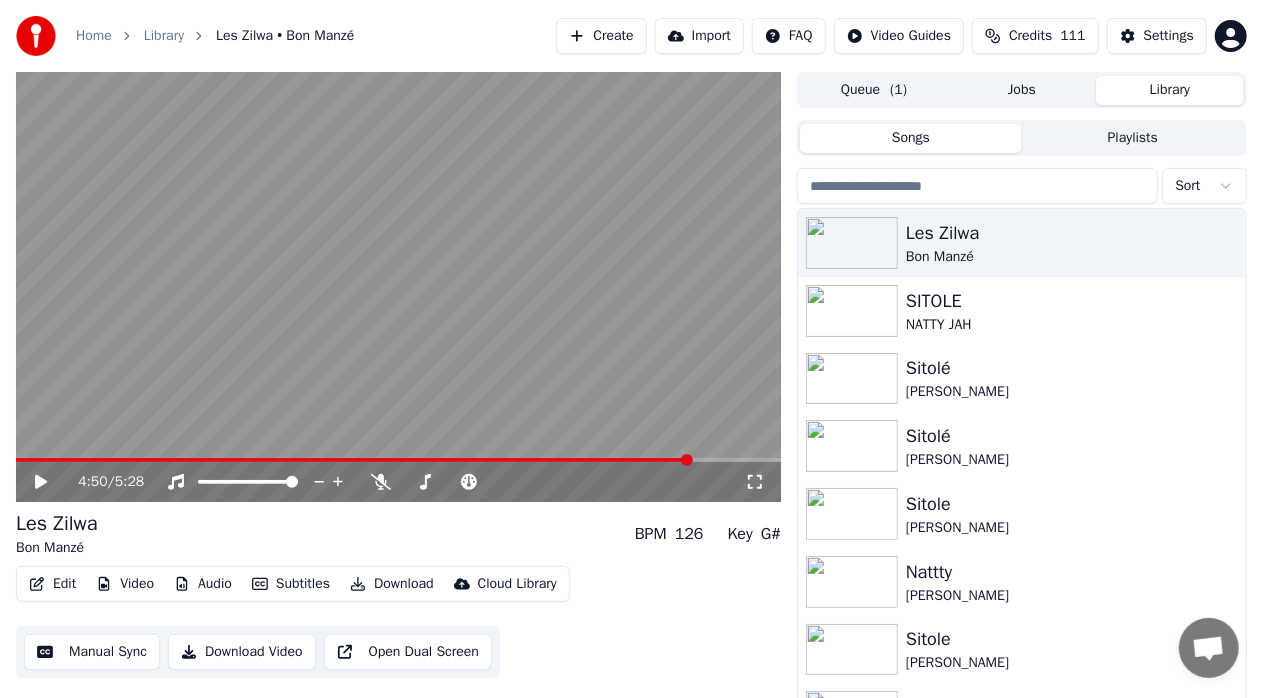 click at bounding box center (354, 460) 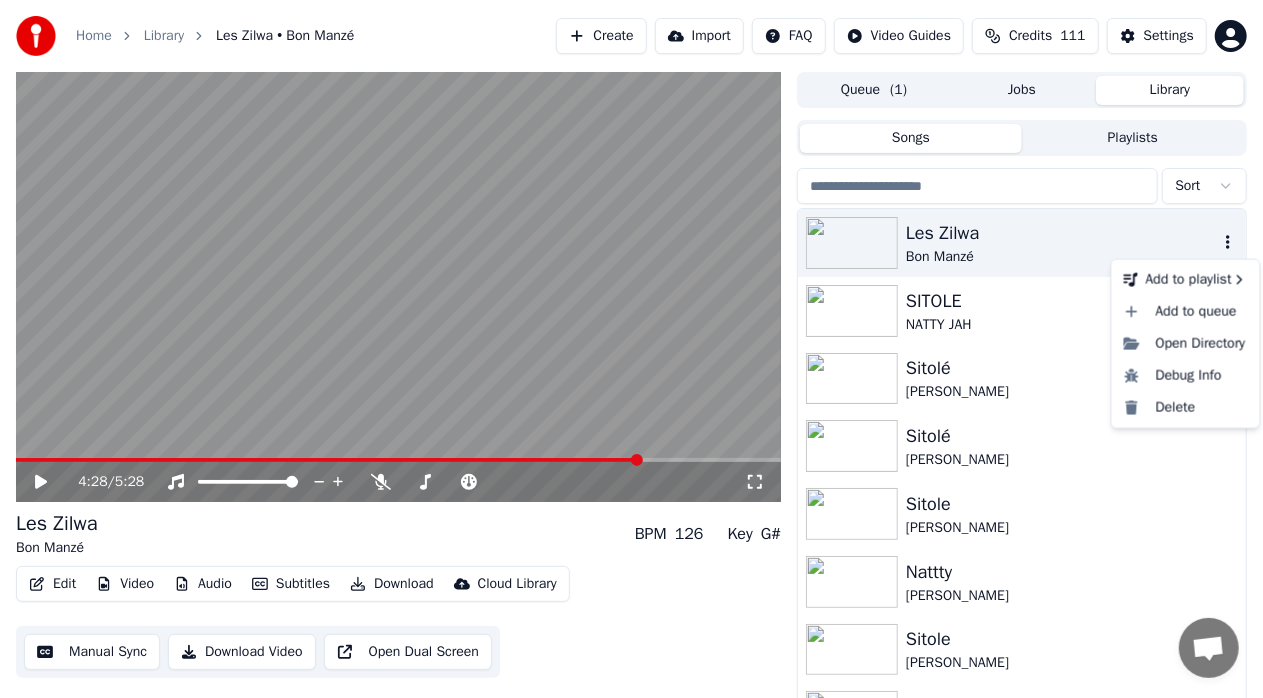 click 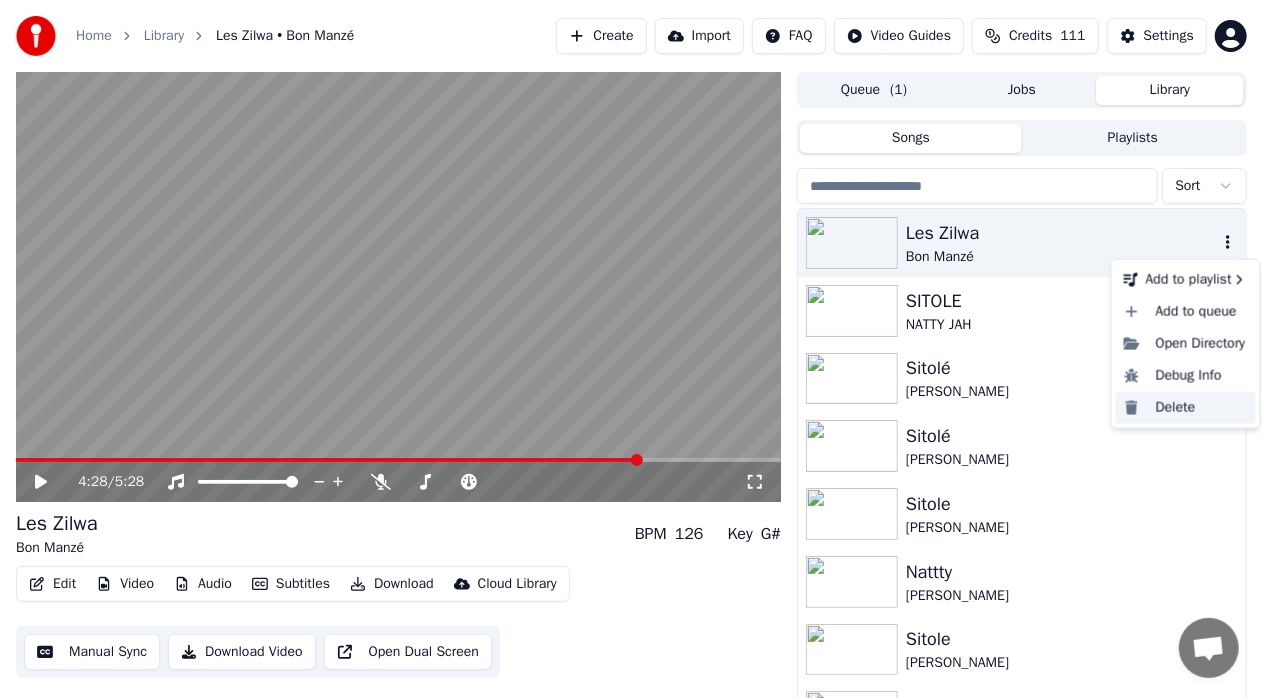 click on "Delete" at bounding box center [1186, 408] 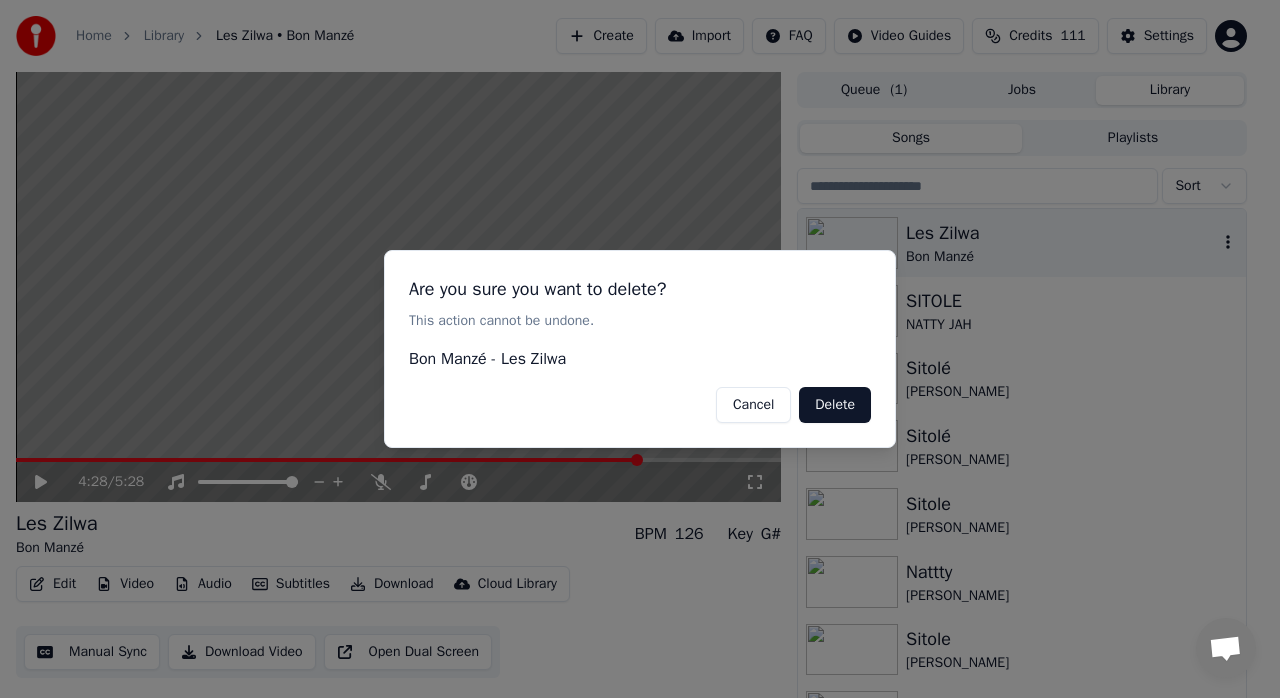 click on "Delete" at bounding box center [835, 405] 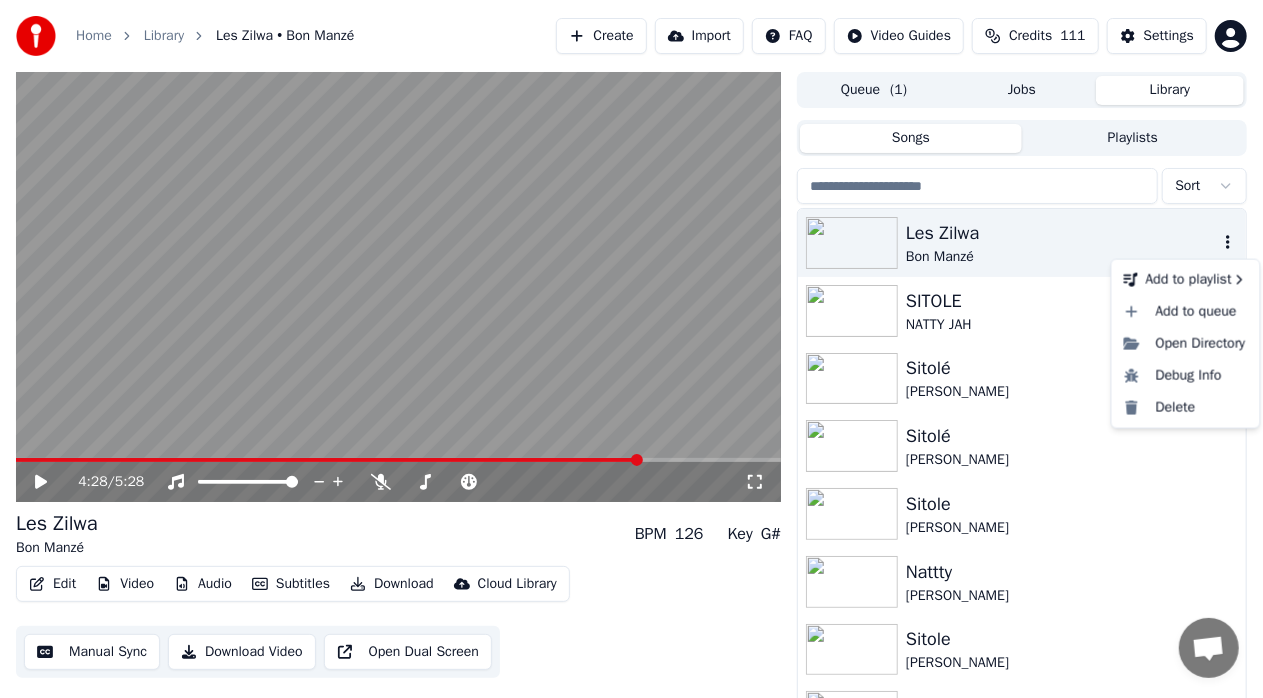 click 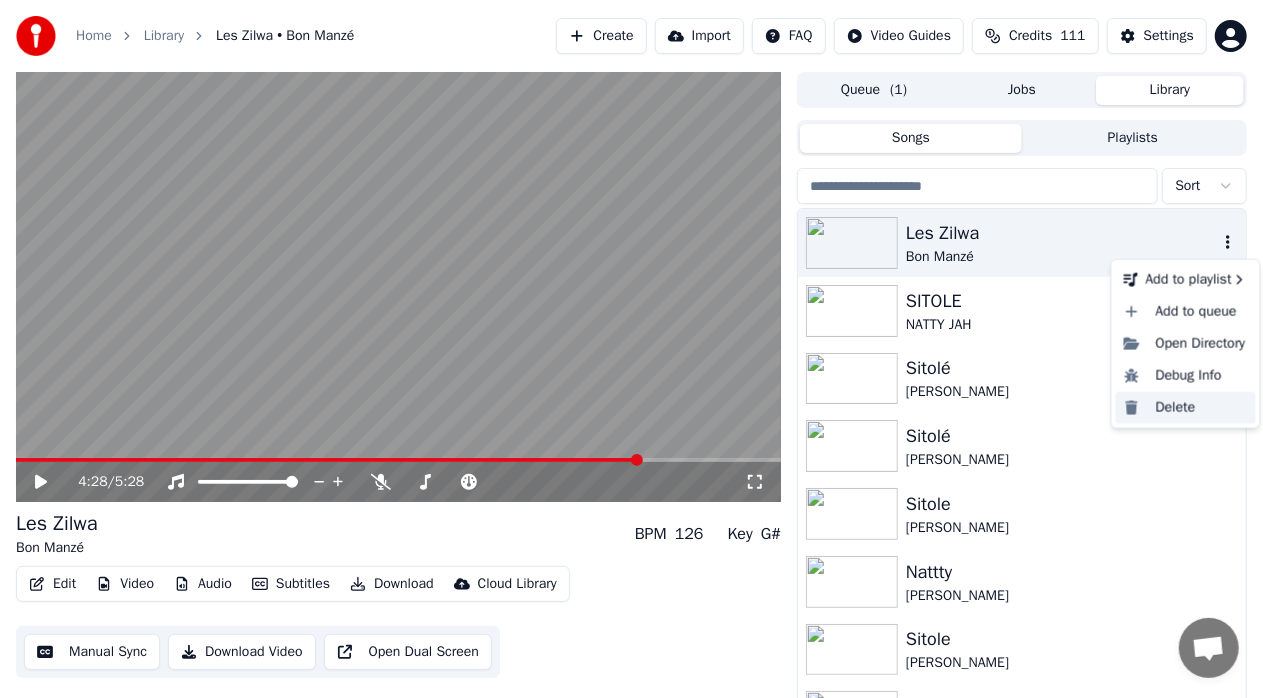 click on "Delete" at bounding box center (1186, 408) 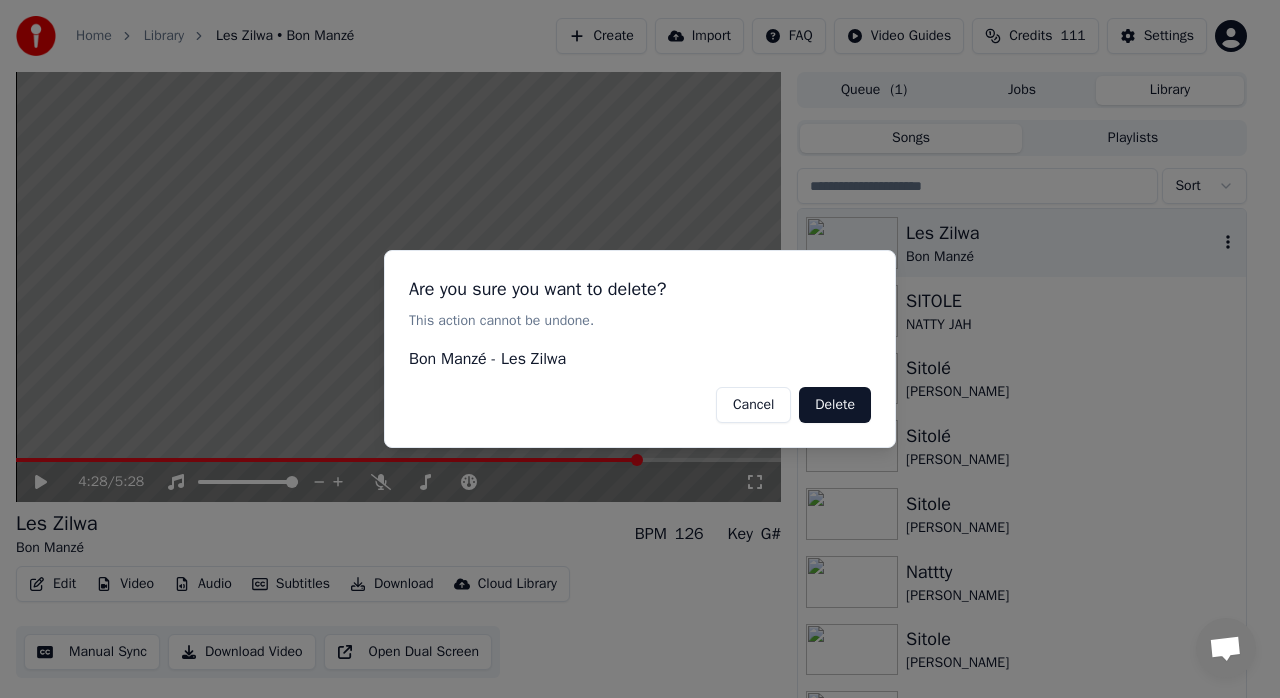 click on "Delete" at bounding box center (835, 405) 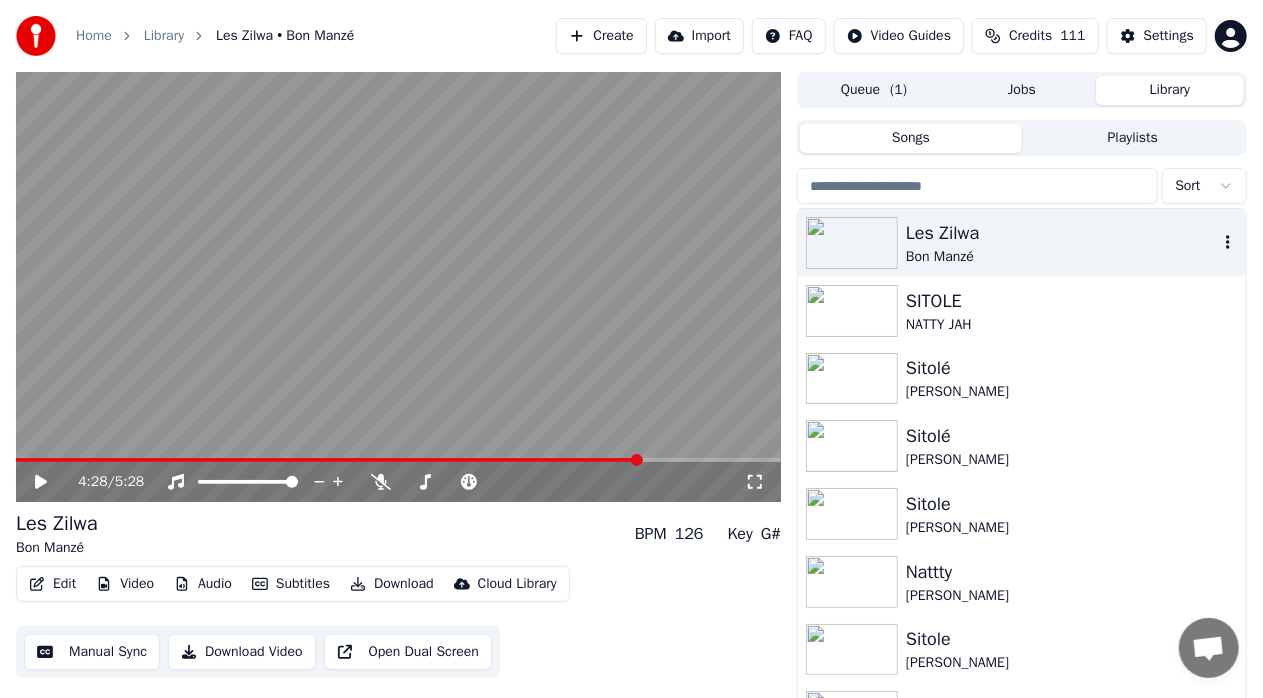 scroll, scrollTop: 33, scrollLeft: 0, axis: vertical 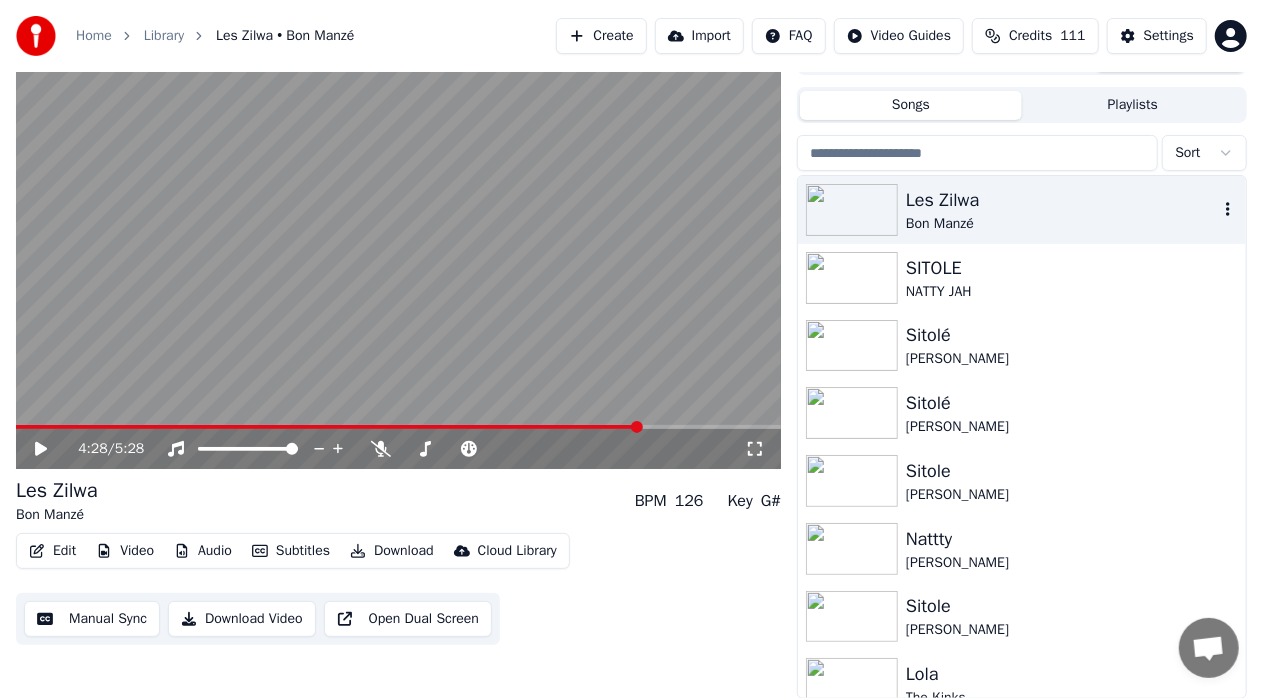 click 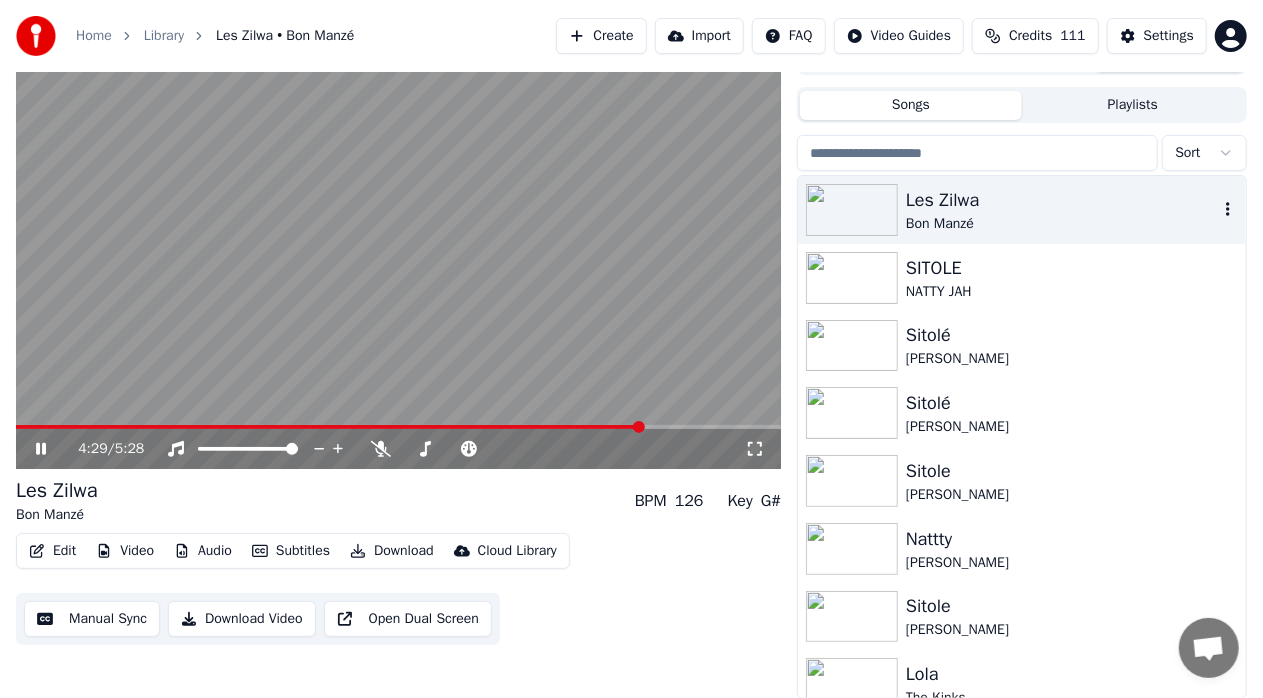 click 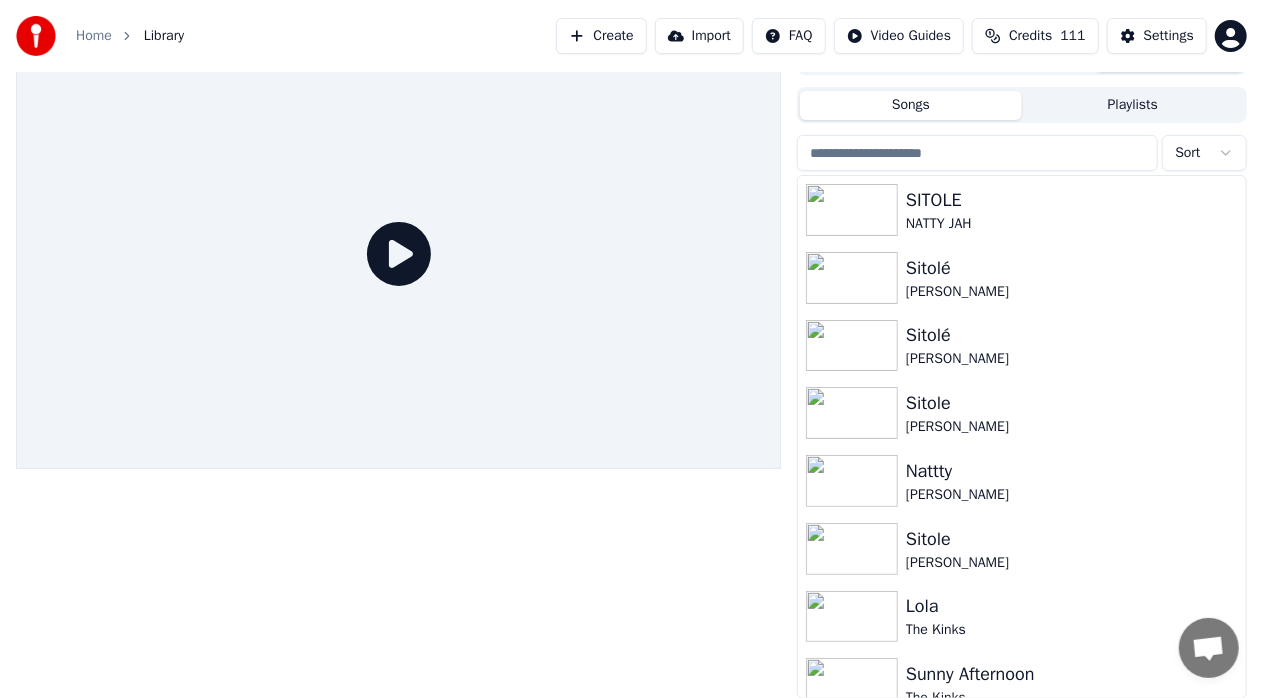 click at bounding box center [398, 254] 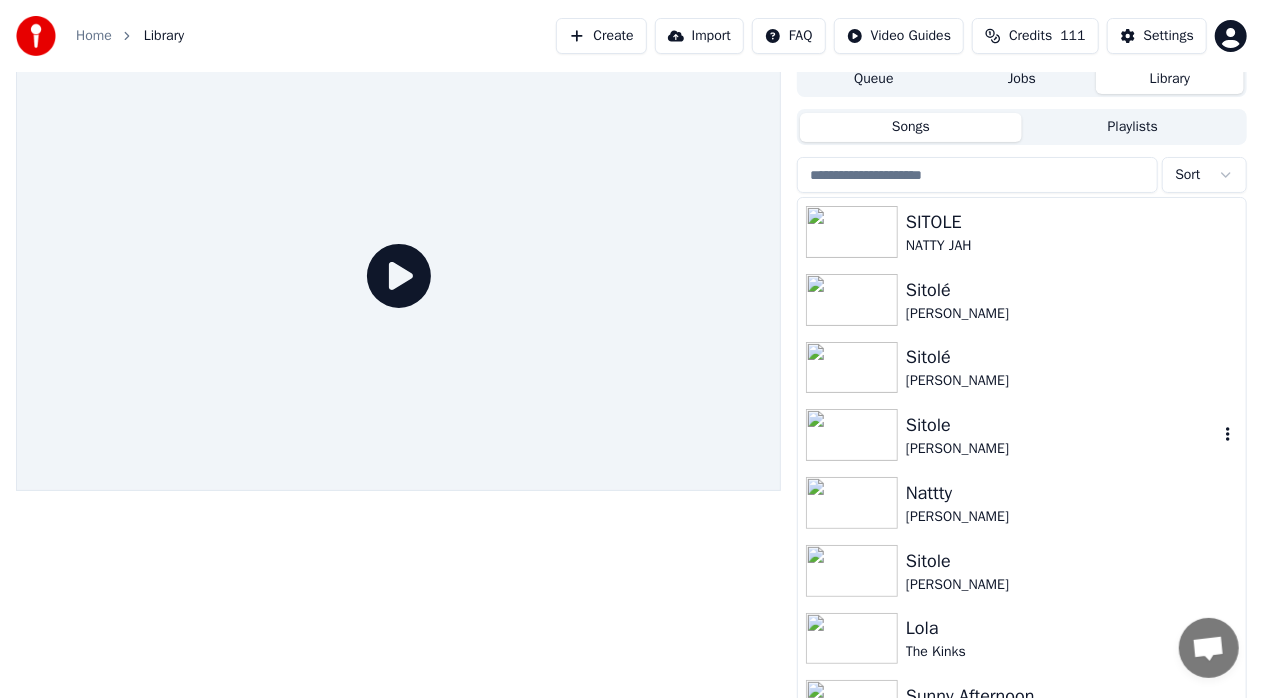 scroll, scrollTop: 0, scrollLeft: 0, axis: both 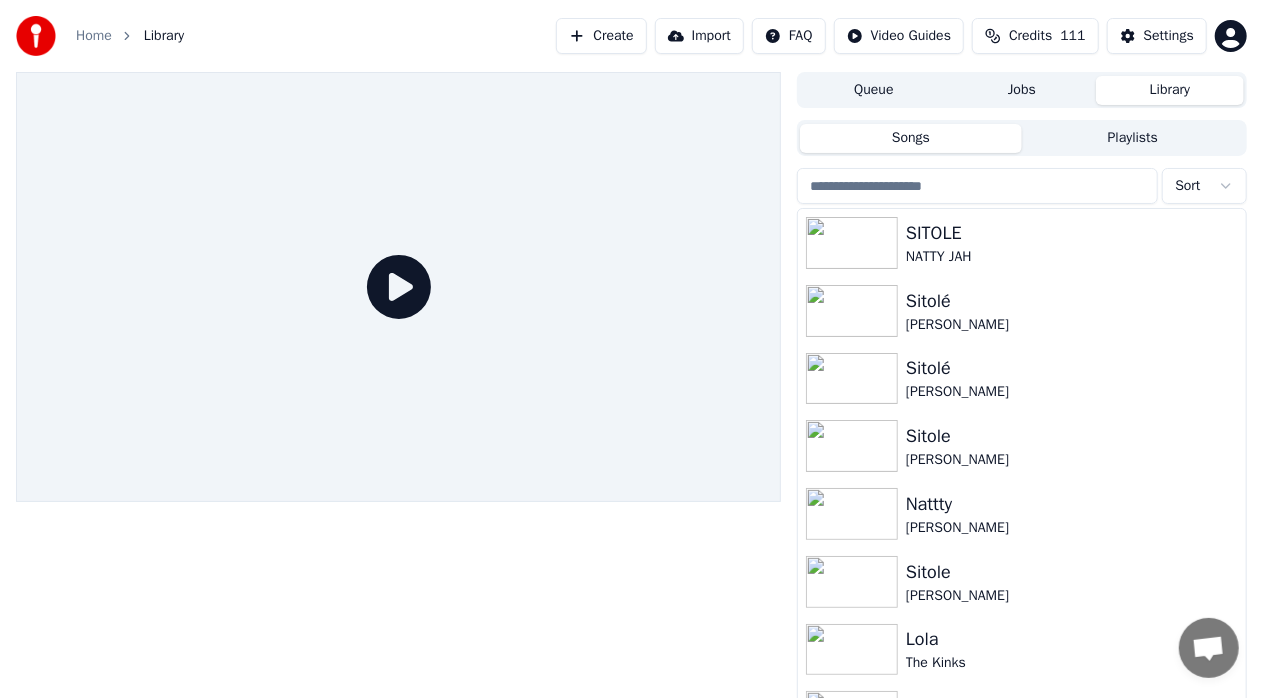 click on "Create" at bounding box center (601, 36) 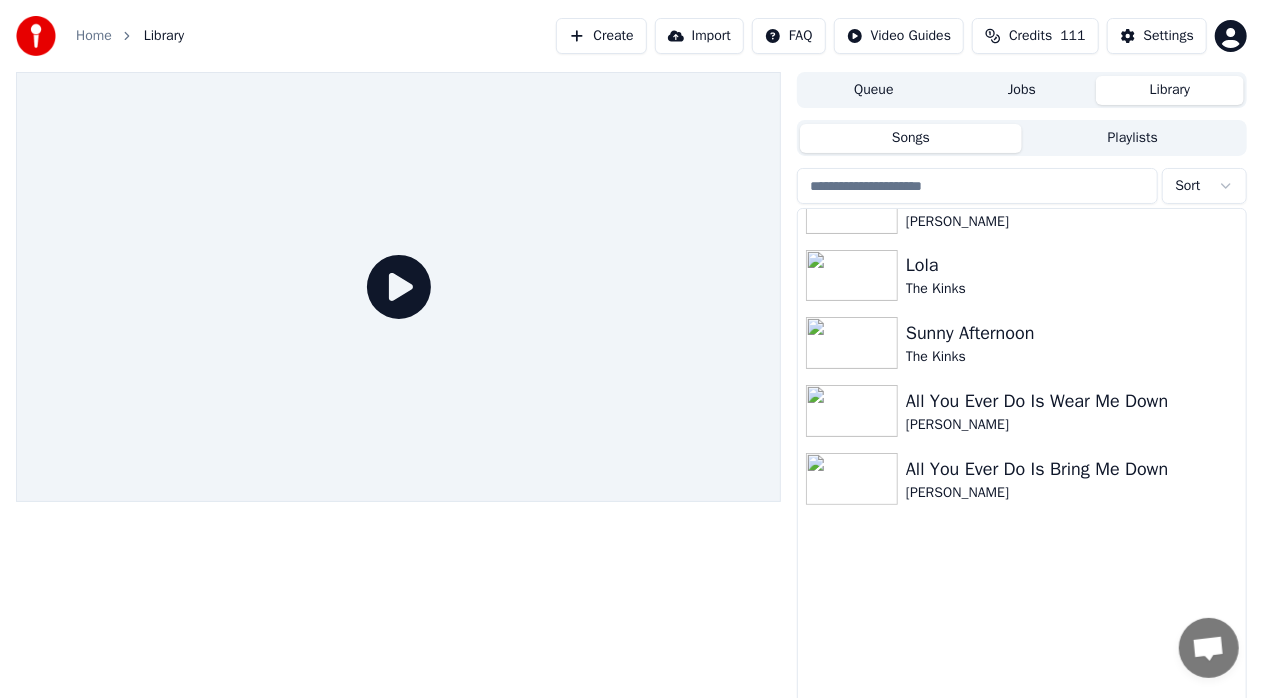 scroll, scrollTop: 0, scrollLeft: 0, axis: both 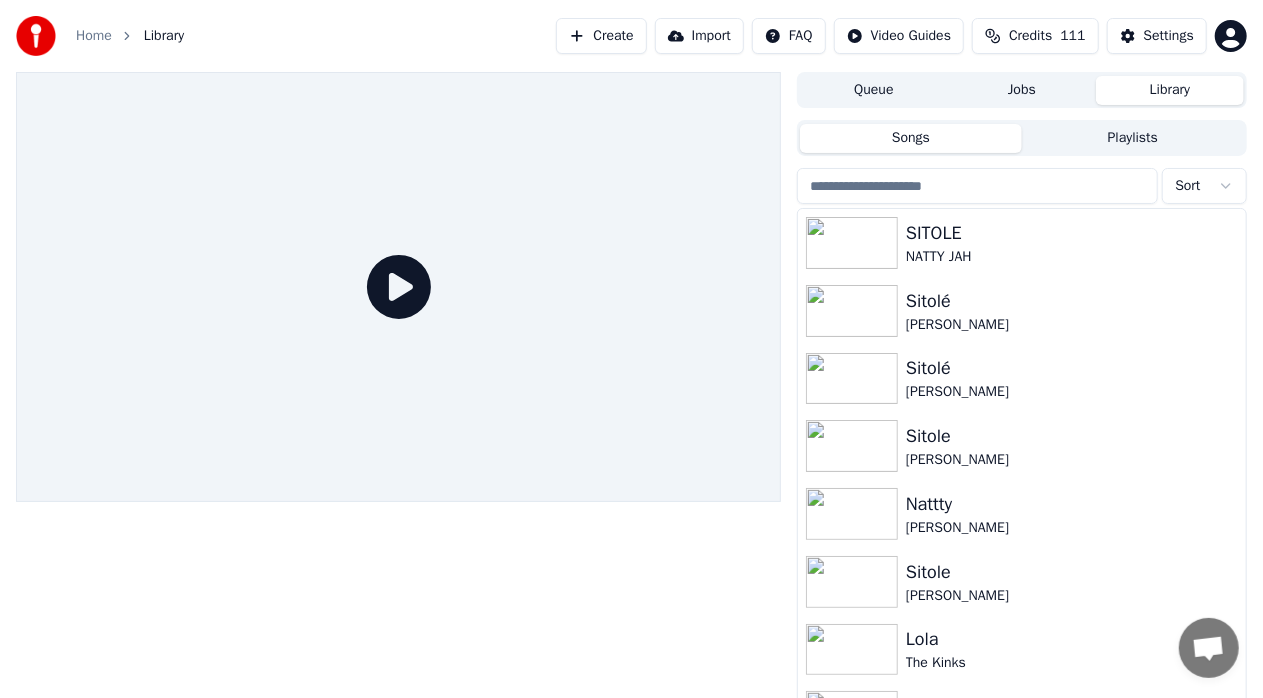 click 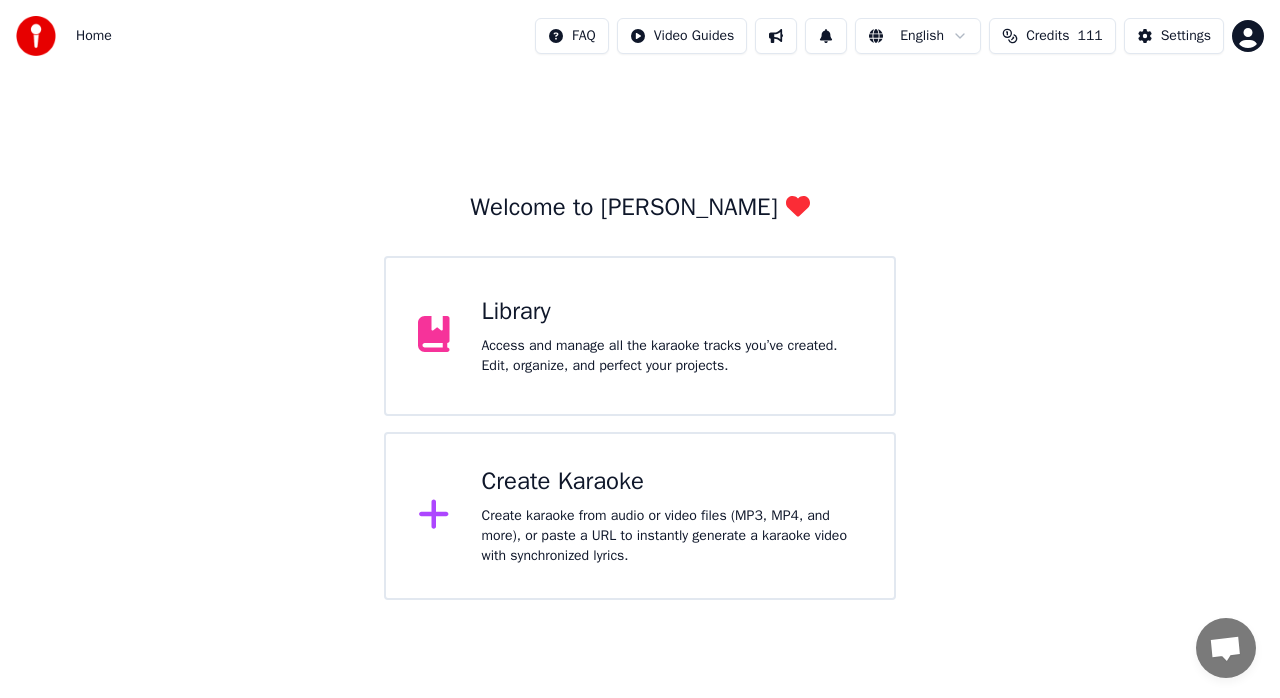 click on "Library" at bounding box center [672, 312] 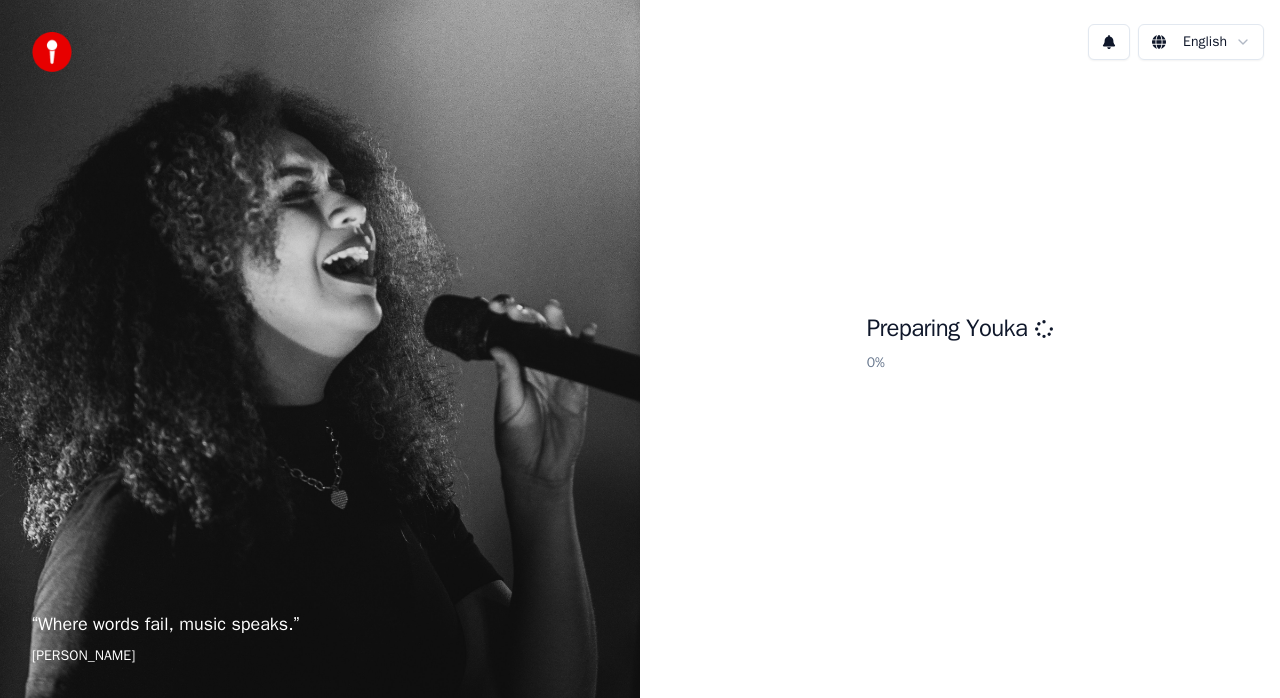 scroll, scrollTop: 0, scrollLeft: 0, axis: both 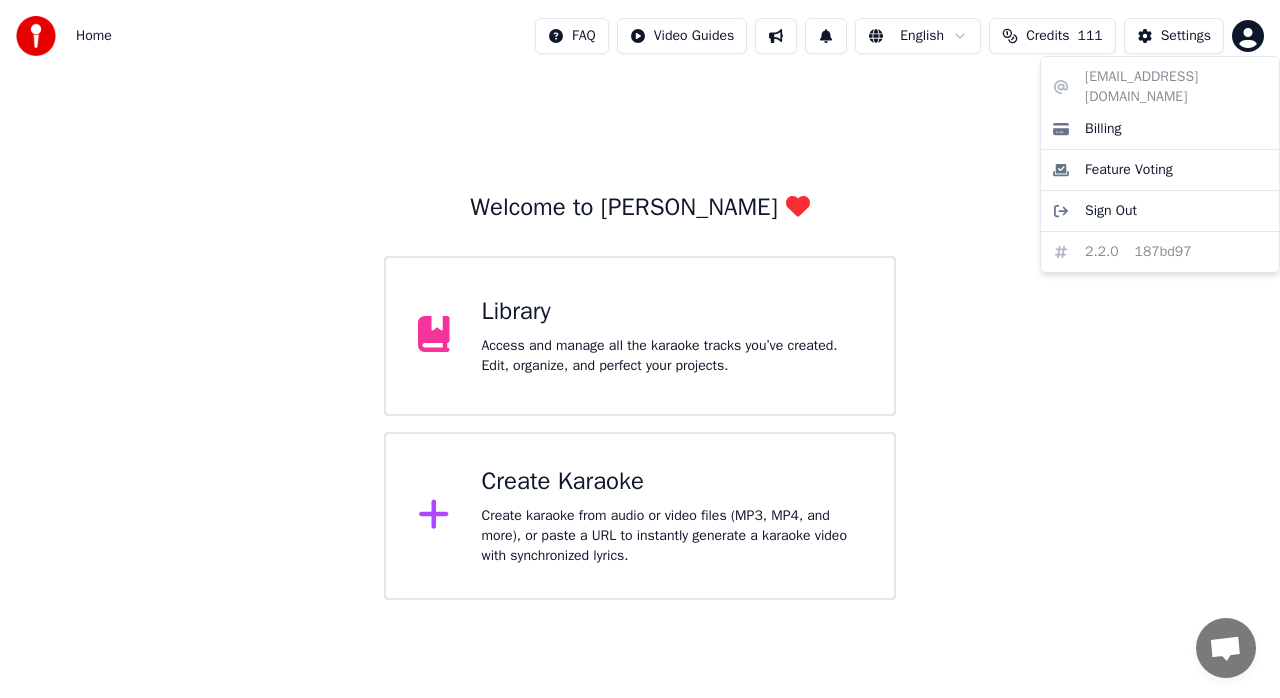 click on "Home FAQ Video Guides English Credits 111 Settings Welcome to Youka Library Access and manage all the karaoke tracks you’ve created. Edit, organize, and perfect your projects. Create Karaoke Create karaoke from audio or video files (MP3, MP4, and more), or paste a URL to instantly generate a karaoke video with synchronized lyrics. Chat [PERSON_NAME] from Youka Desktop More channels Continue on Email Network offline. Reconnecting... No messages can be received or sent for now. Youka Desktop Hello! How can I help you?  [DATE] purchased monthly basic subscription with paypal but credits not showing [DATE] no credits [DATE] [DATE] no credits [DATE] [DATE] [PERSON_NAME] Please logout then login using your PayPal email address [DATE] Send a file Insert an emoji Send a file Audio message We run on Crisp [EMAIL_ADDRESS][DOMAIN_NAME] Billing Feature Voting Sign Out 2.2.0 187bd97" at bounding box center [640, 300] 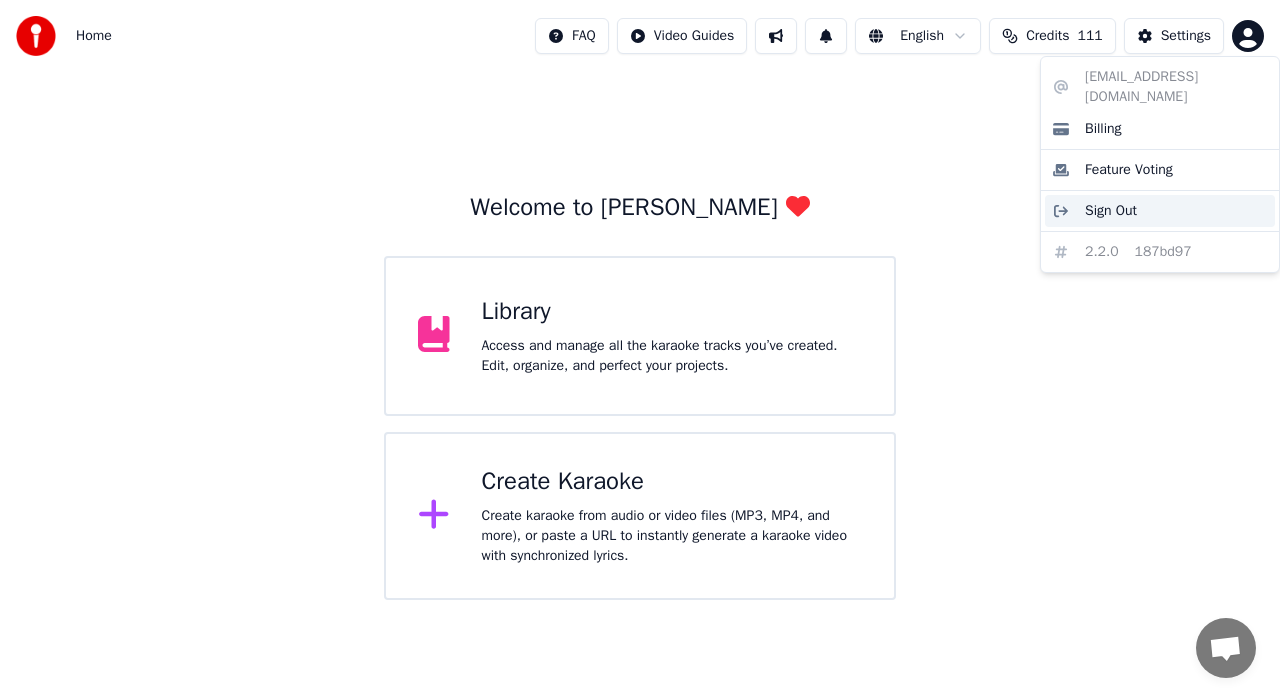 click on "Sign Out" at bounding box center [1111, 211] 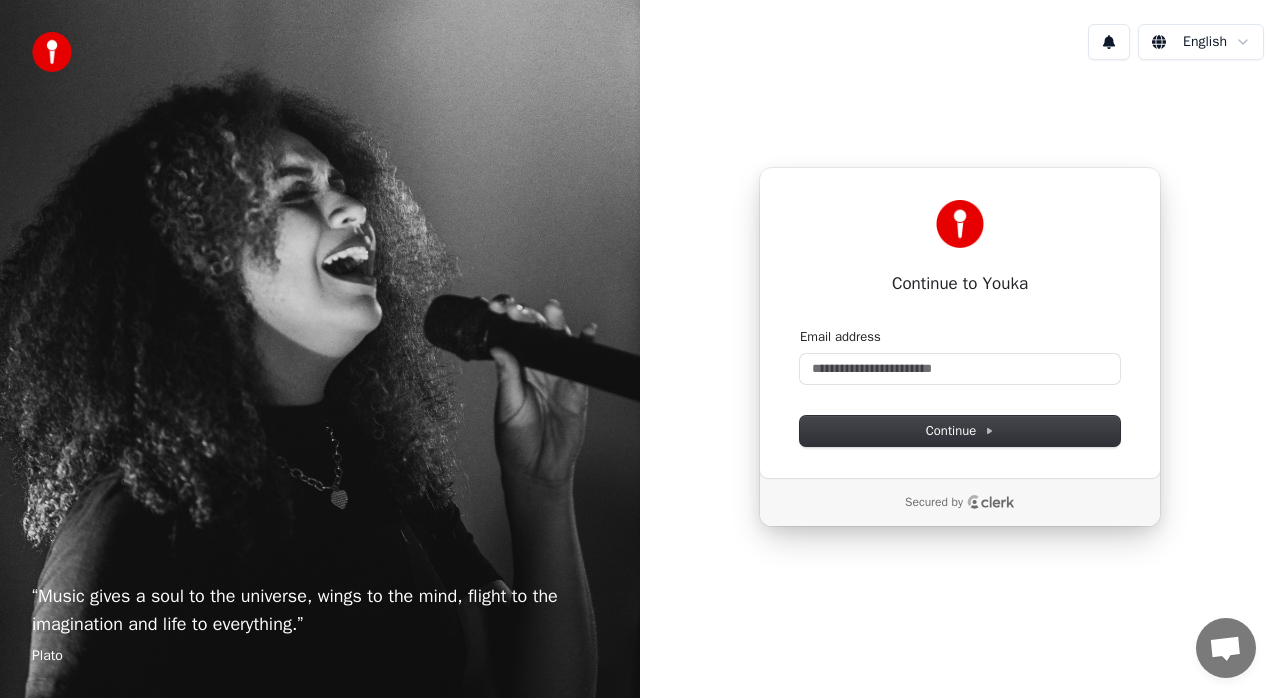 type 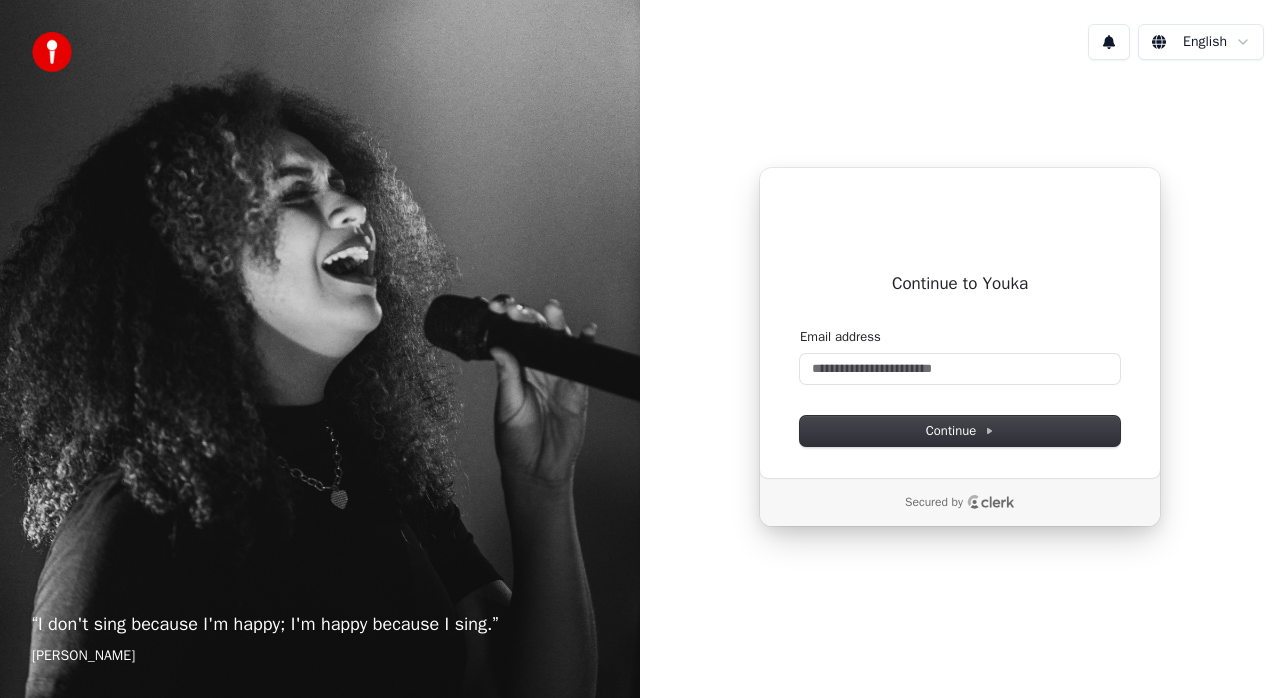scroll, scrollTop: 0, scrollLeft: 0, axis: both 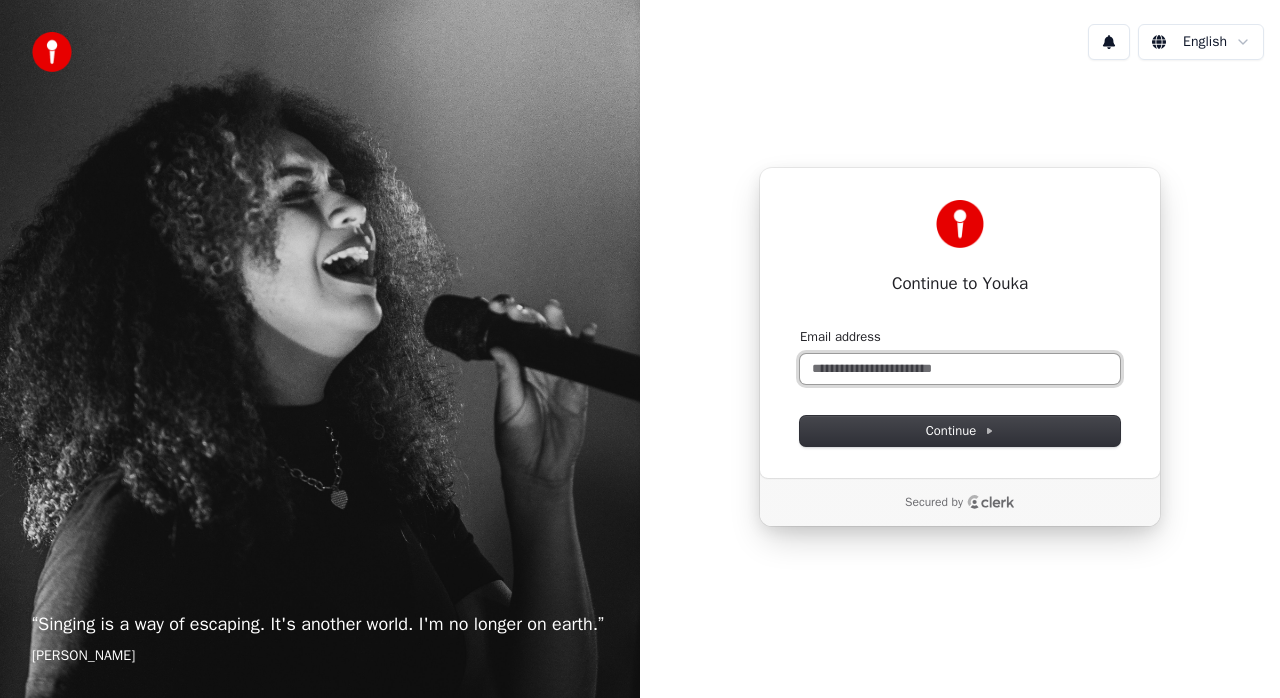click on "Email address" at bounding box center [960, 369] 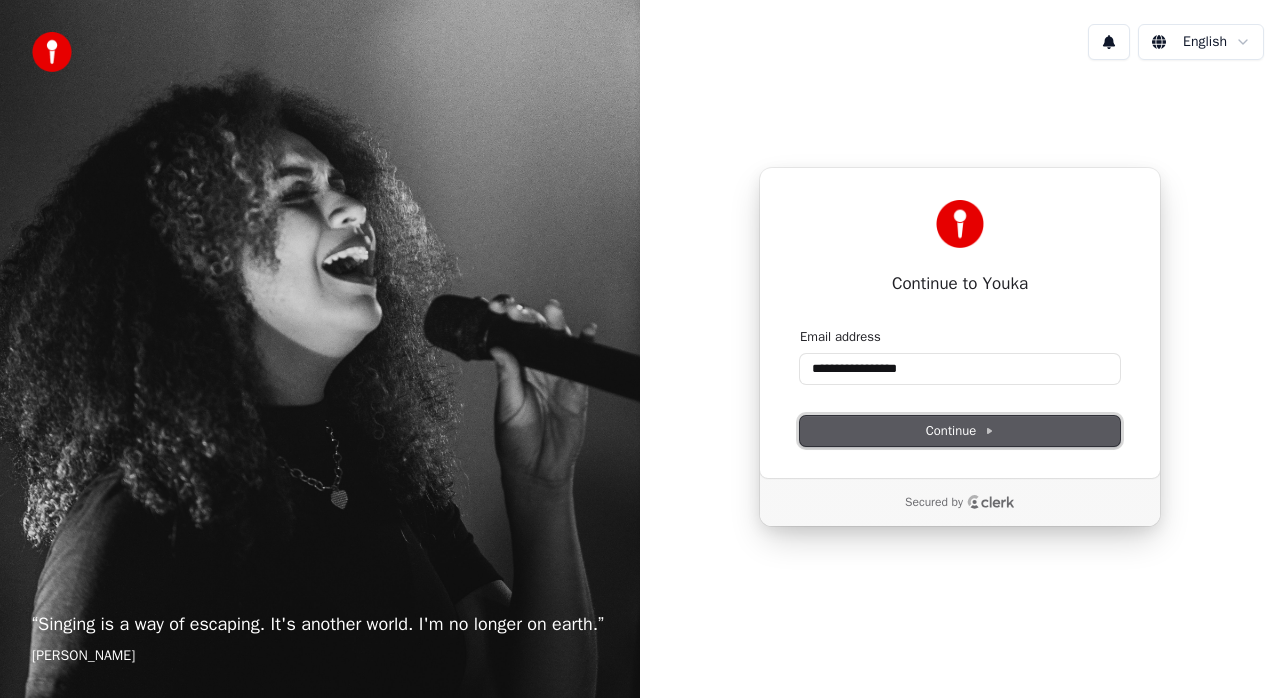 click on "Continue" at bounding box center [960, 431] 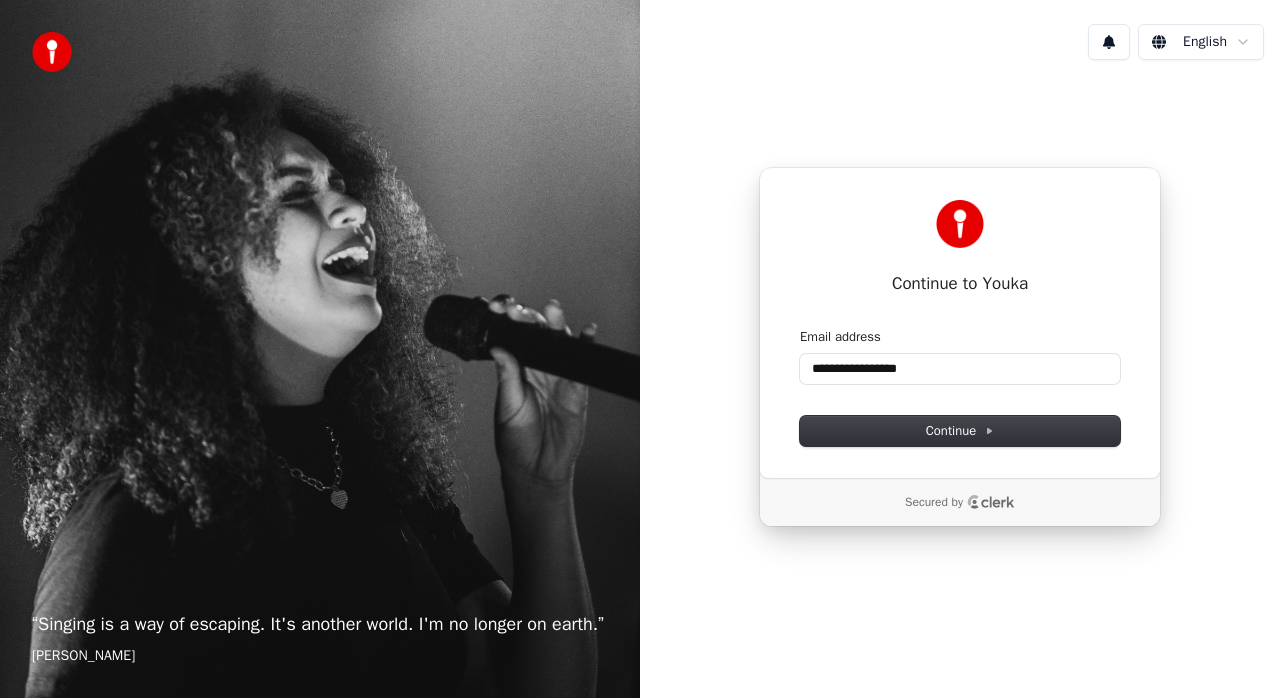 type on "**********" 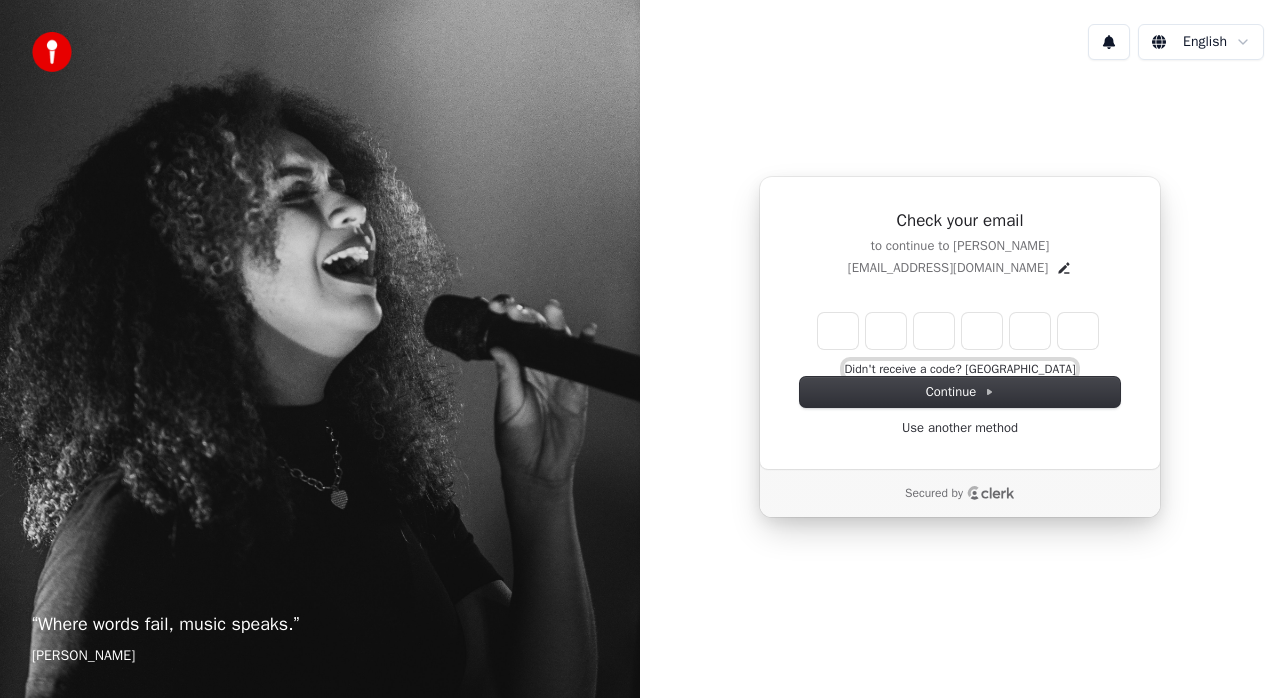 click on "Didn't receive a code? Resend" at bounding box center (959, 369) 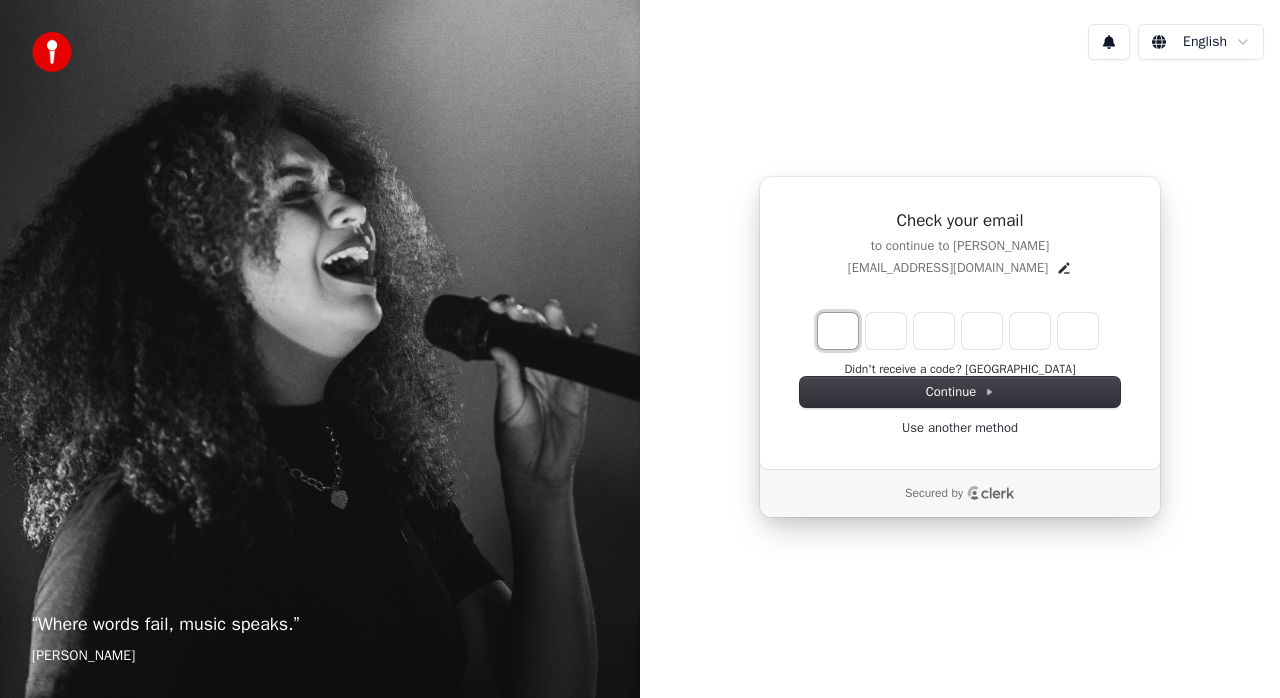 click at bounding box center [838, 331] 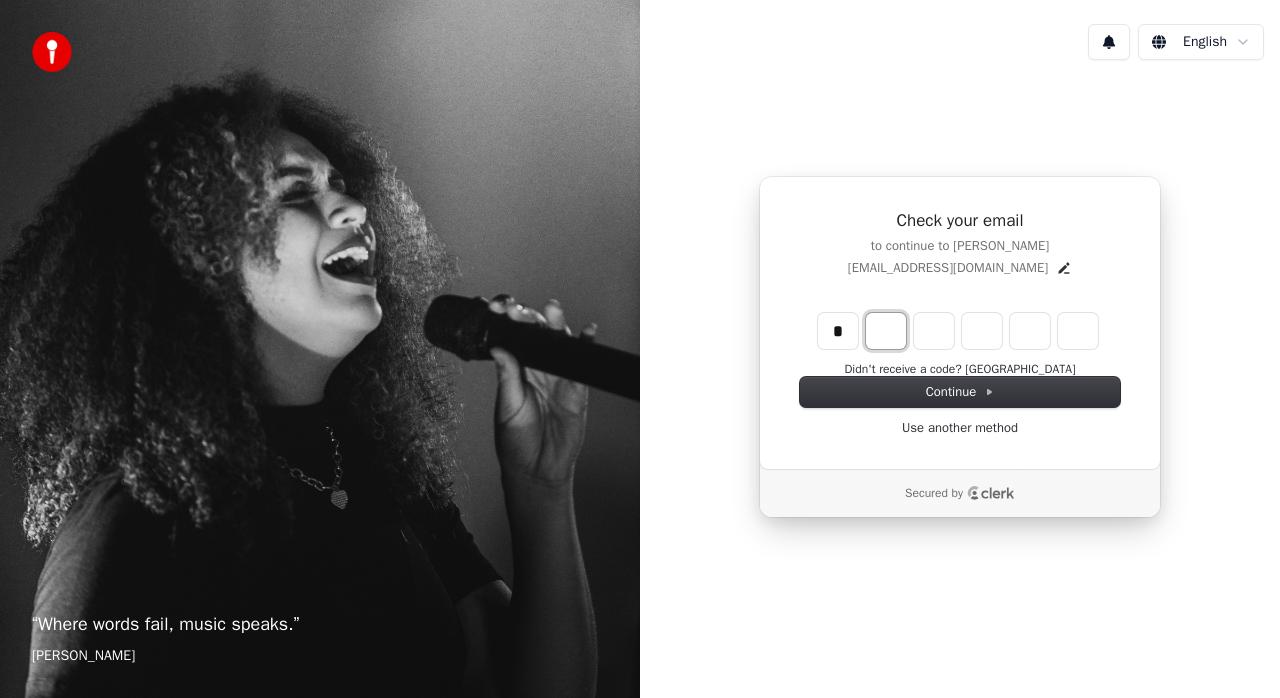 type on "*" 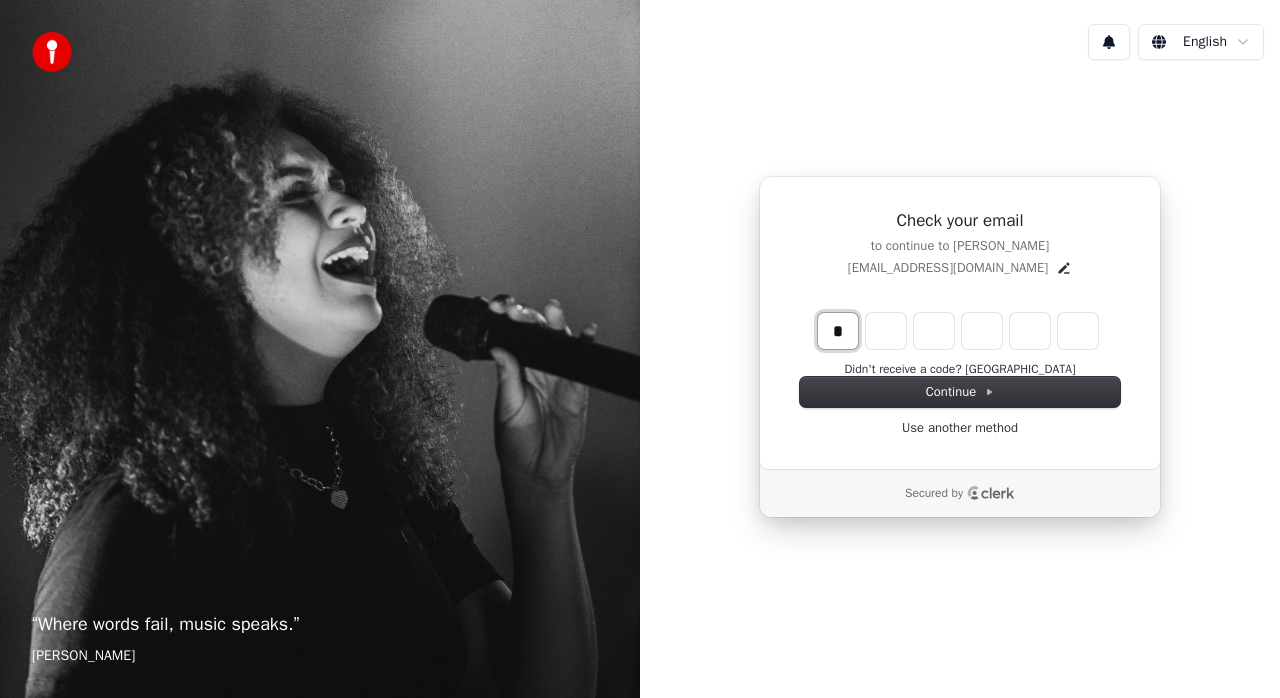 drag, startPoint x: 849, startPoint y: 331, endPoint x: 820, endPoint y: 332, distance: 29.017237 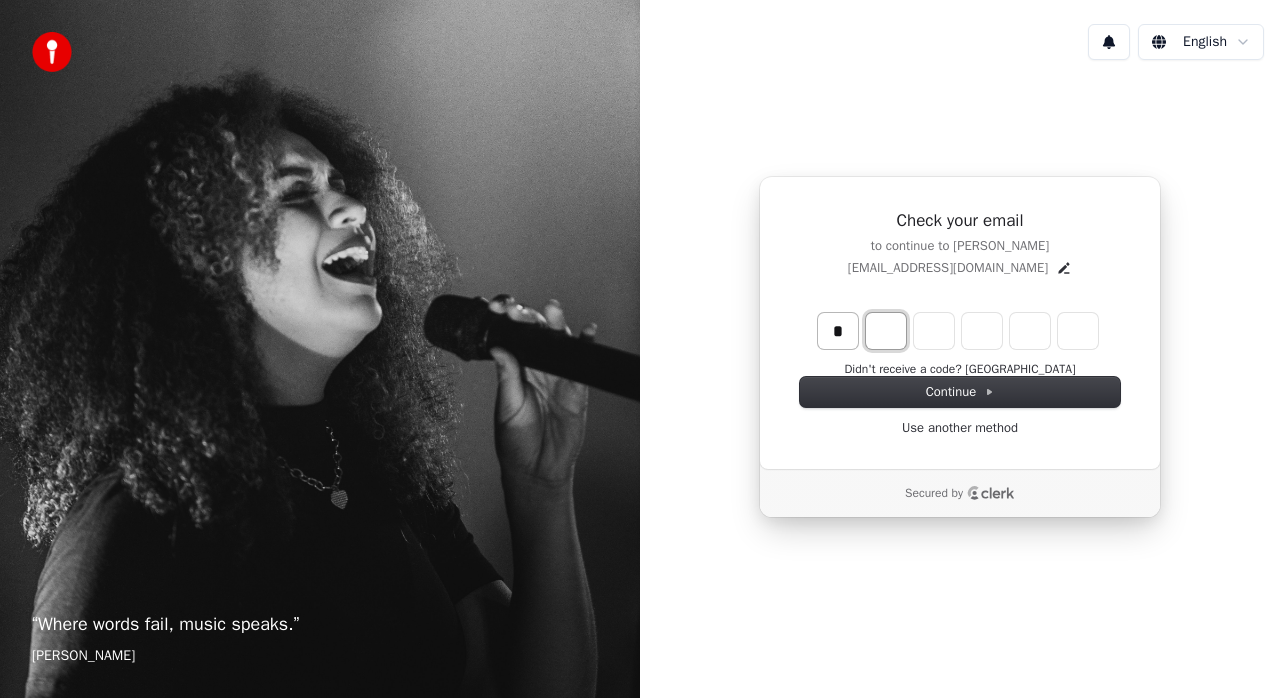 type on "*" 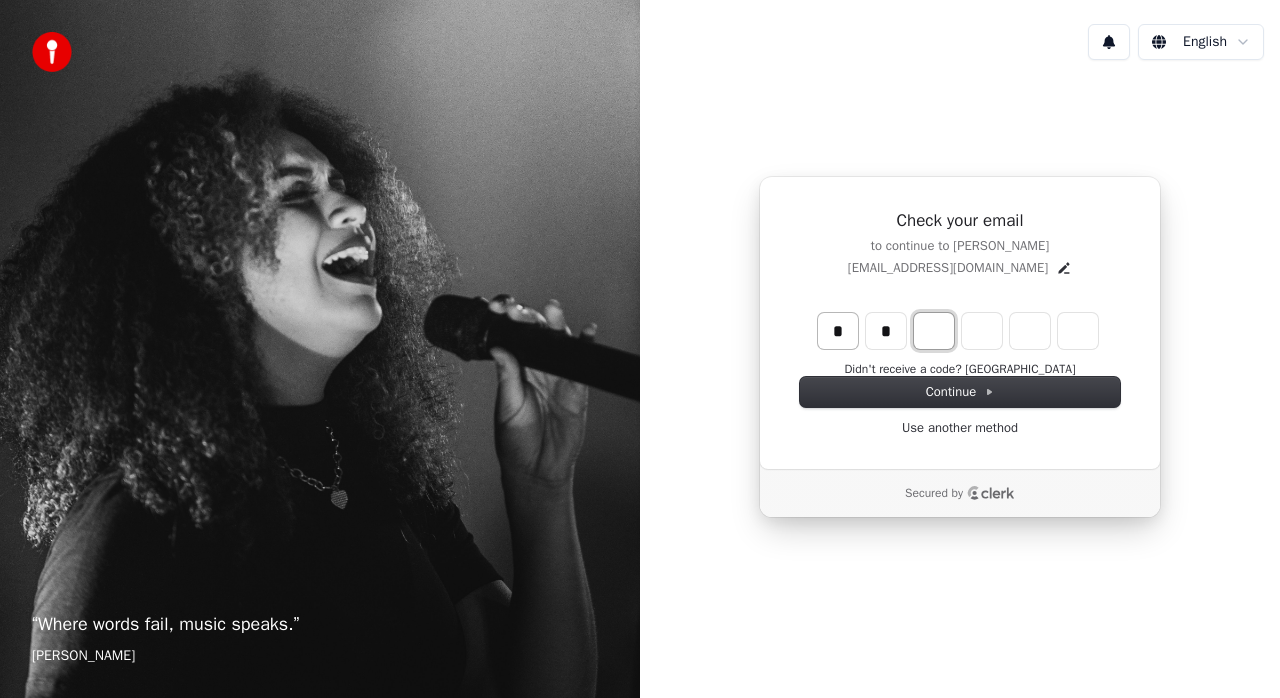 type on "**" 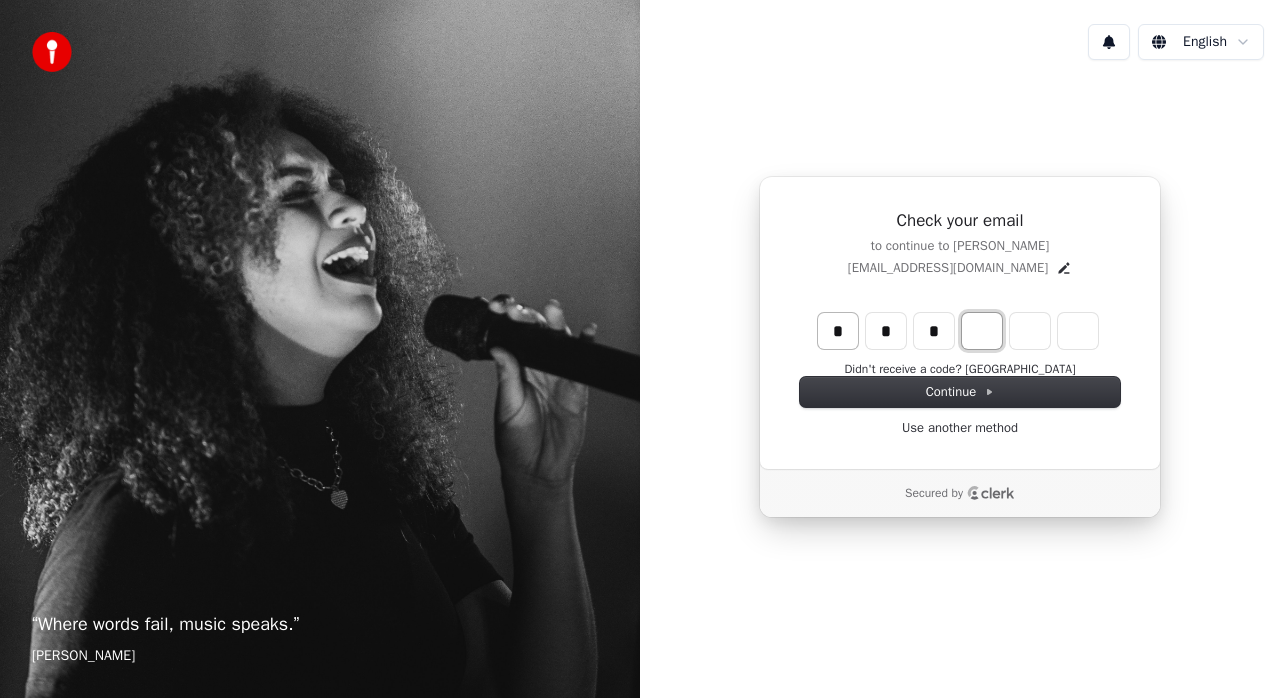 type on "***" 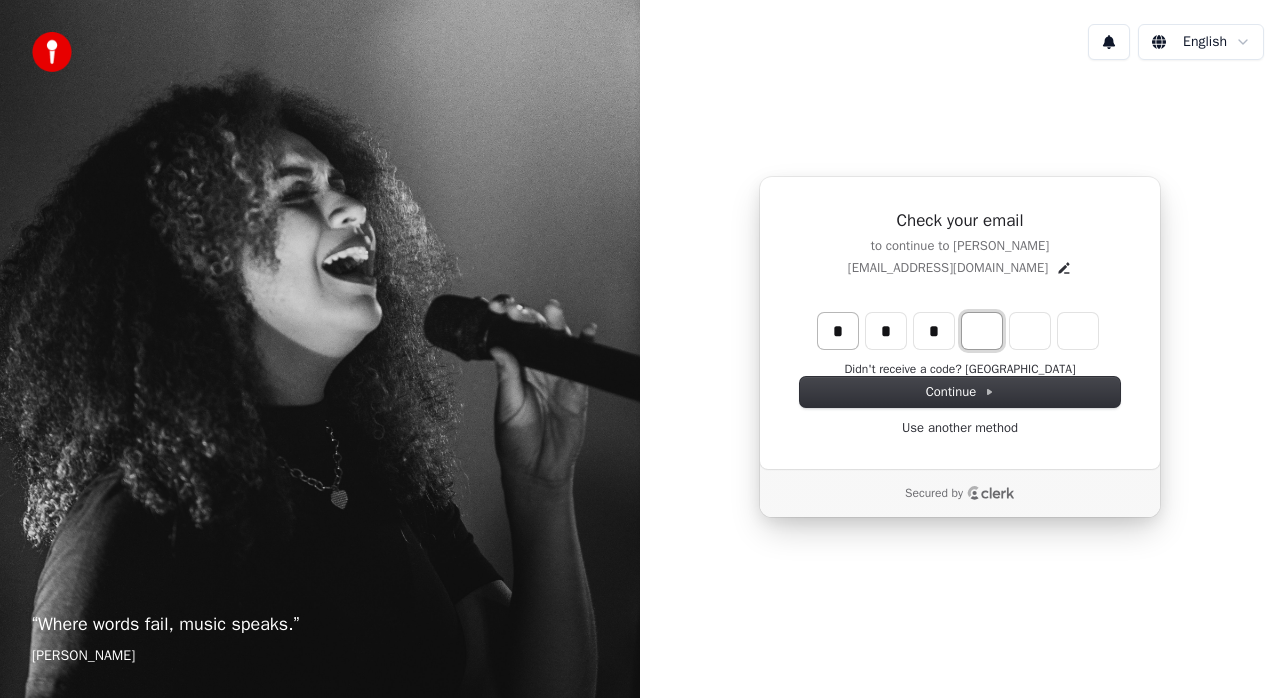 type on "*" 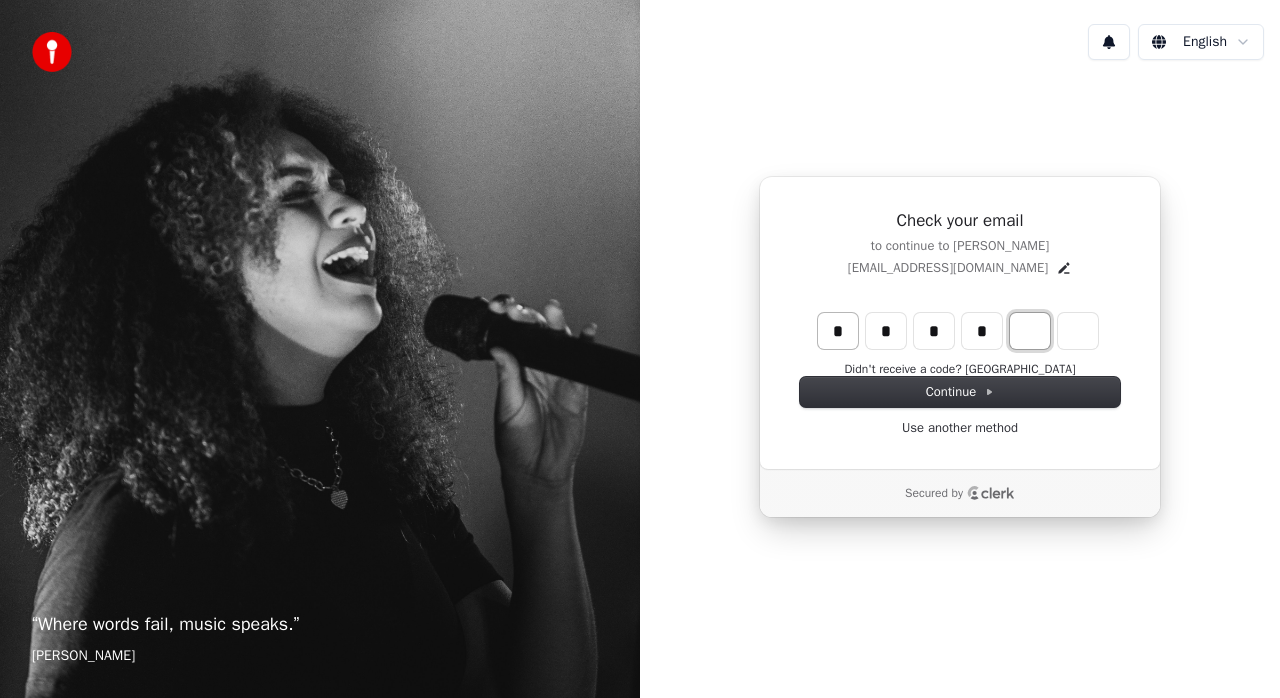 type on "****" 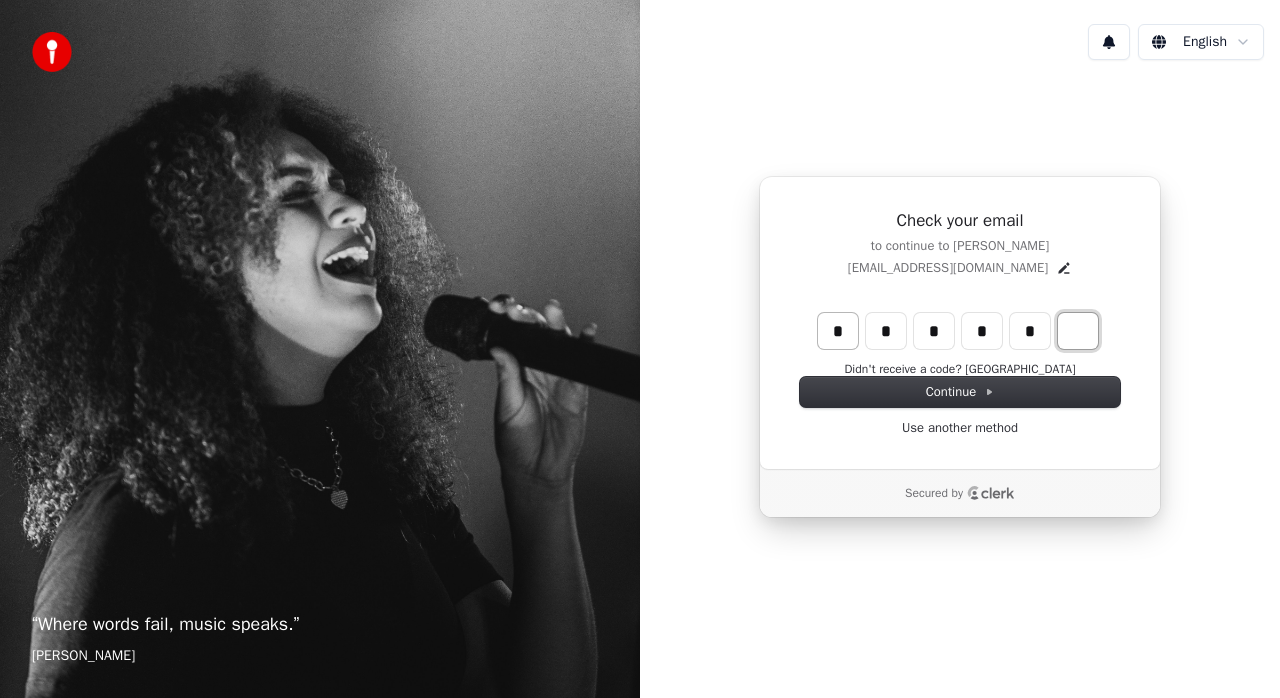 type on "******" 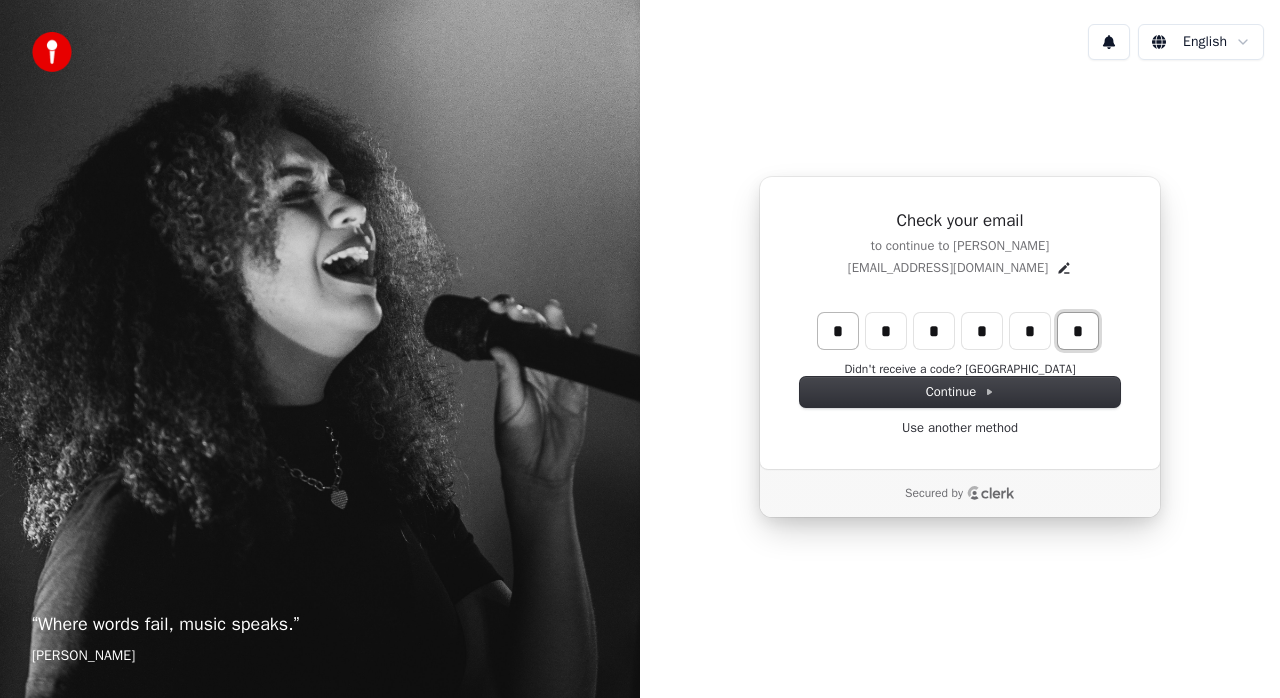 type on "*" 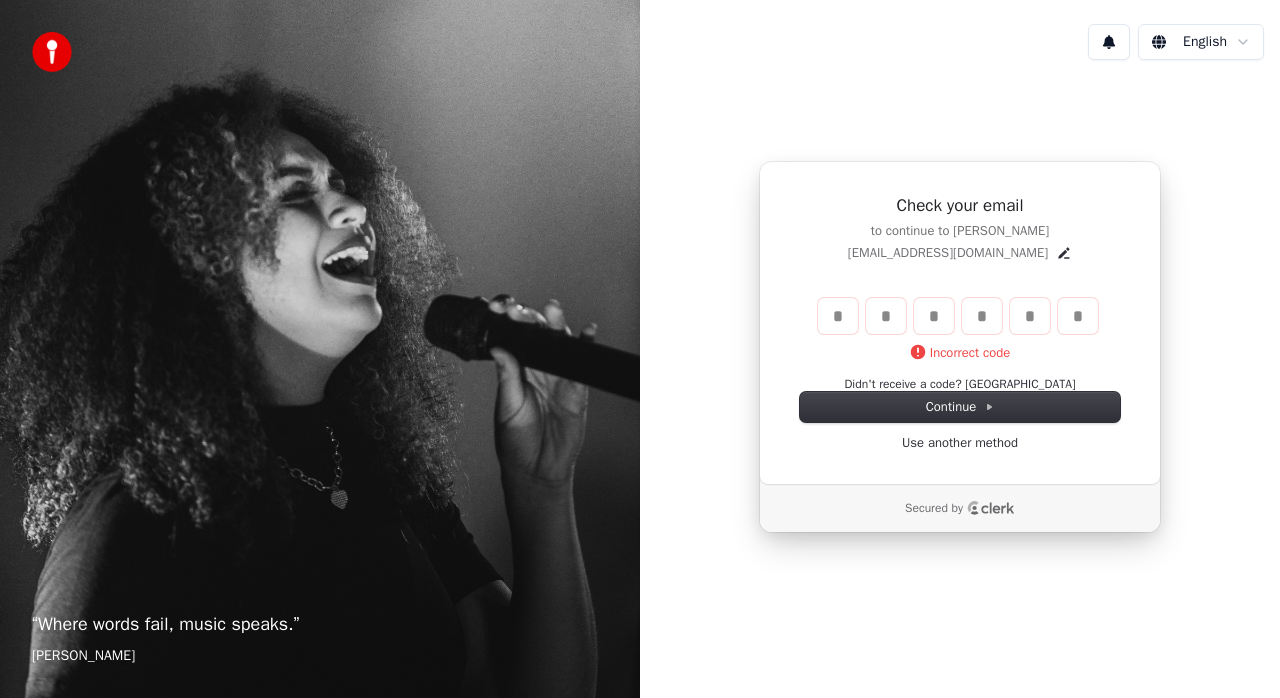 type 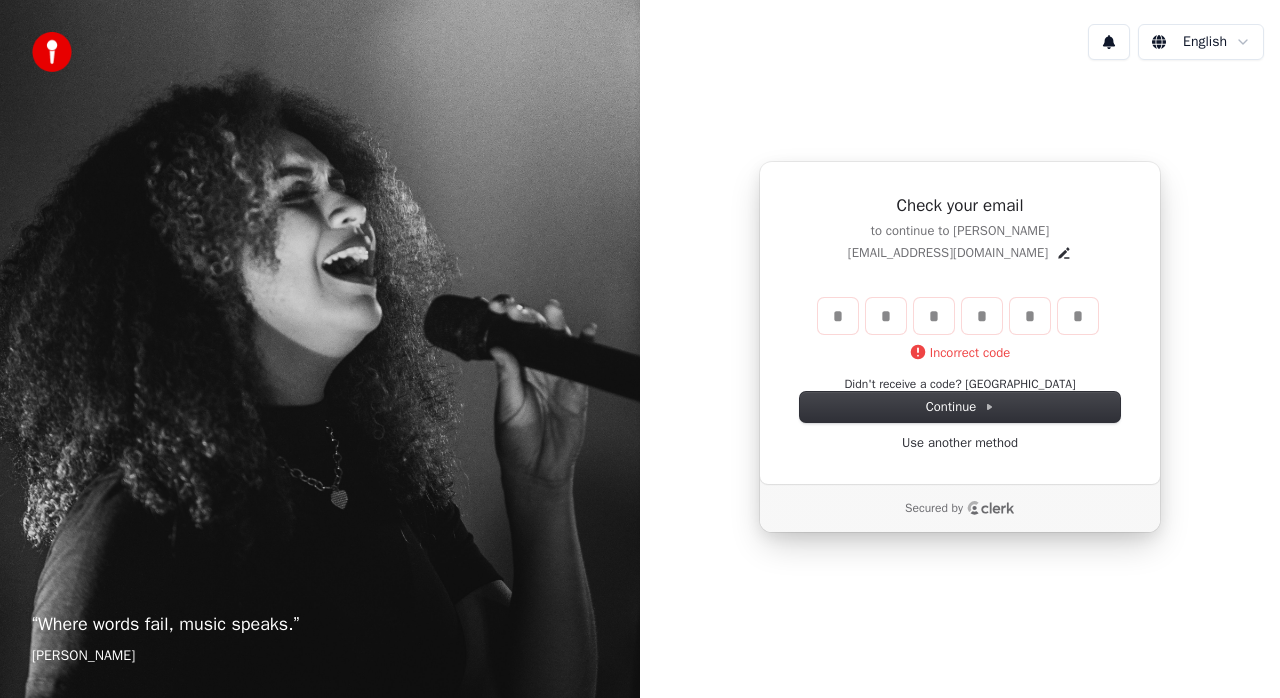 type 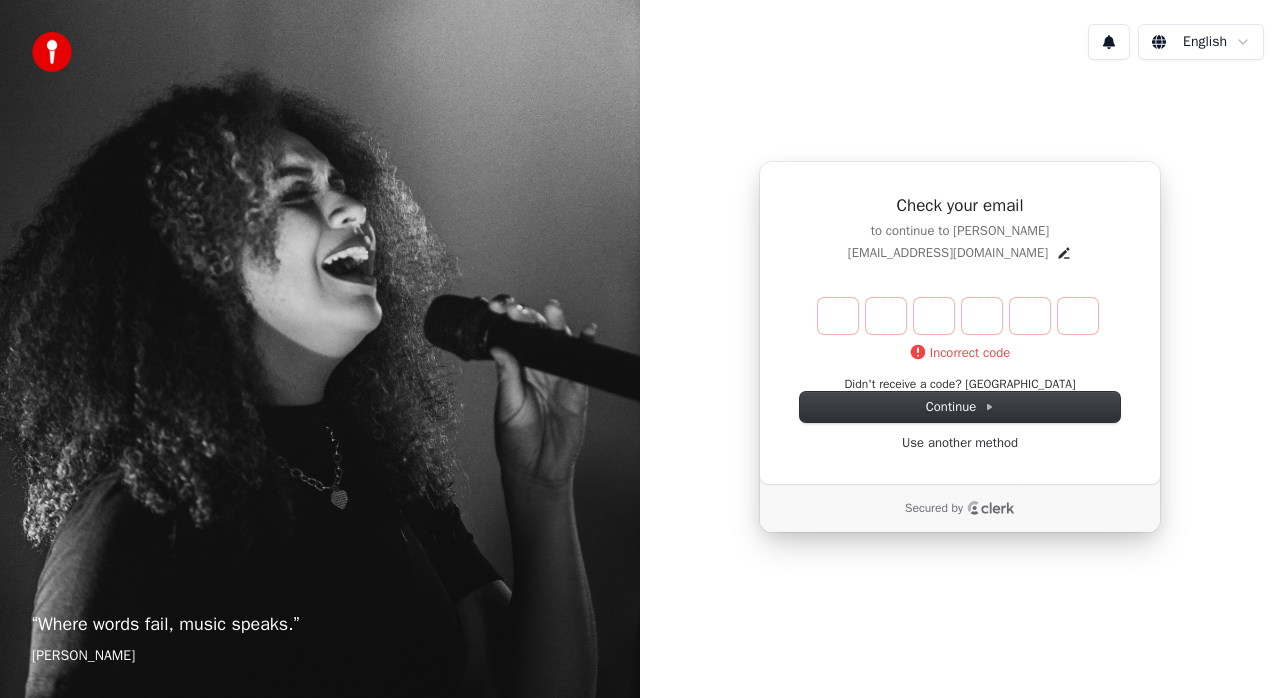 click on "English" at bounding box center (960, 42) 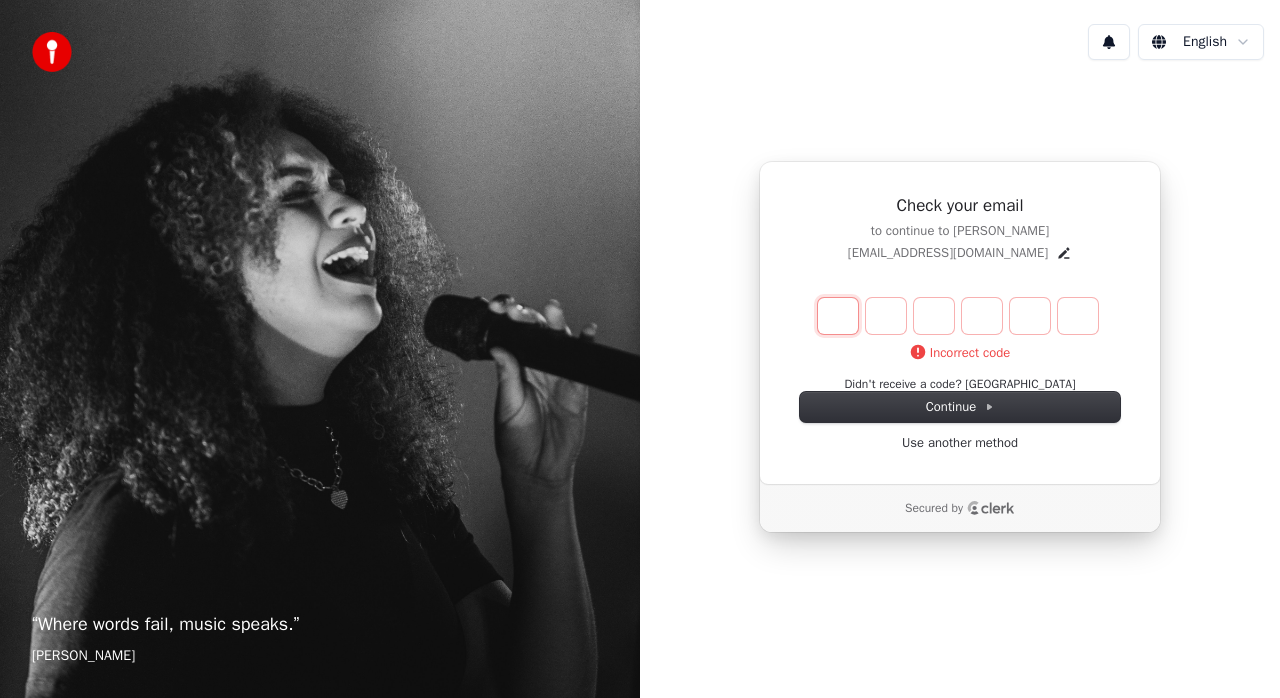 click at bounding box center (838, 316) 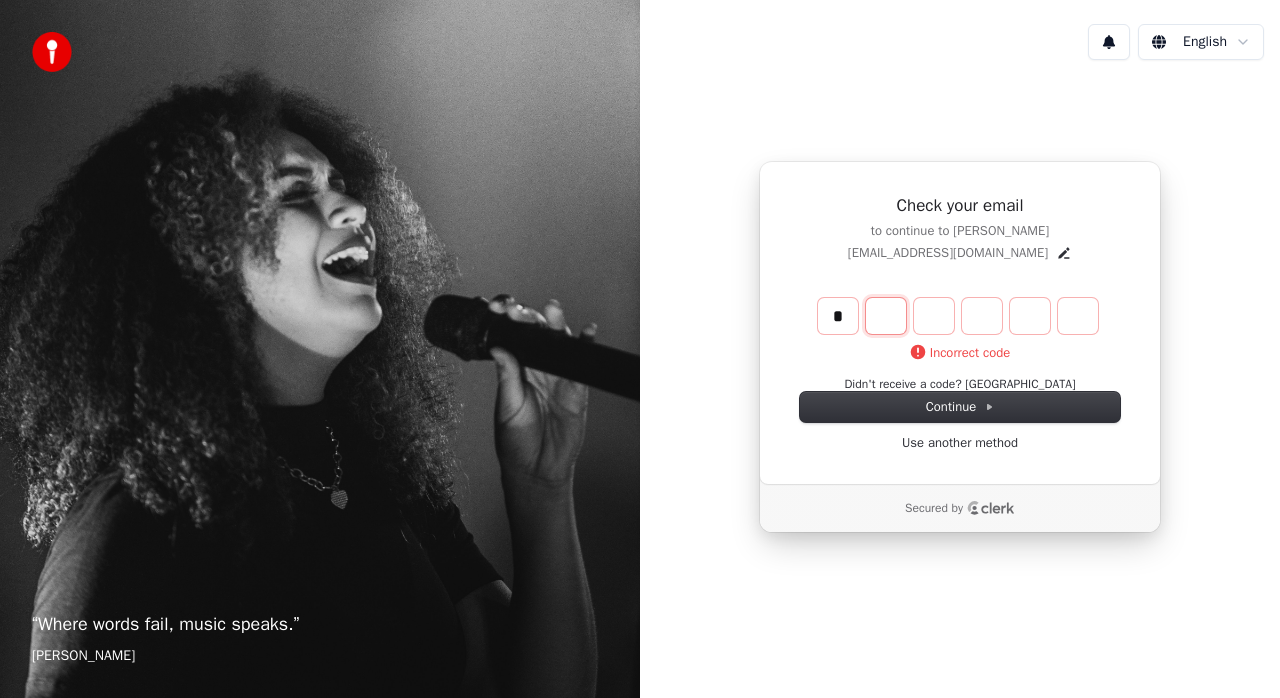 type on "*" 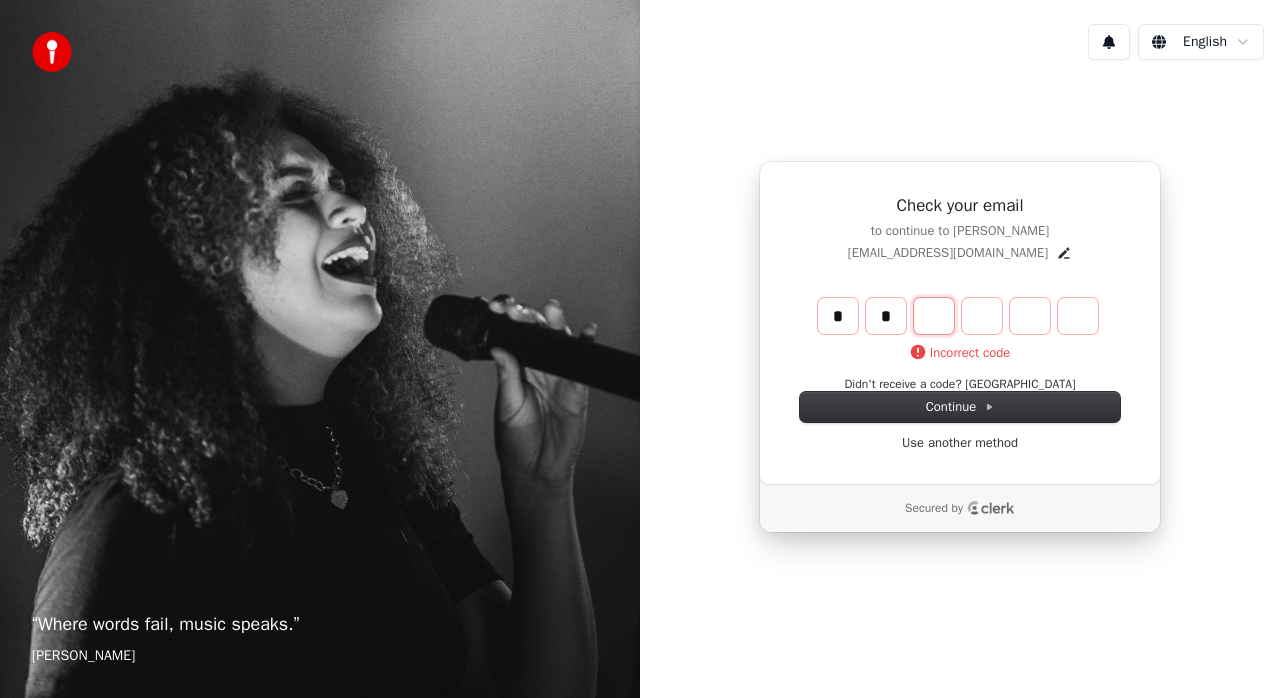 type on "**" 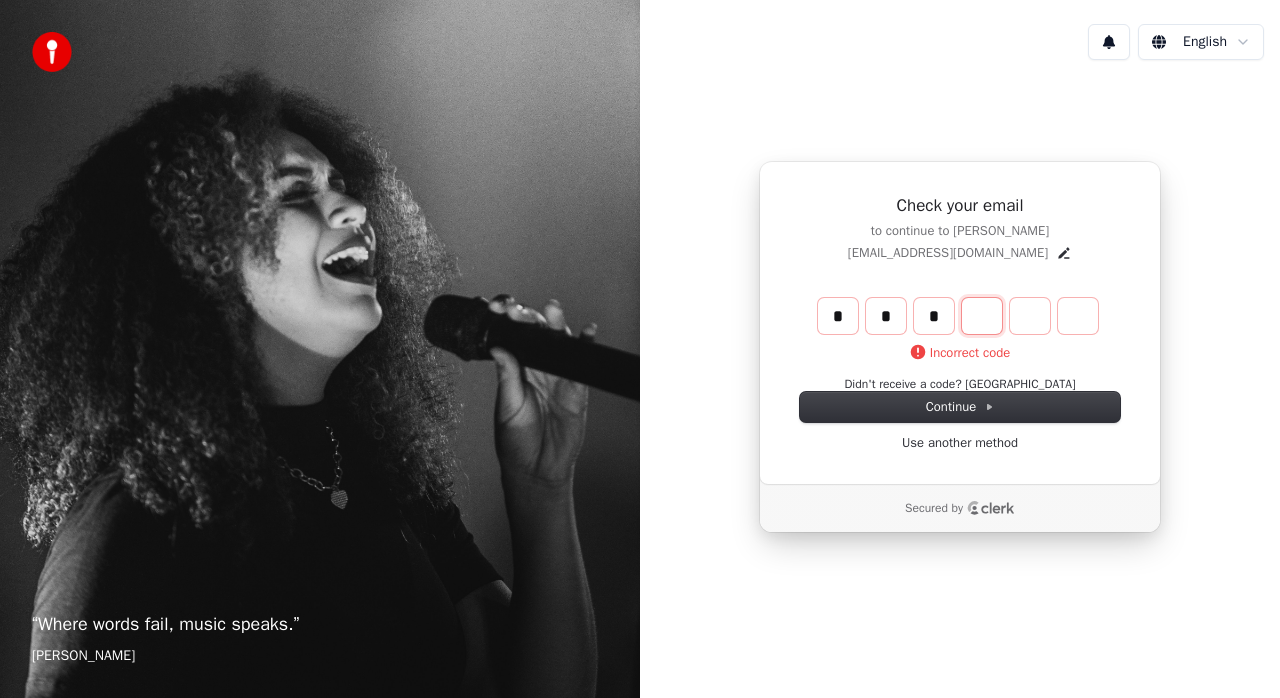 type on "***" 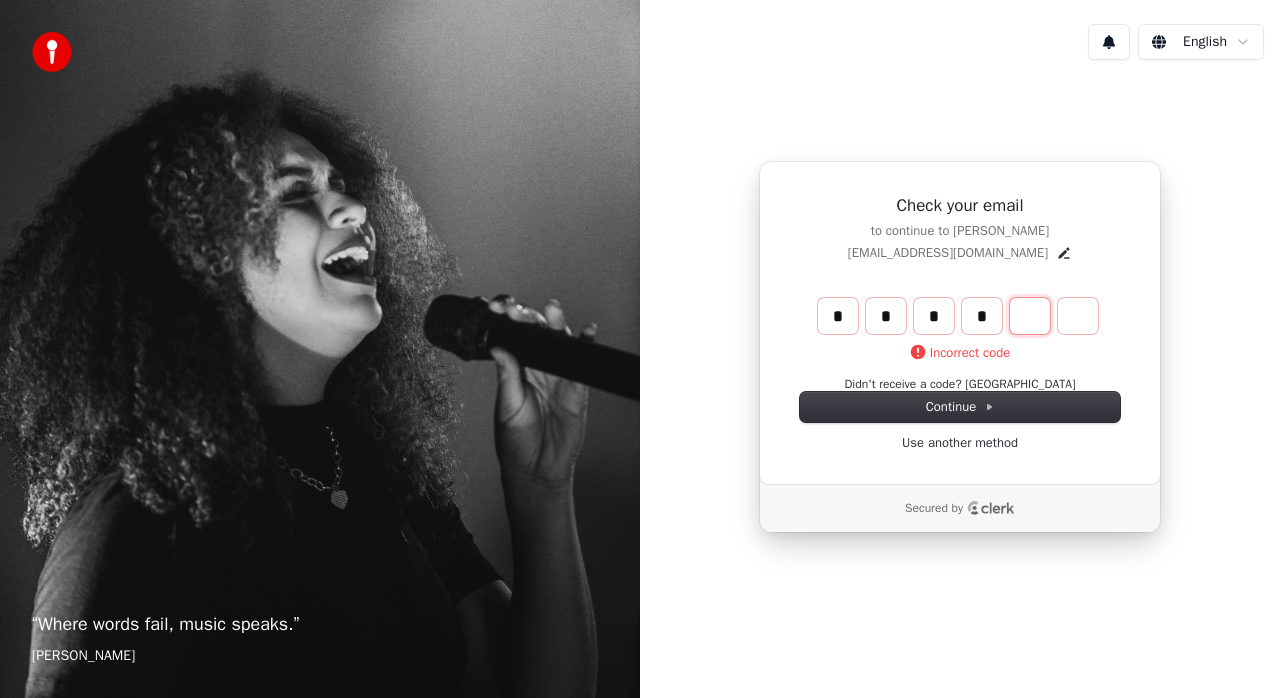type on "****" 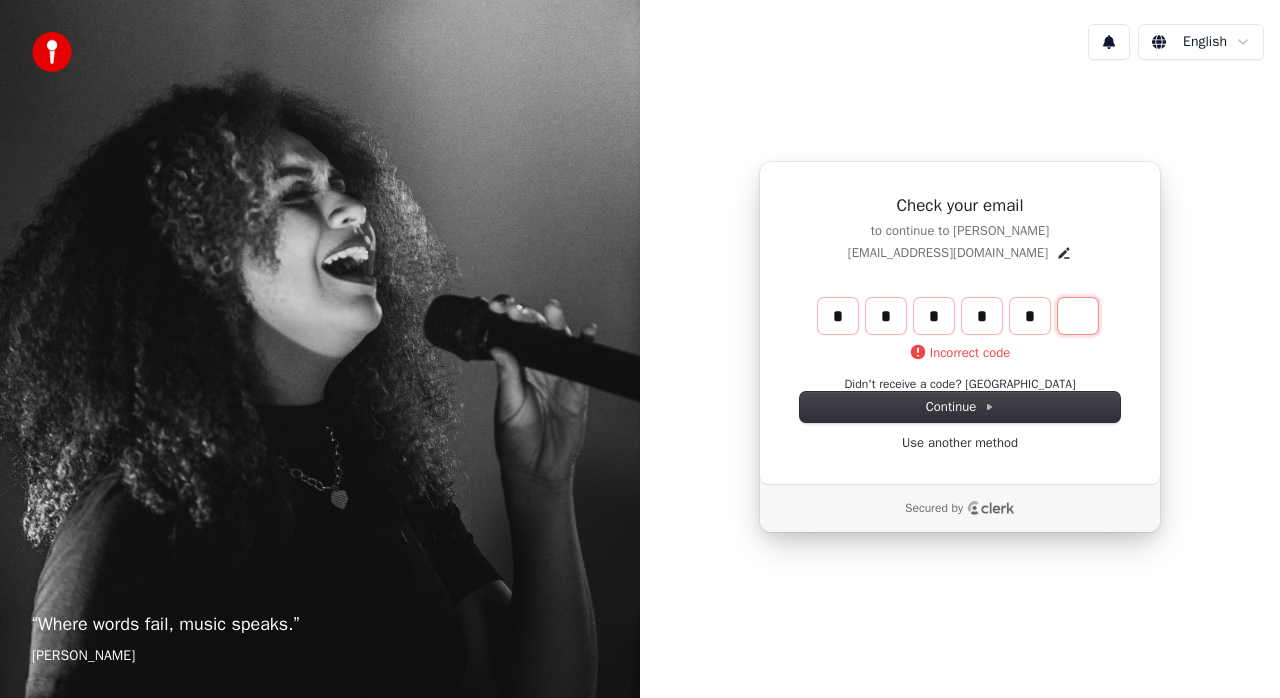 type on "******" 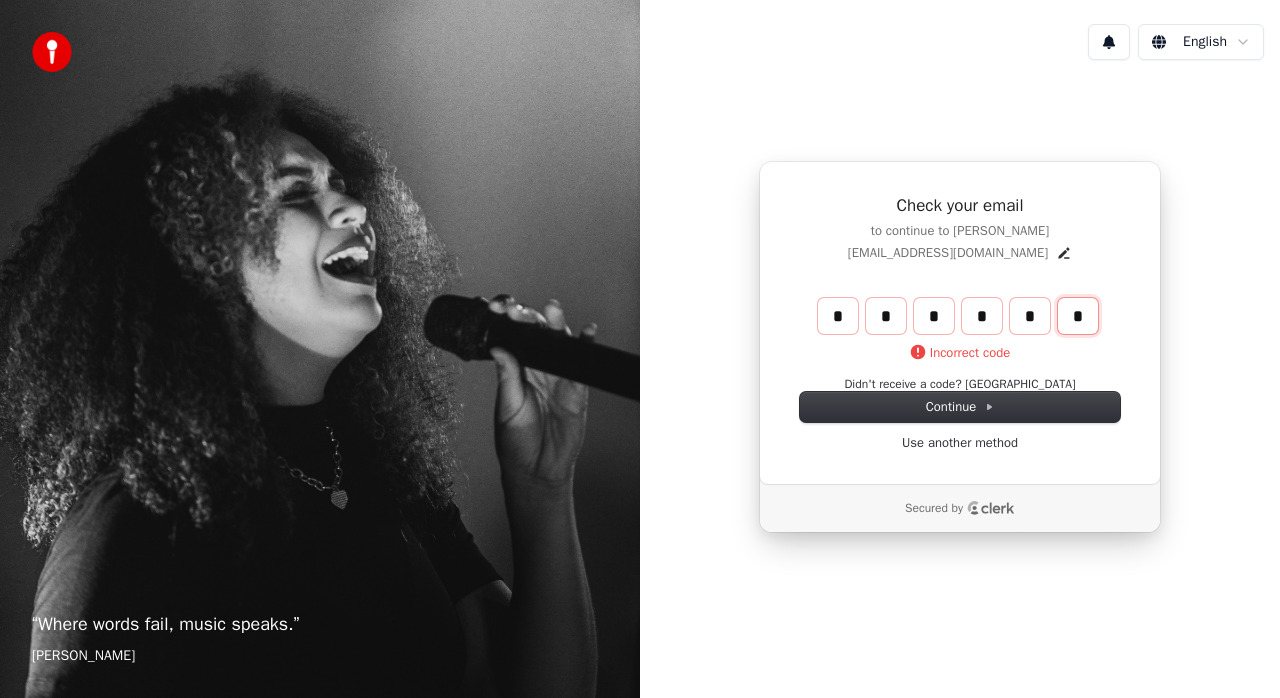 type on "*" 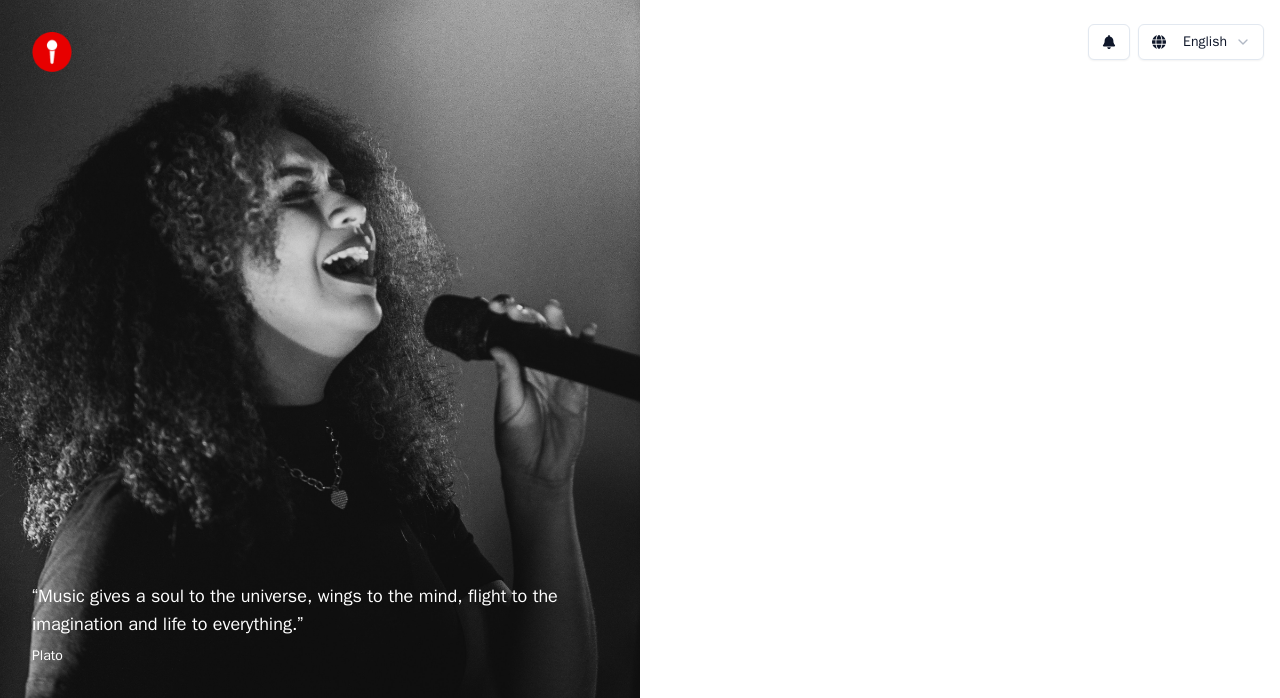 scroll, scrollTop: 0, scrollLeft: 0, axis: both 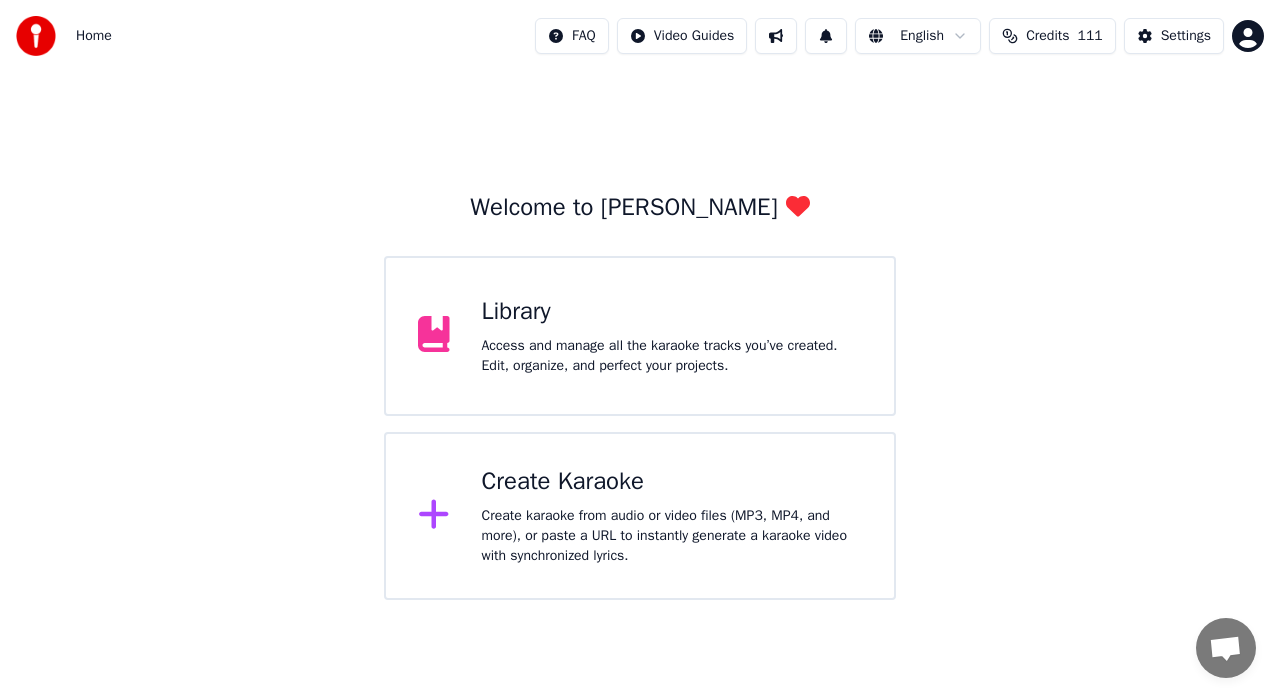 click on "Library" at bounding box center [672, 312] 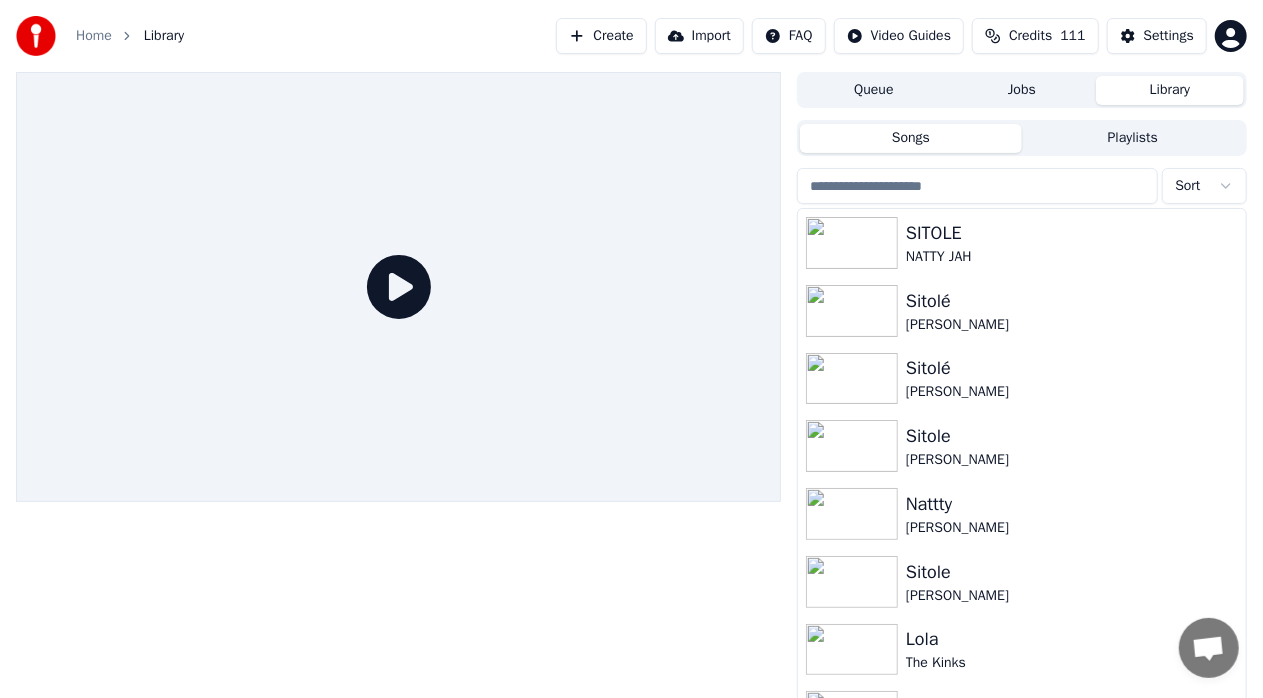 click on "Home" at bounding box center [94, 36] 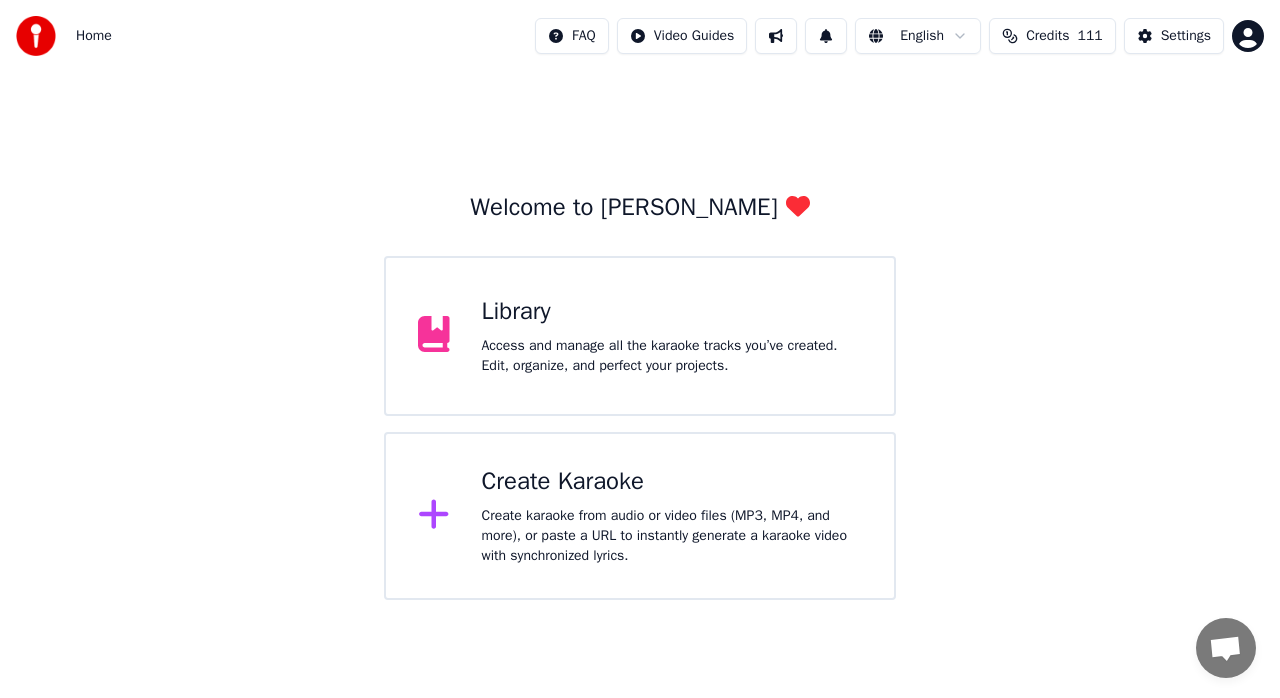 click on "Create Karaoke" at bounding box center (672, 482) 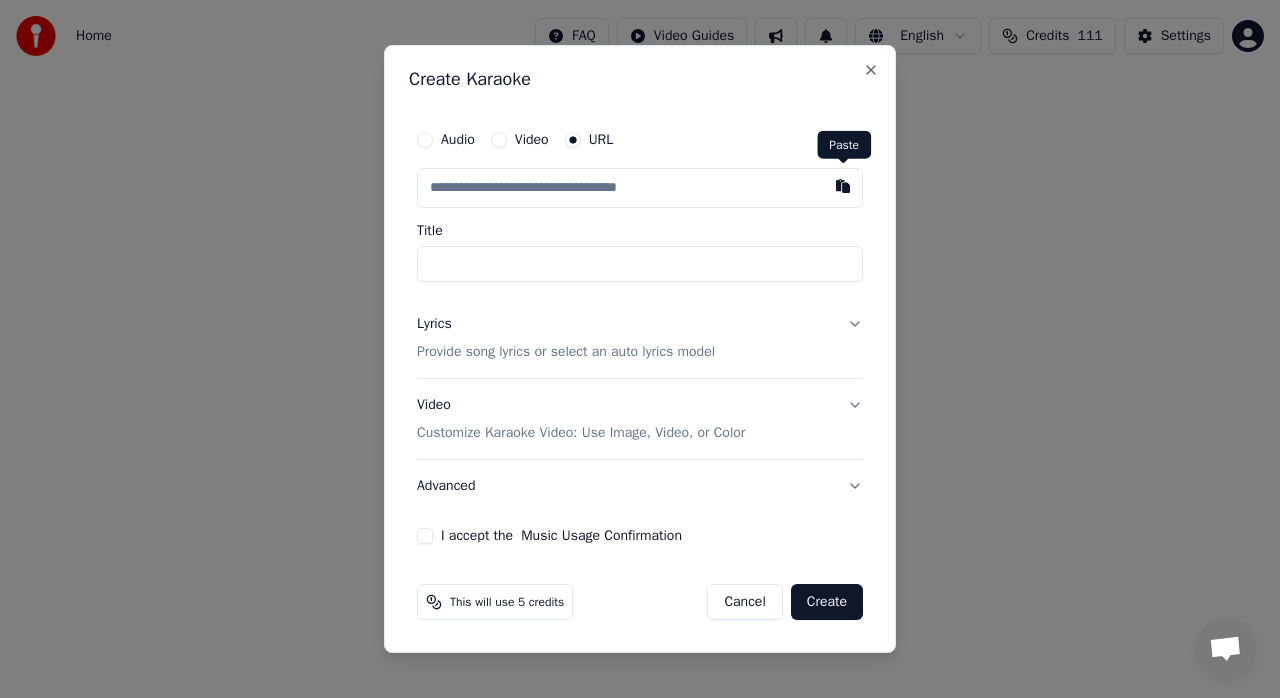 click at bounding box center [843, 186] 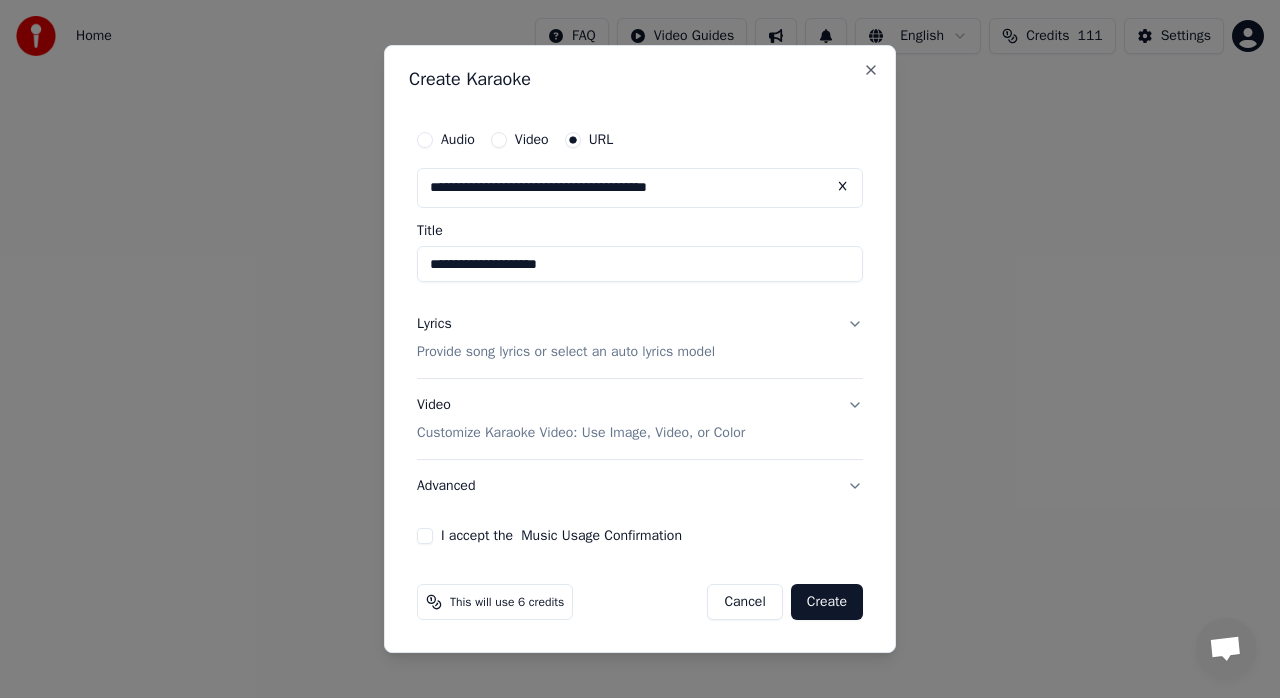 click on "**********" at bounding box center [640, 264] 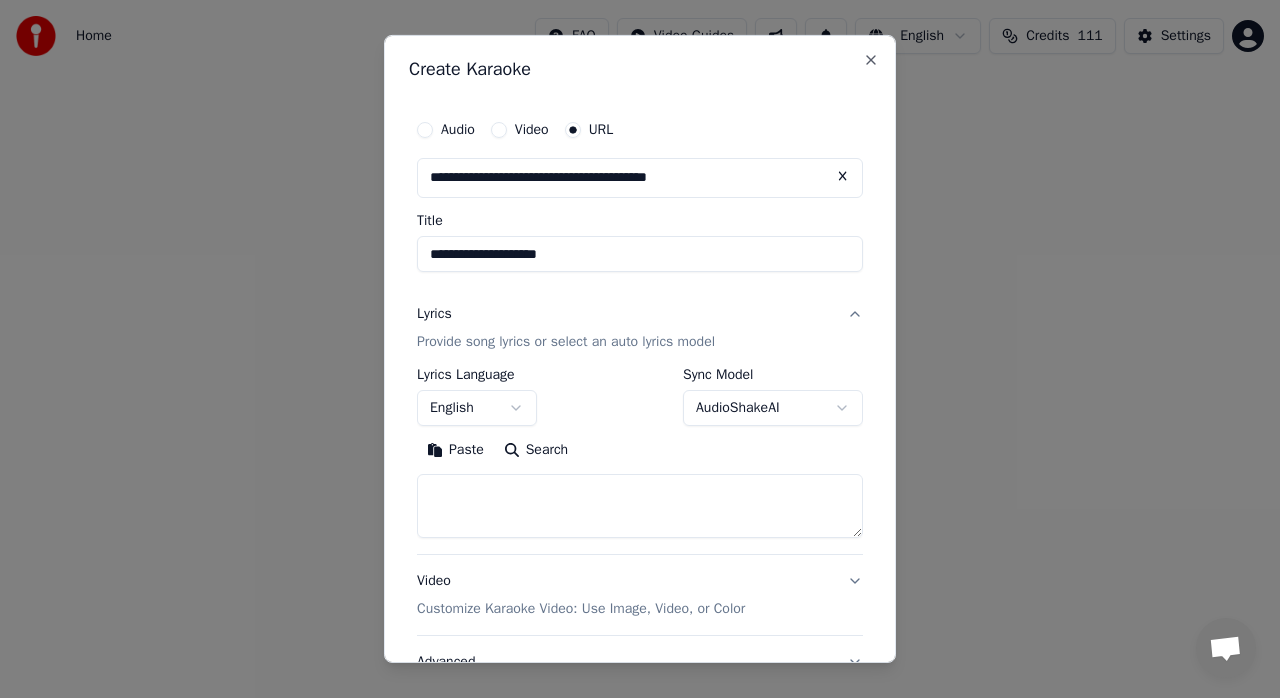 click on "Paste" at bounding box center (455, 450) 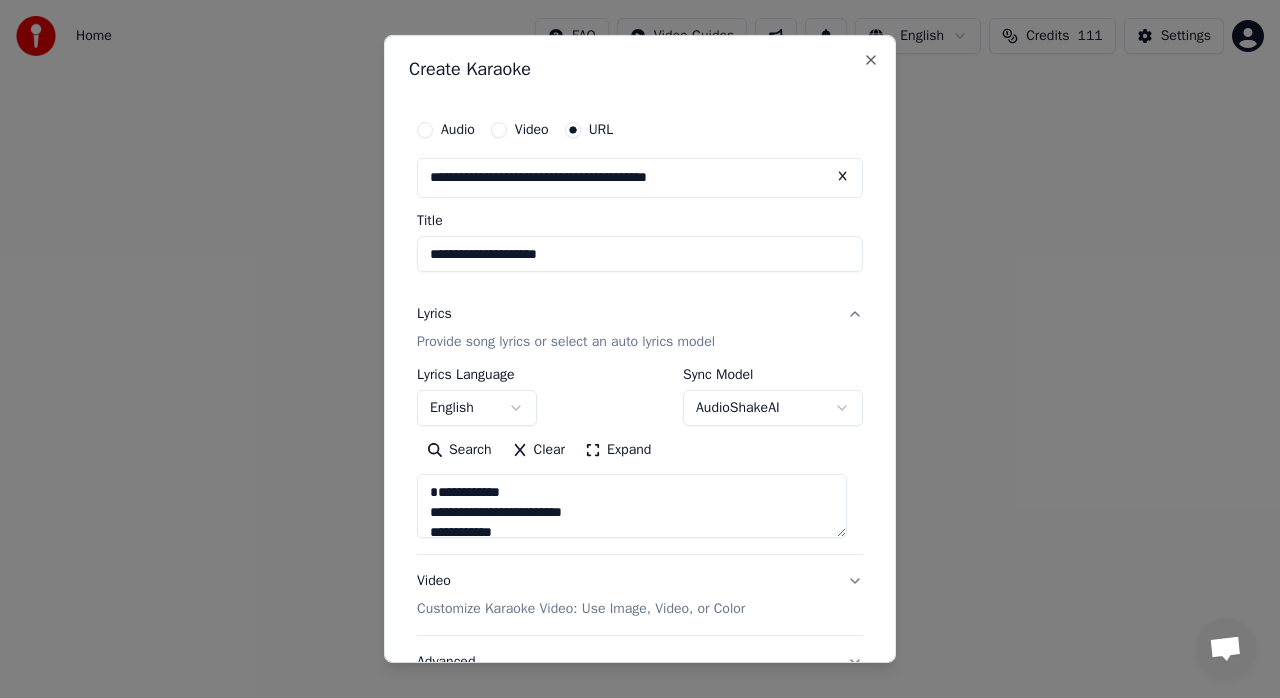 click at bounding box center (632, 506) 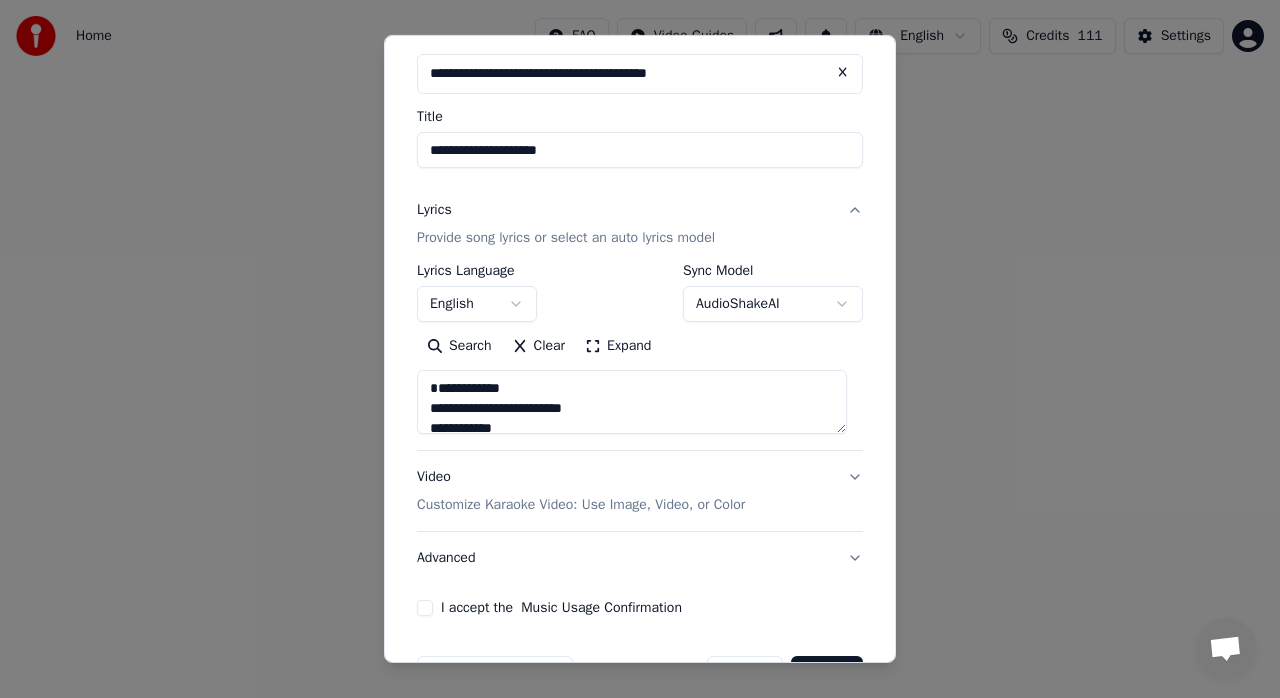 scroll, scrollTop: 108, scrollLeft: 0, axis: vertical 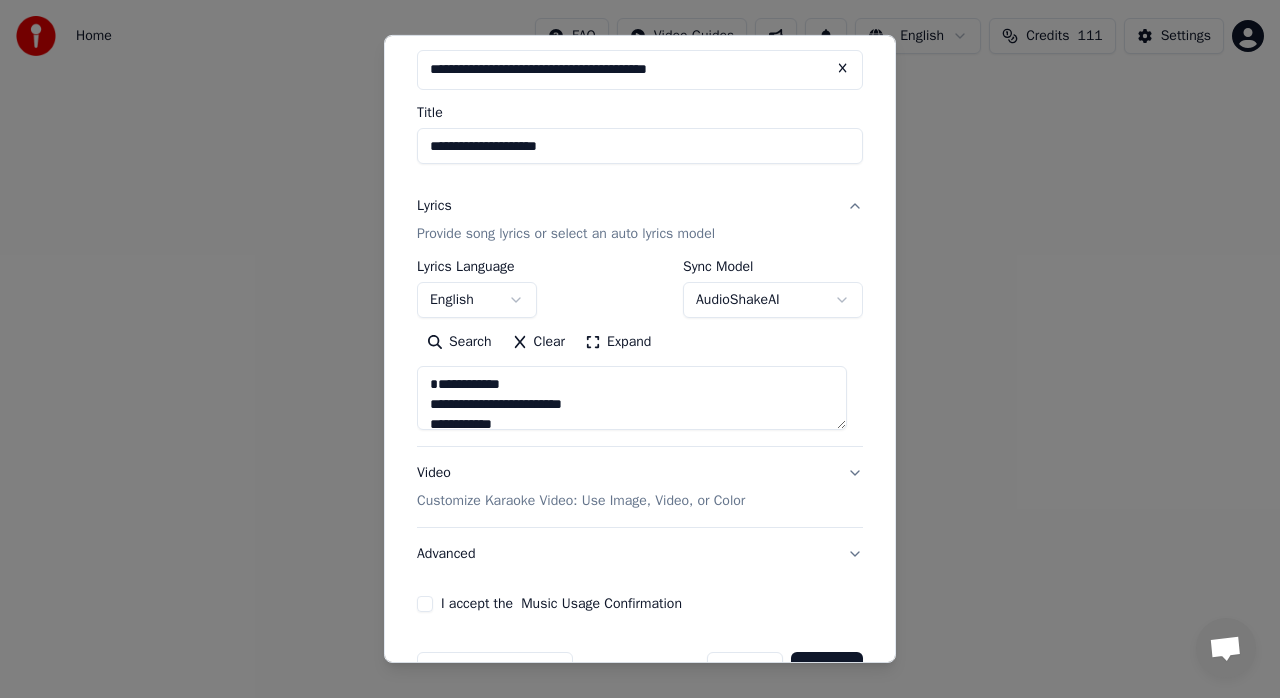 click on "Expand" at bounding box center [618, 342] 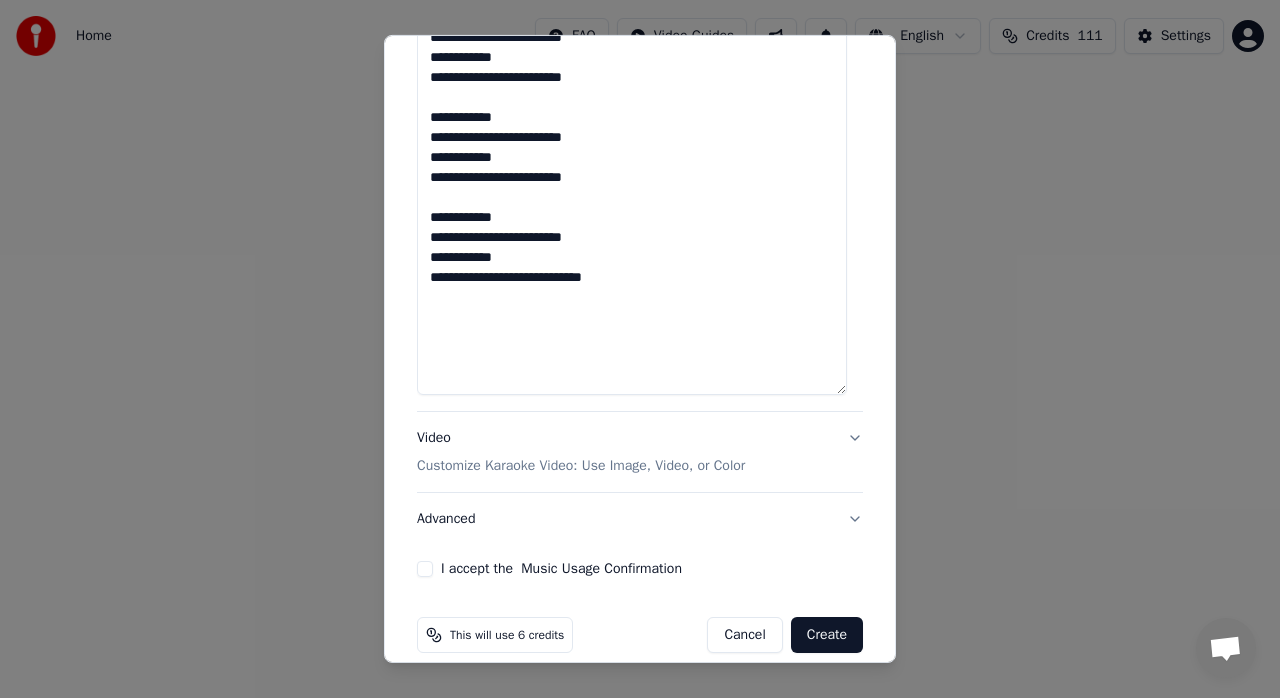 scroll, scrollTop: 2115, scrollLeft: 0, axis: vertical 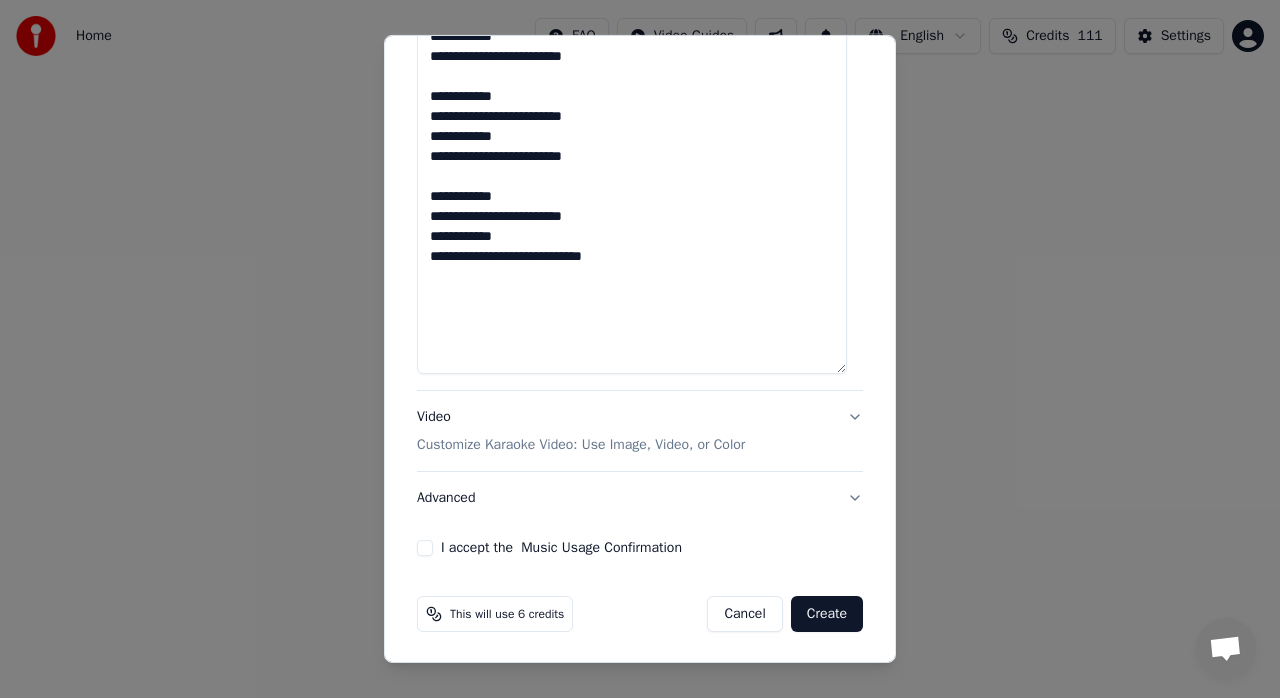 click on "I accept the   Music Usage Confirmation" at bounding box center [425, 548] 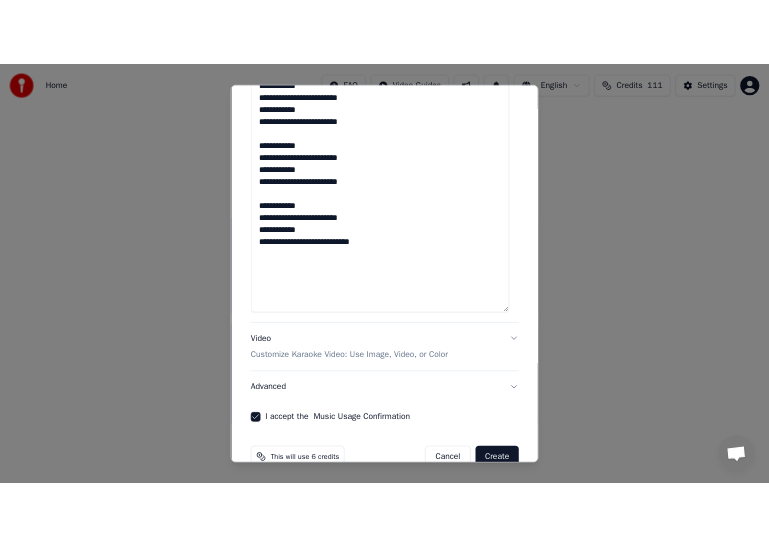 scroll, scrollTop: 2115, scrollLeft: 0, axis: vertical 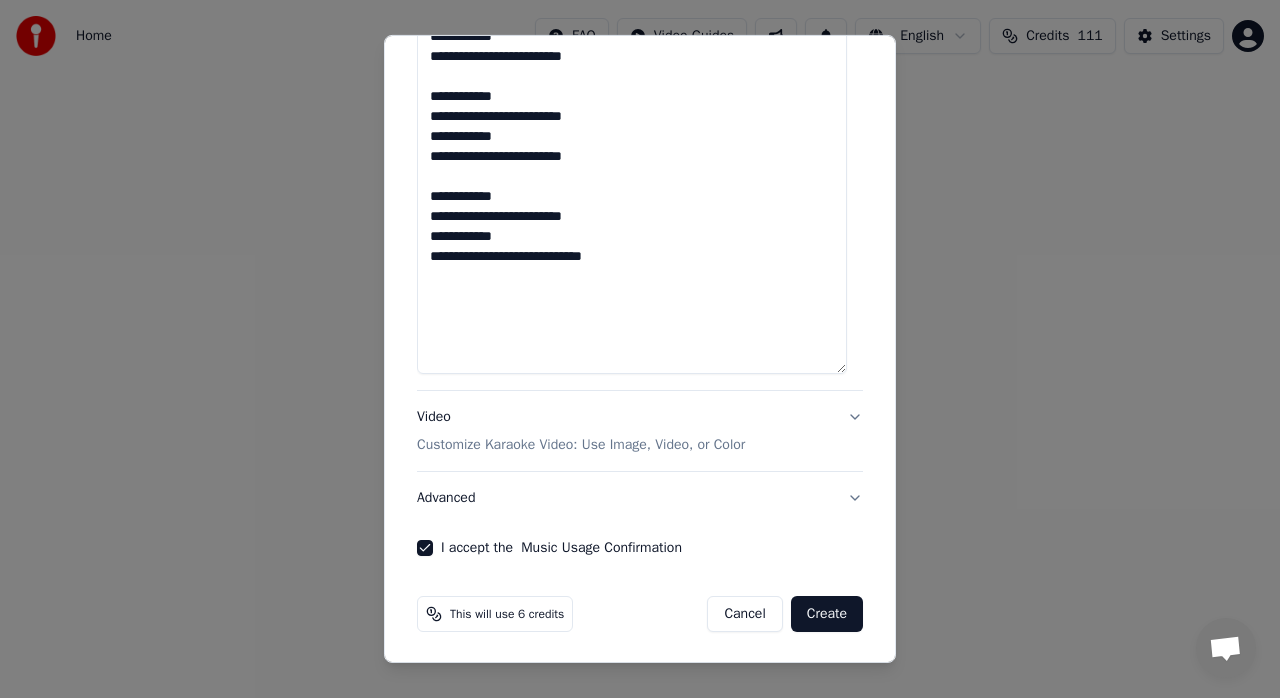 click on "Create" at bounding box center [827, 614] 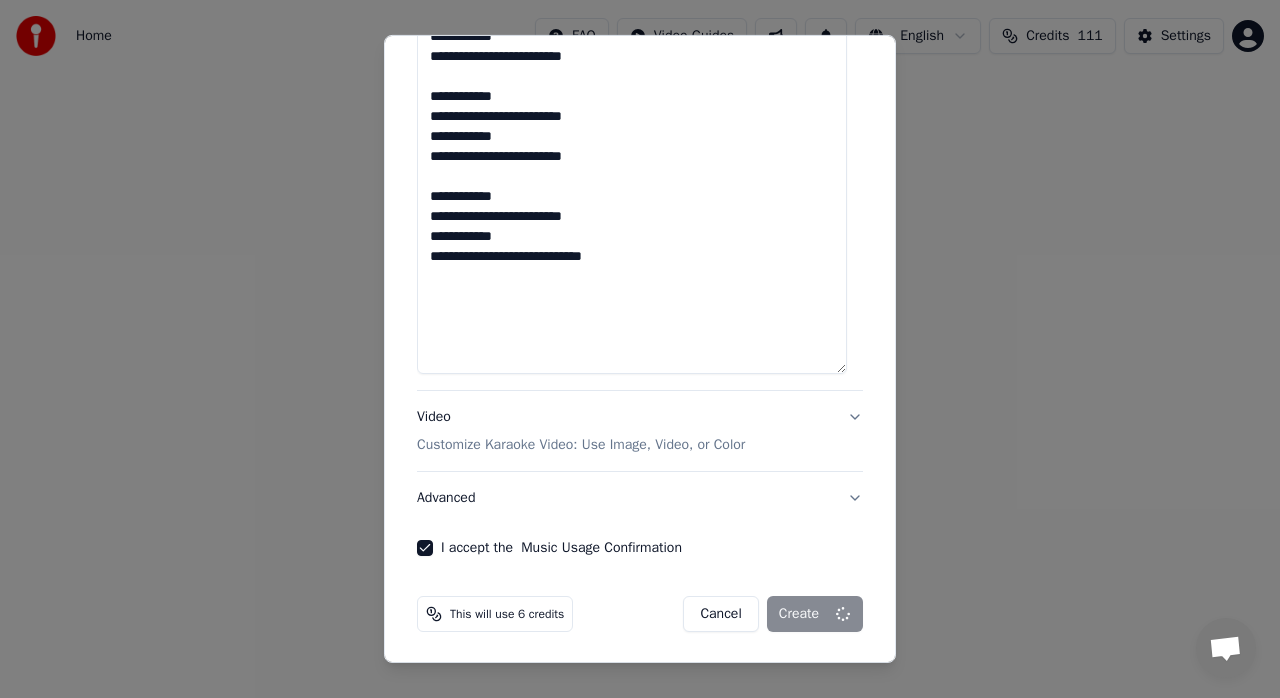 type on "**********" 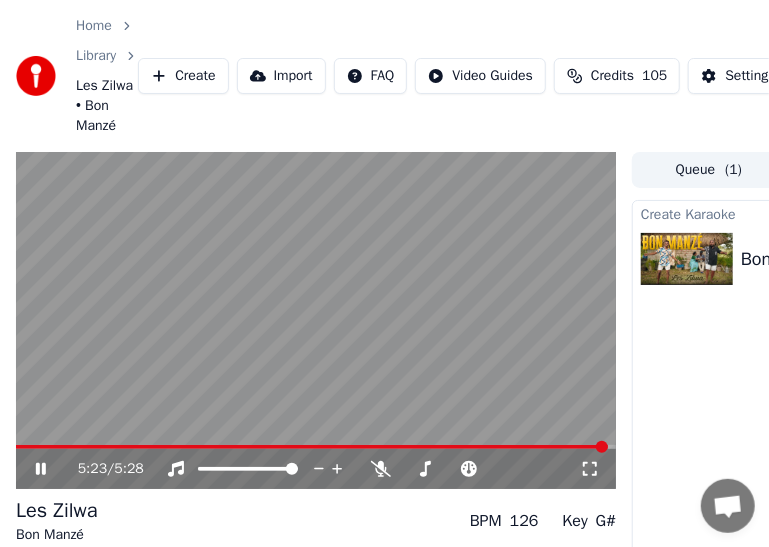 drag, startPoint x: 446, startPoint y: 444, endPoint x: 388, endPoint y: 447, distance: 58.077534 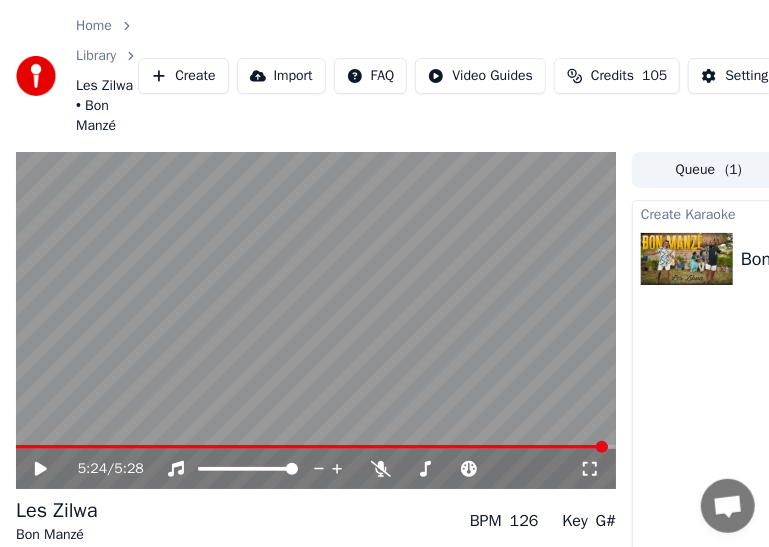 click at bounding box center [312, 447] 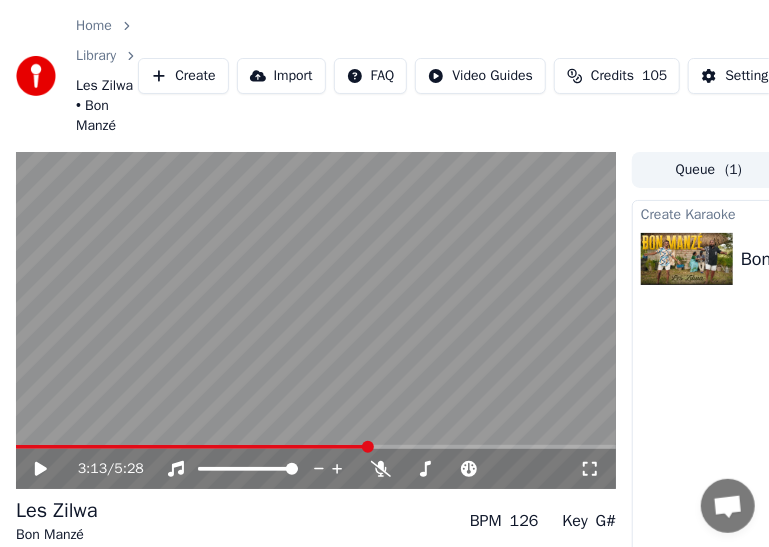 click at bounding box center (368, 447) 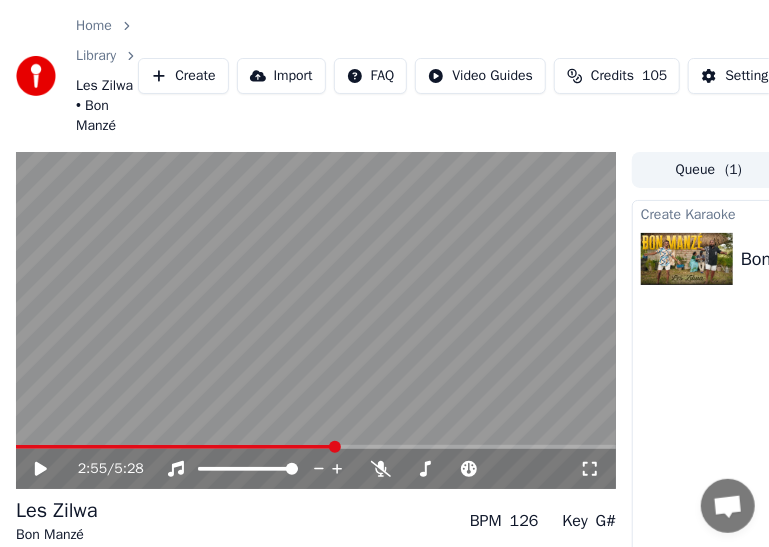 click at bounding box center (335, 447) 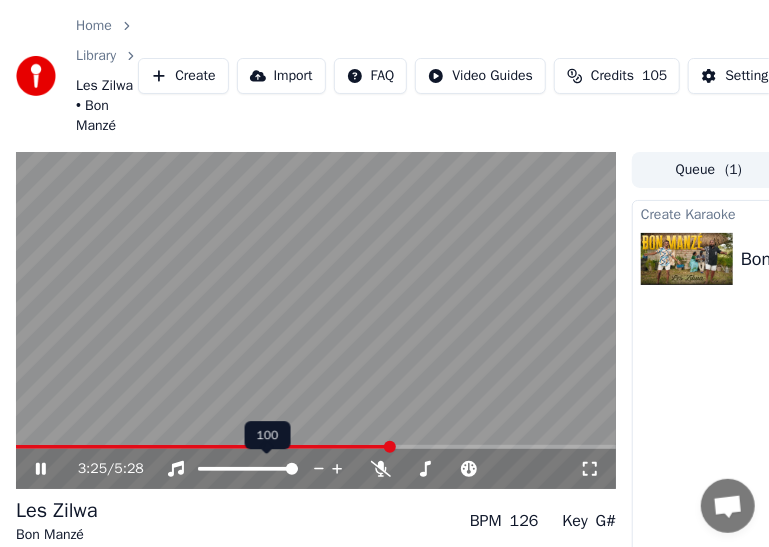click at bounding box center (292, 469) 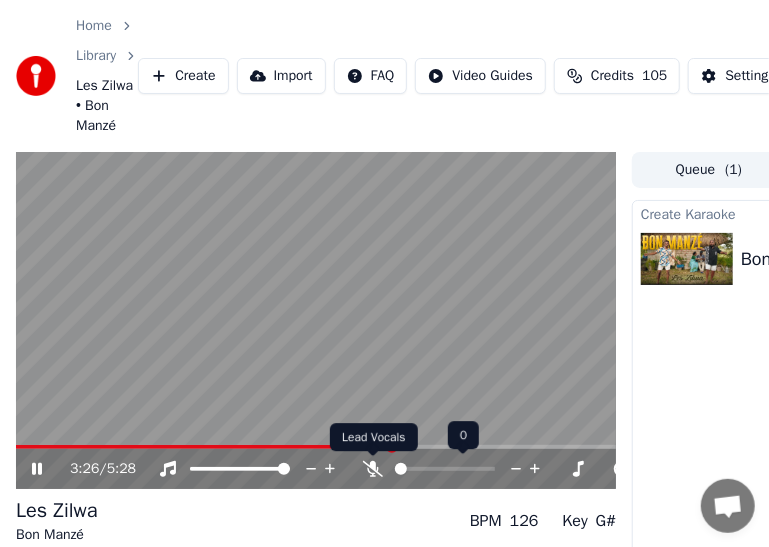 click 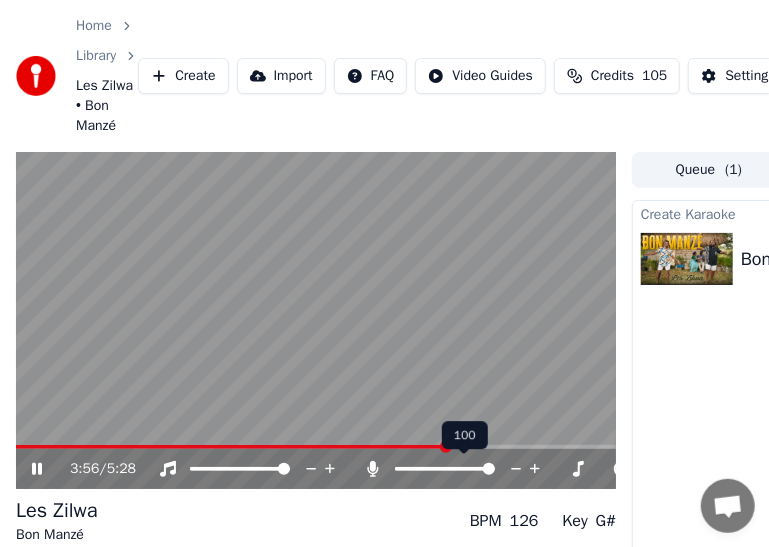 click 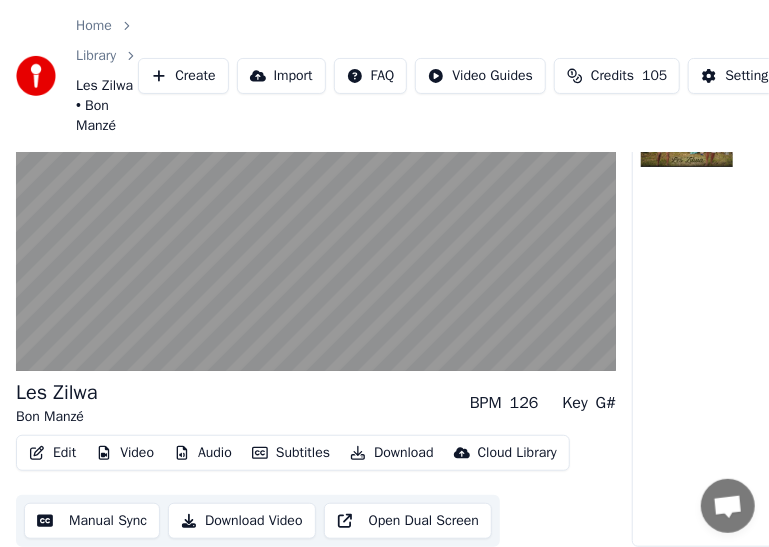scroll, scrollTop: 124, scrollLeft: 0, axis: vertical 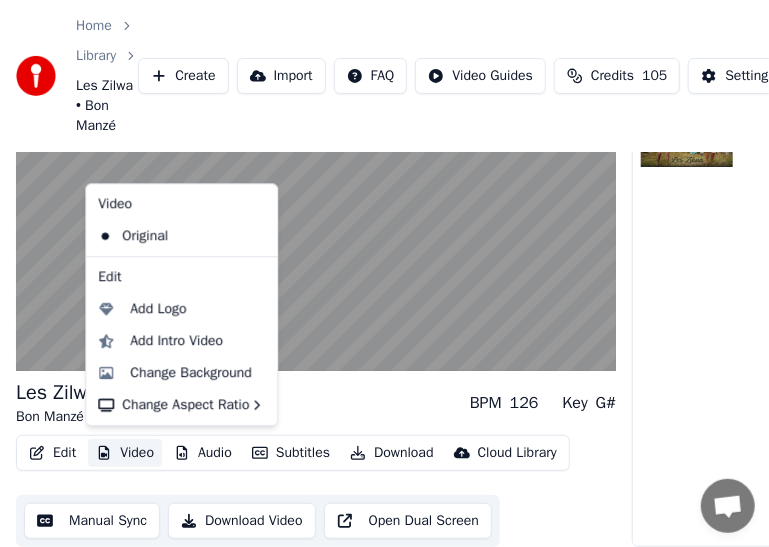click on "Video" at bounding box center (125, 453) 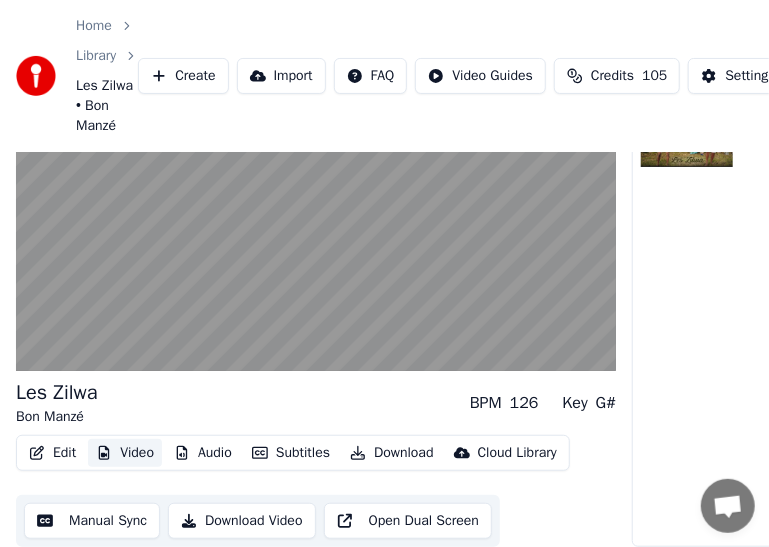 click on "Video" at bounding box center [125, 453] 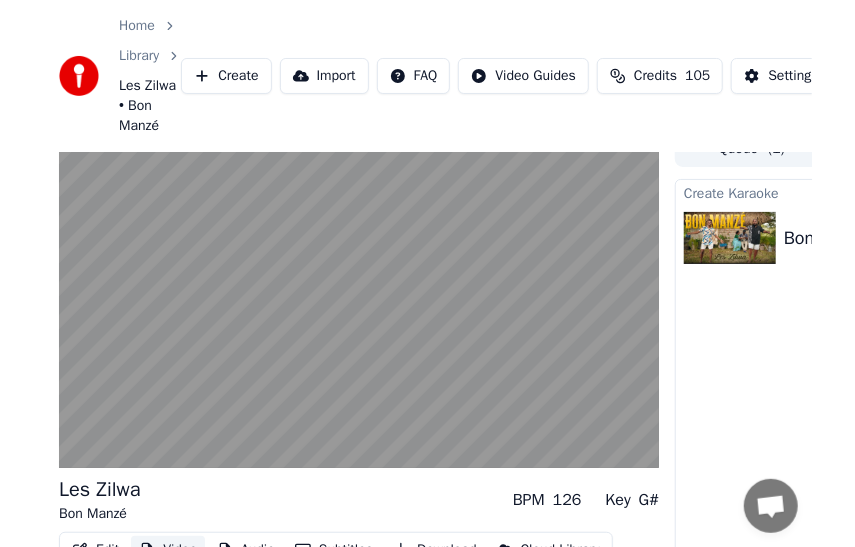 scroll, scrollTop: 20, scrollLeft: 0, axis: vertical 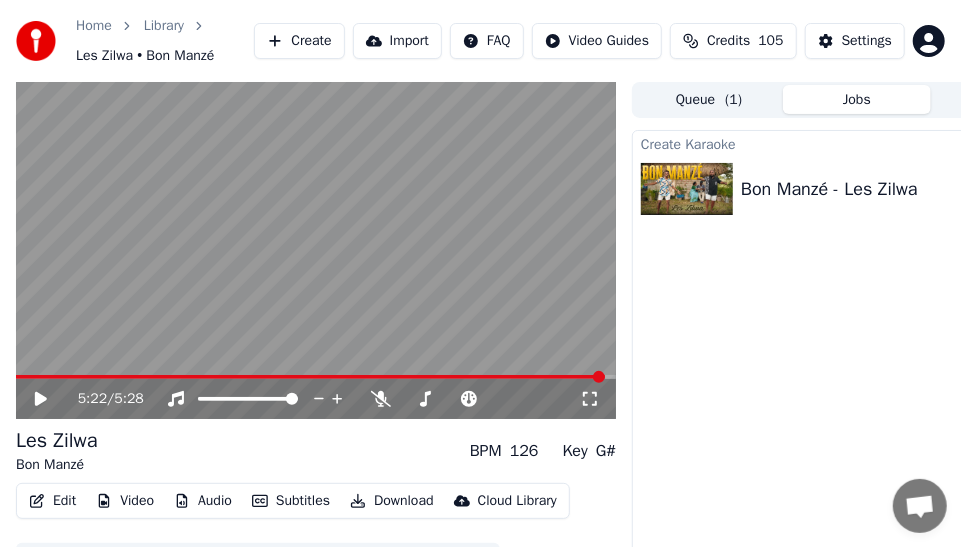 click on "Edit" at bounding box center (52, 501) 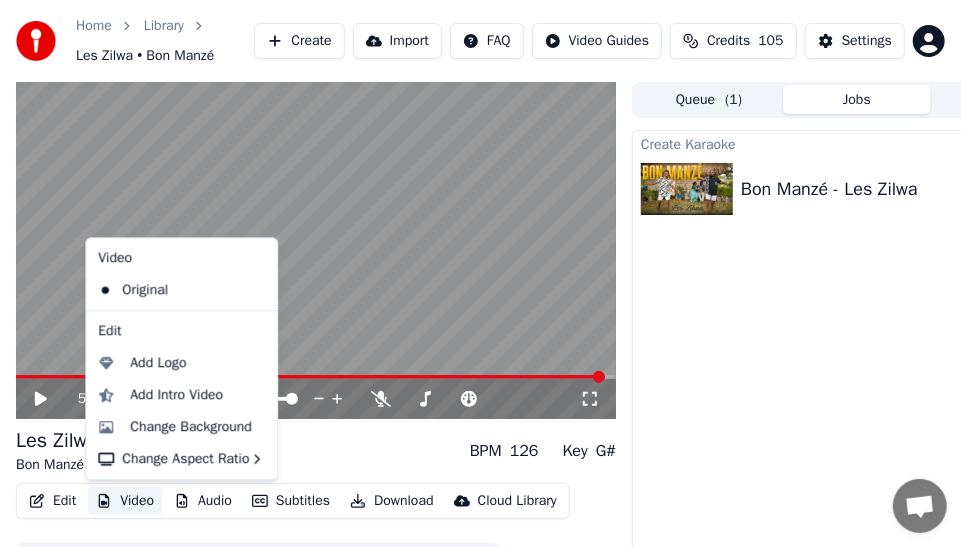 click on "Video" at bounding box center (125, 501) 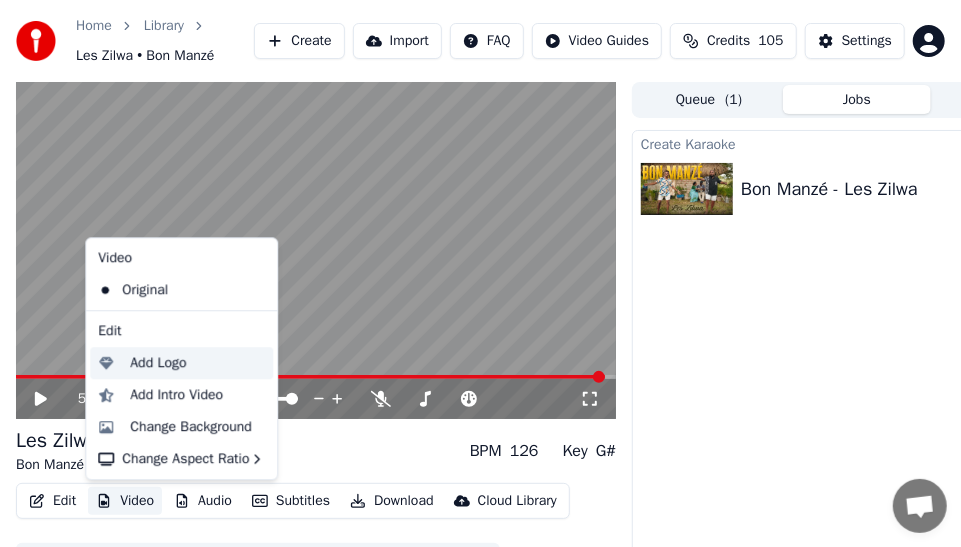 click on "Add Logo" at bounding box center (158, 363) 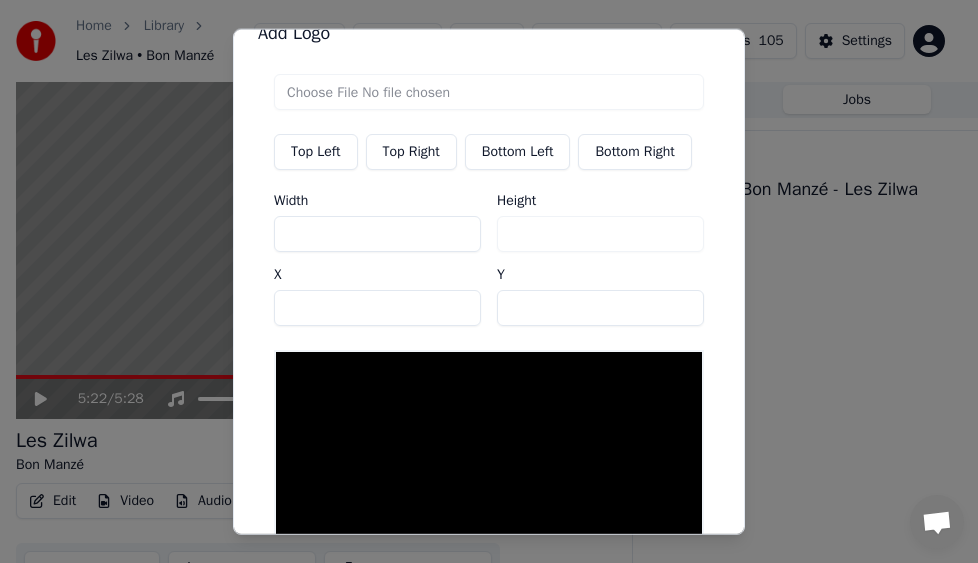 scroll, scrollTop: 29, scrollLeft: 0, axis: vertical 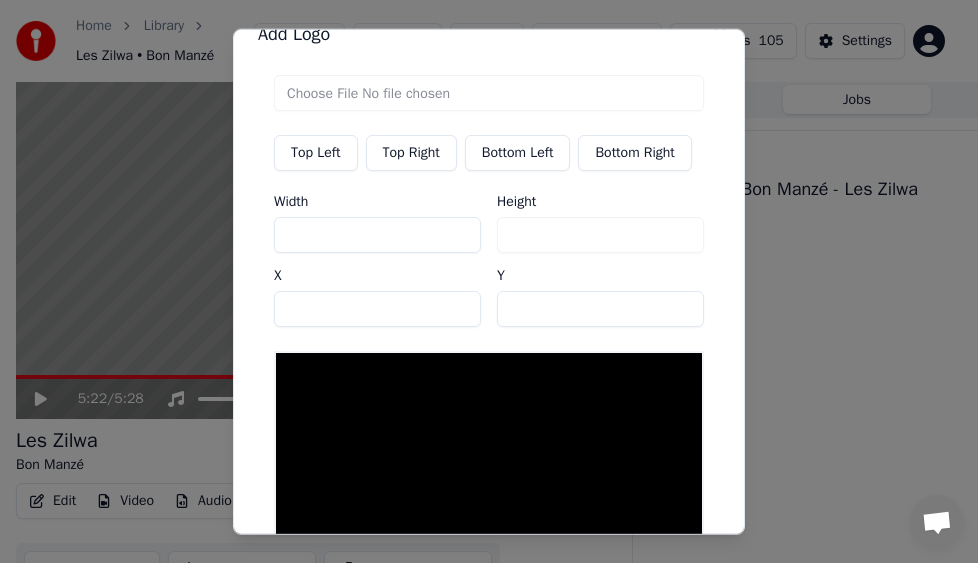 click at bounding box center (489, 92) 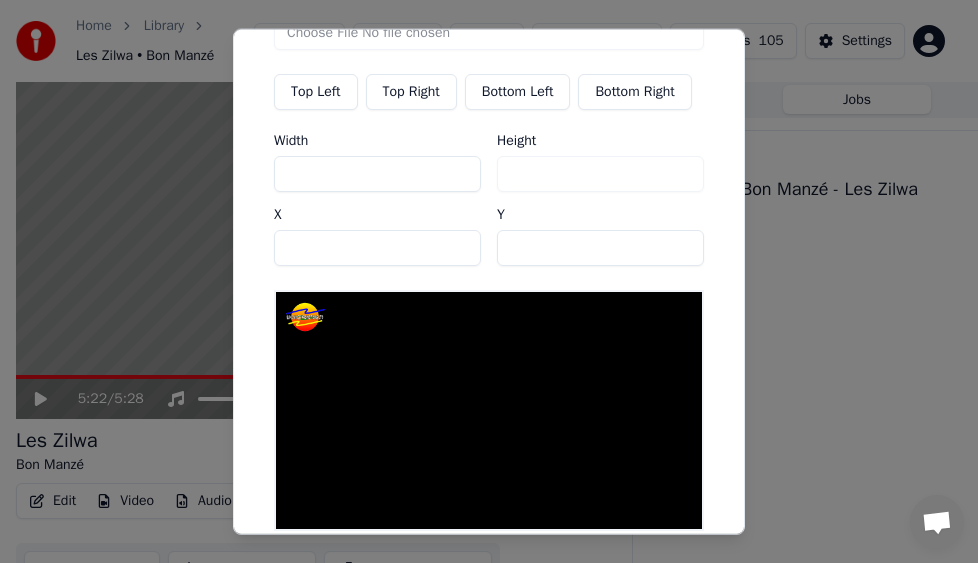 scroll, scrollTop: 90, scrollLeft: 0, axis: vertical 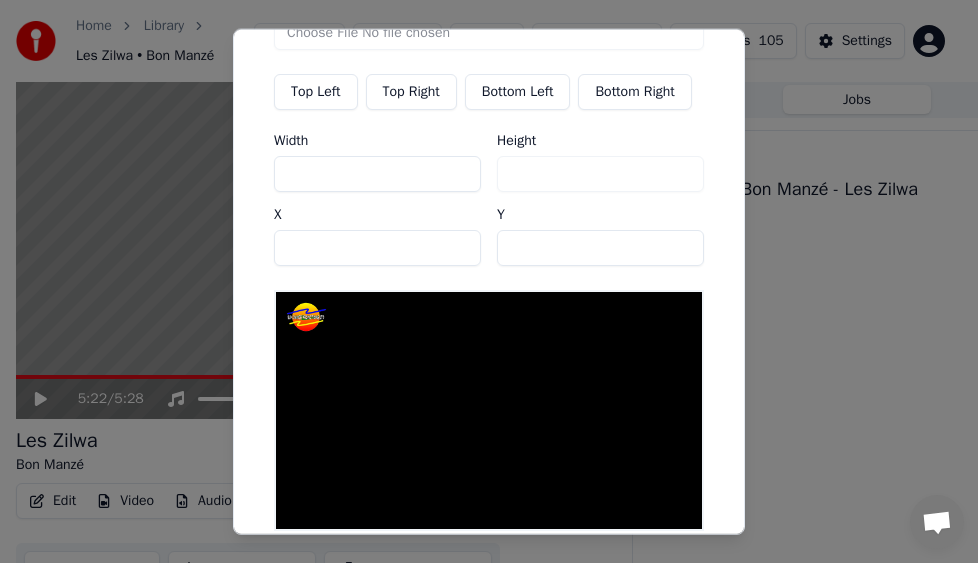 click on "**" at bounding box center [377, 247] 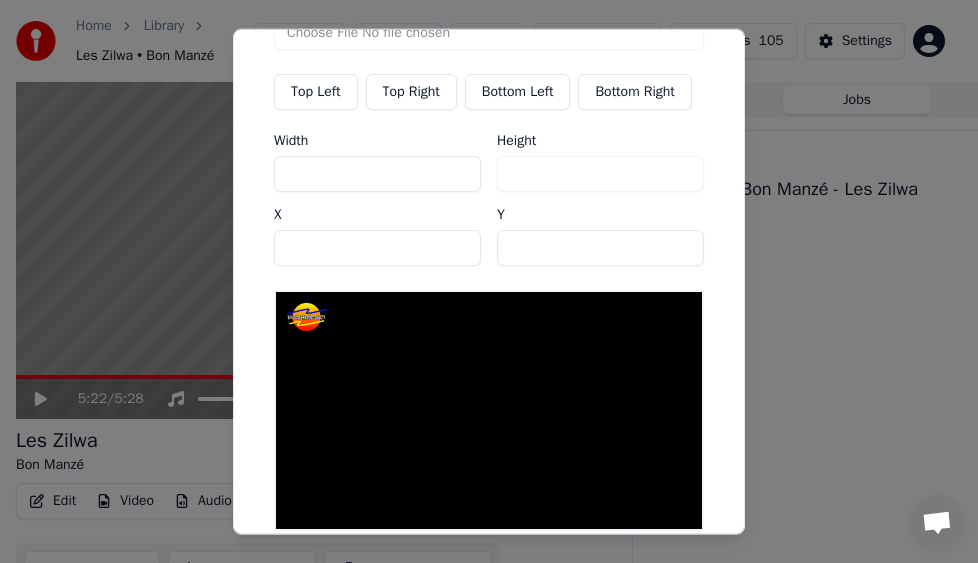 click on "**" at bounding box center (377, 247) 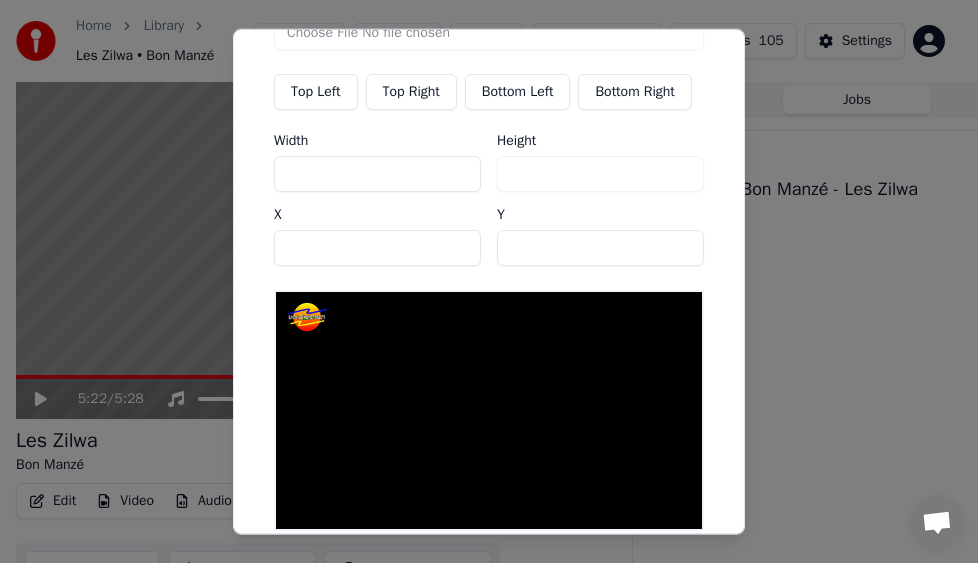 click on "**" at bounding box center [377, 247] 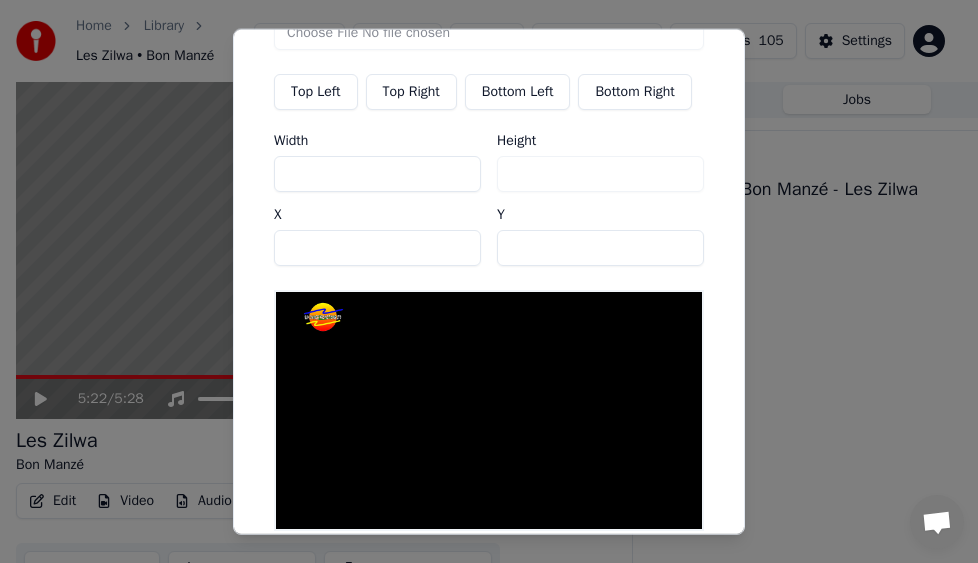 type on "***" 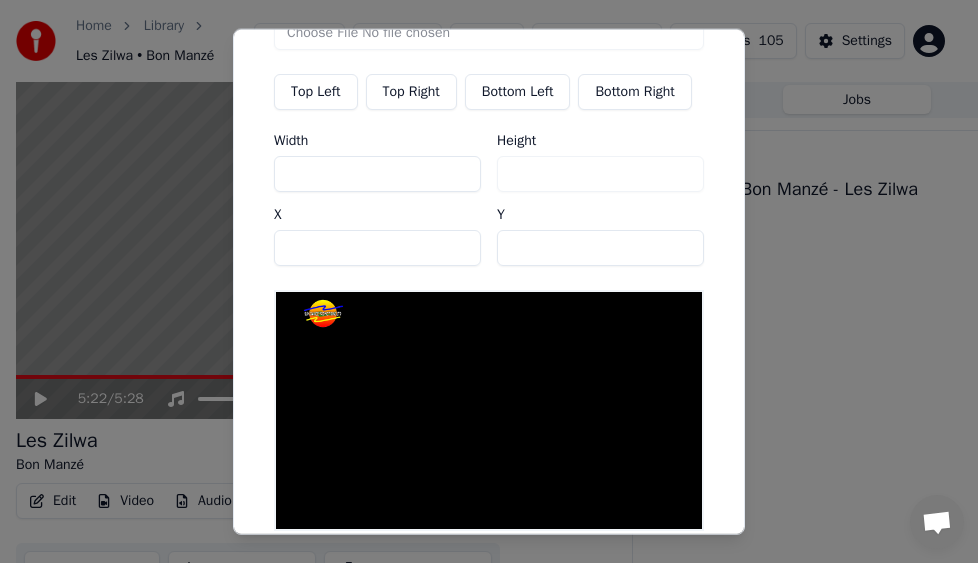 click on "**" at bounding box center (600, 247) 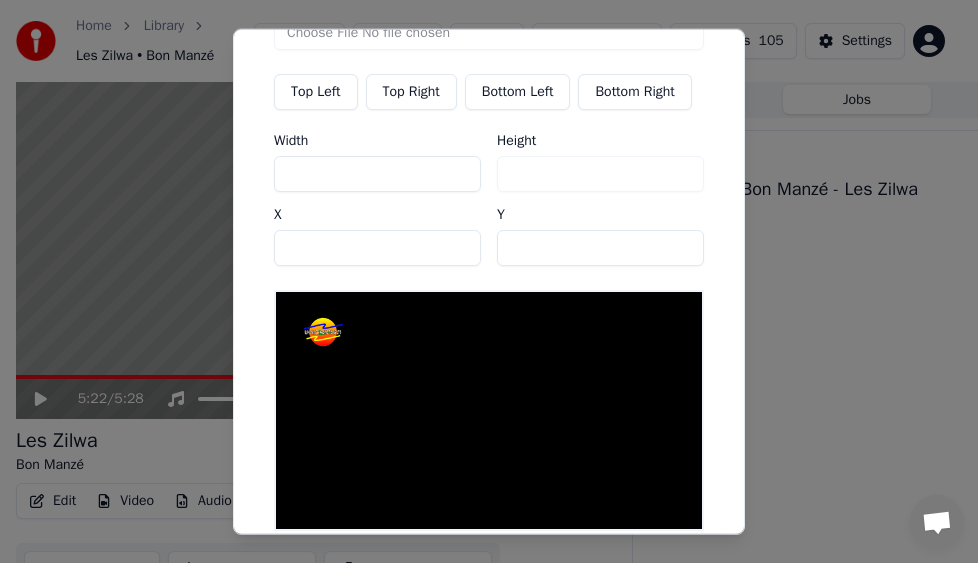 type on "***" 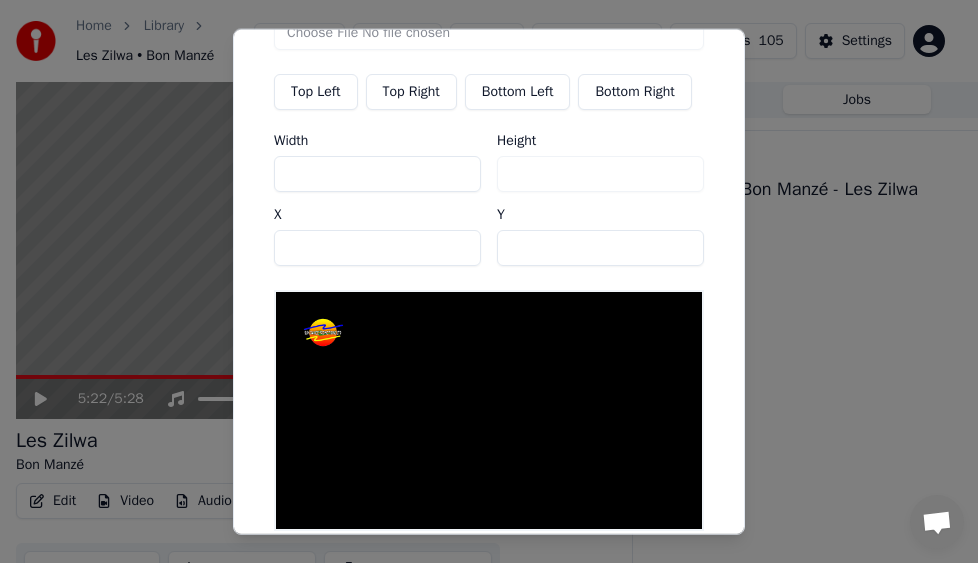 type on "***" 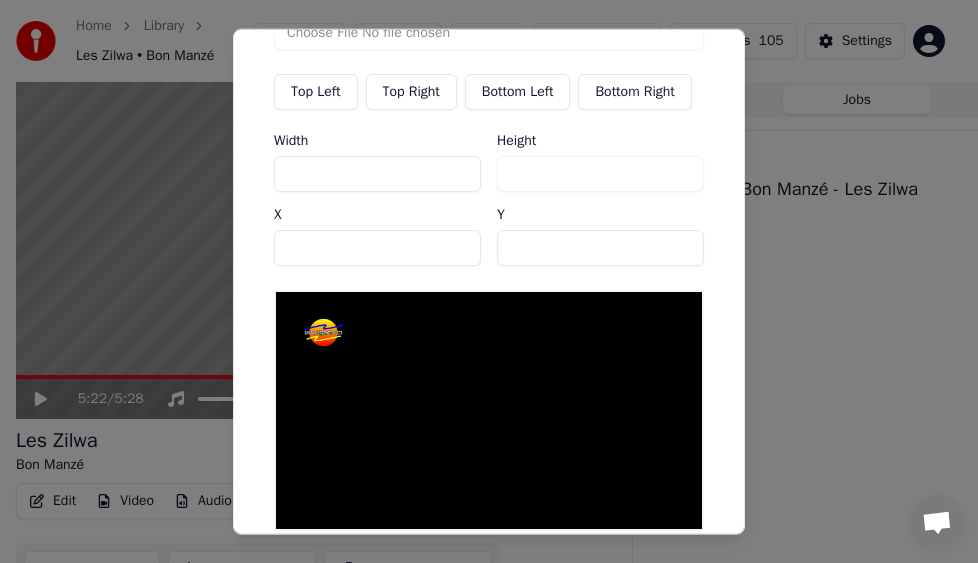 type on "***" 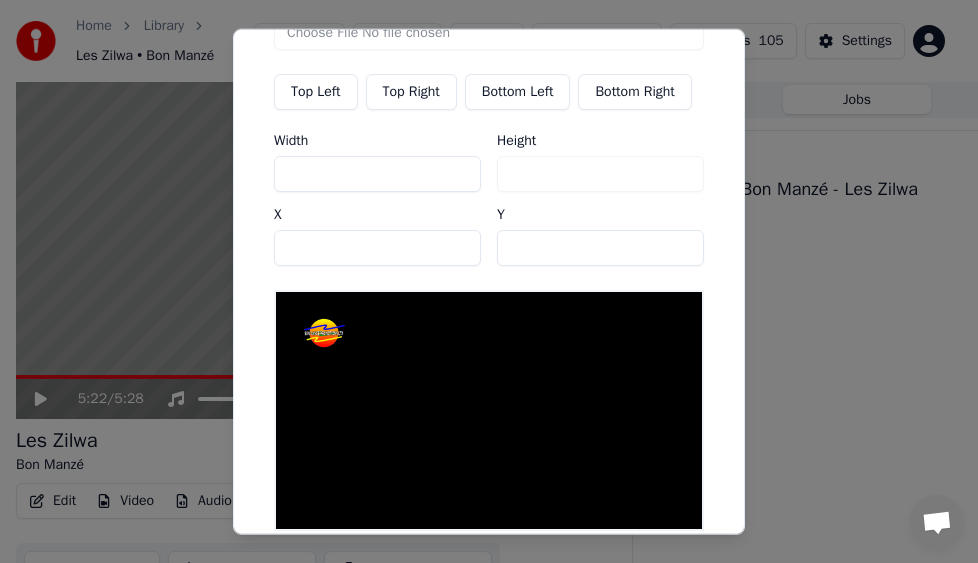 click on "***" at bounding box center (377, 173) 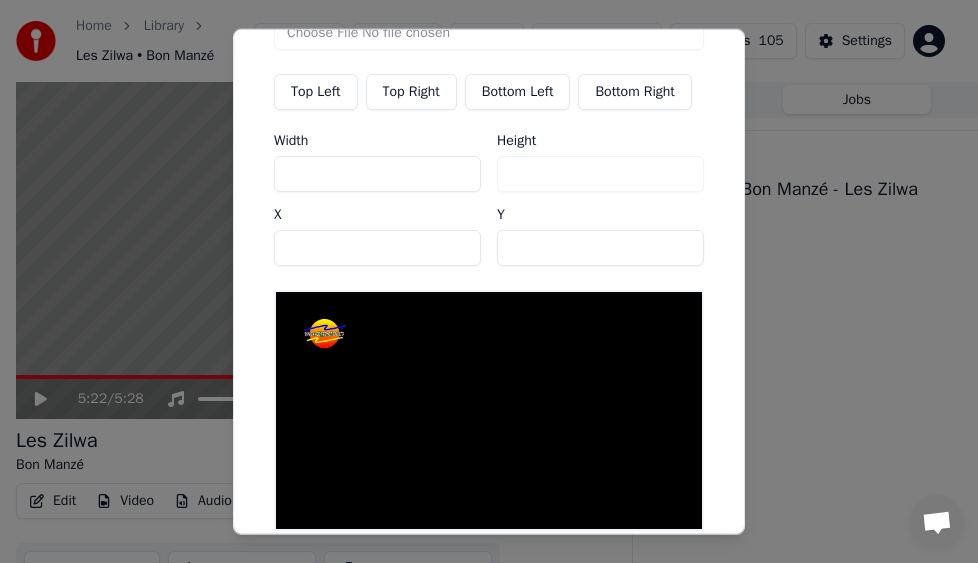 type on "***" 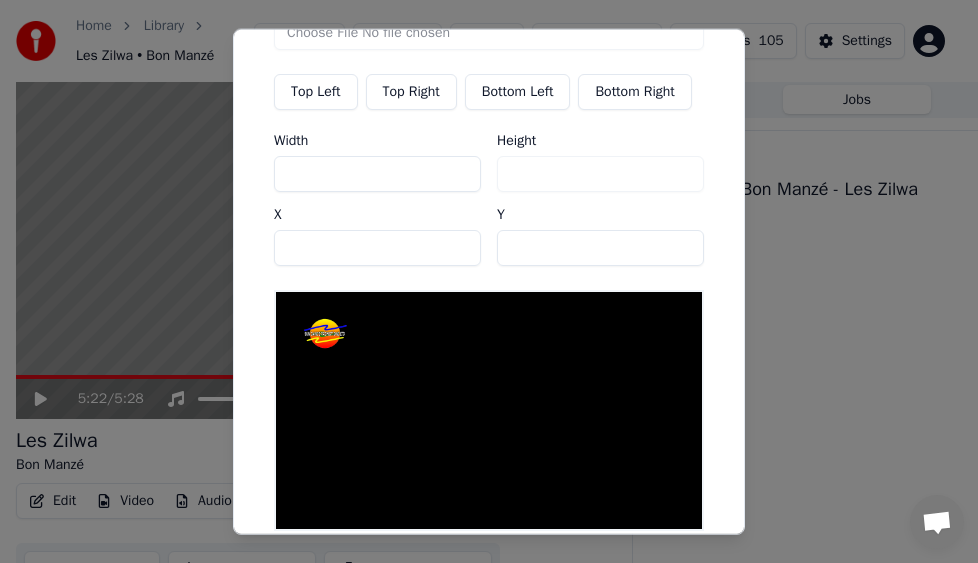 type on "***" 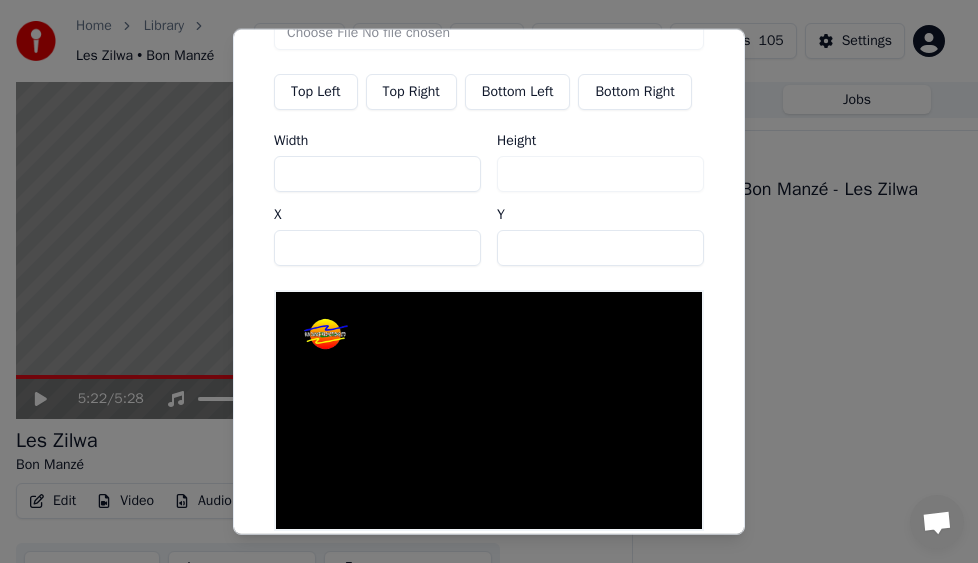 type on "***" 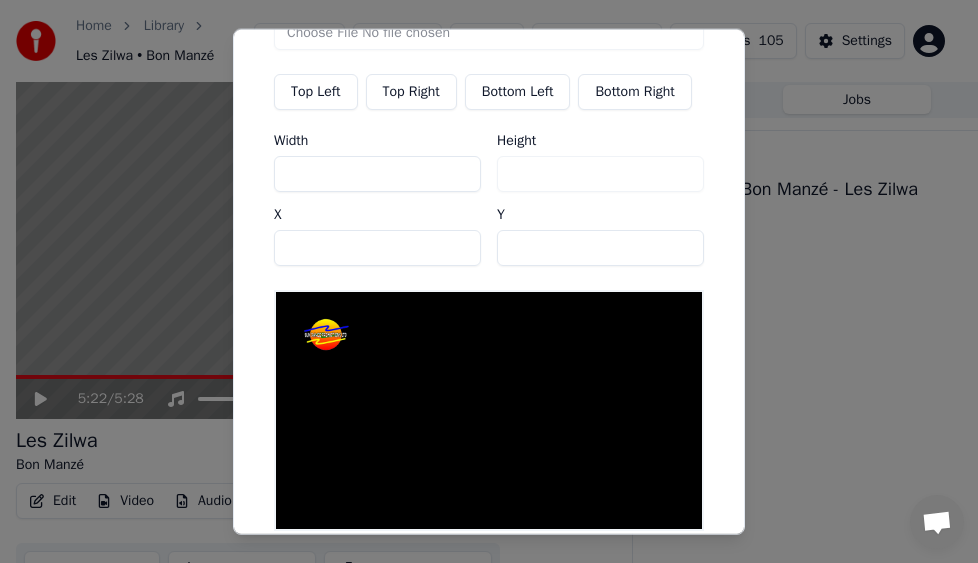 type on "***" 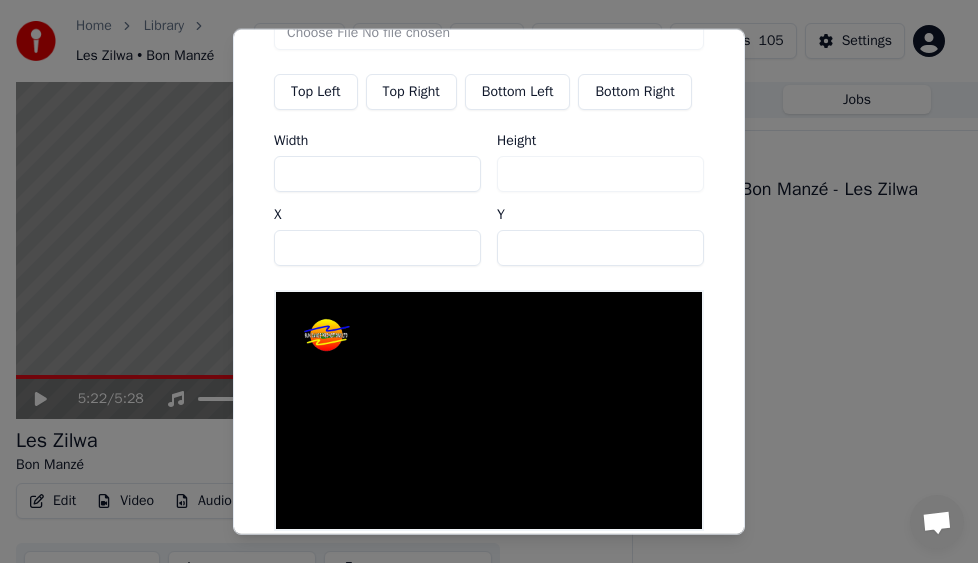 type on "***" 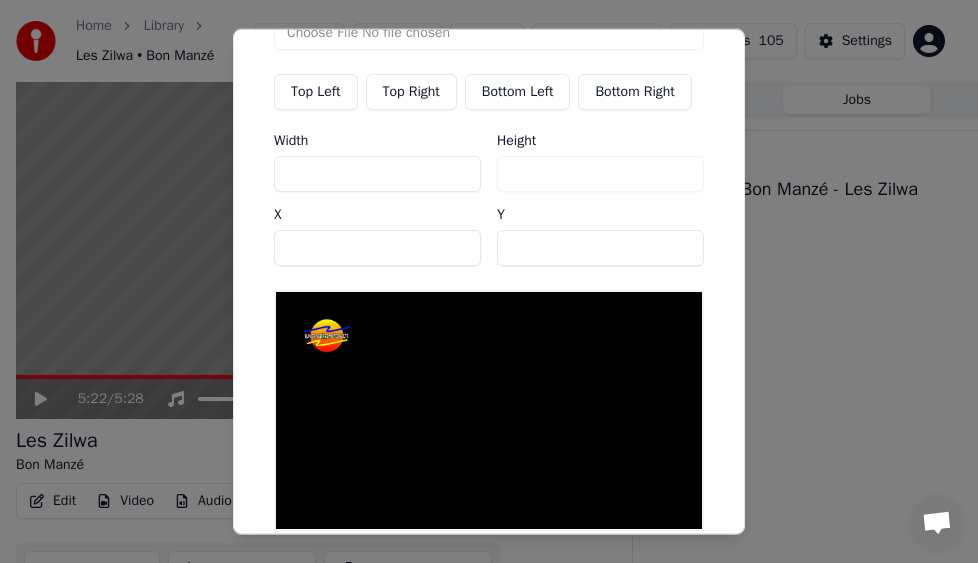 type on "***" 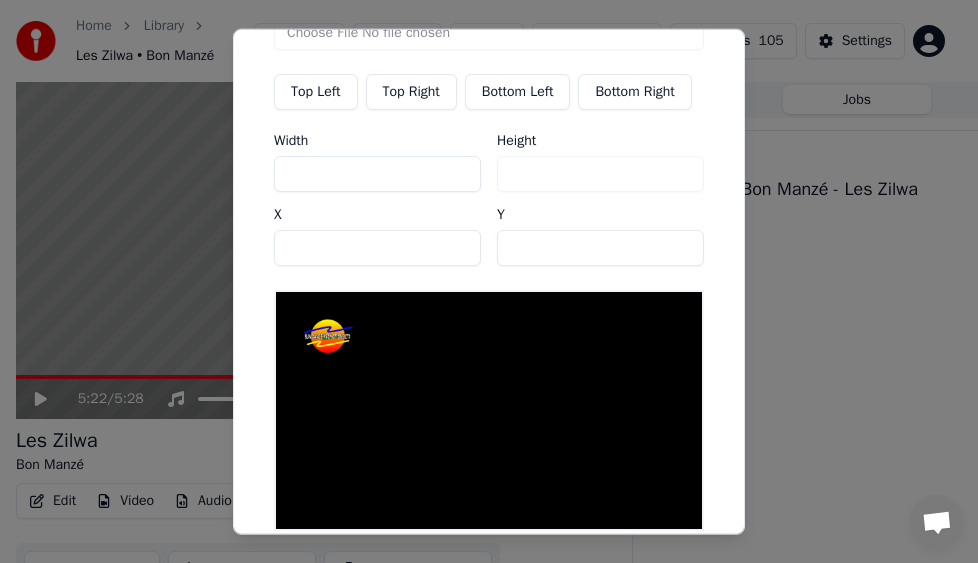 type on "***" 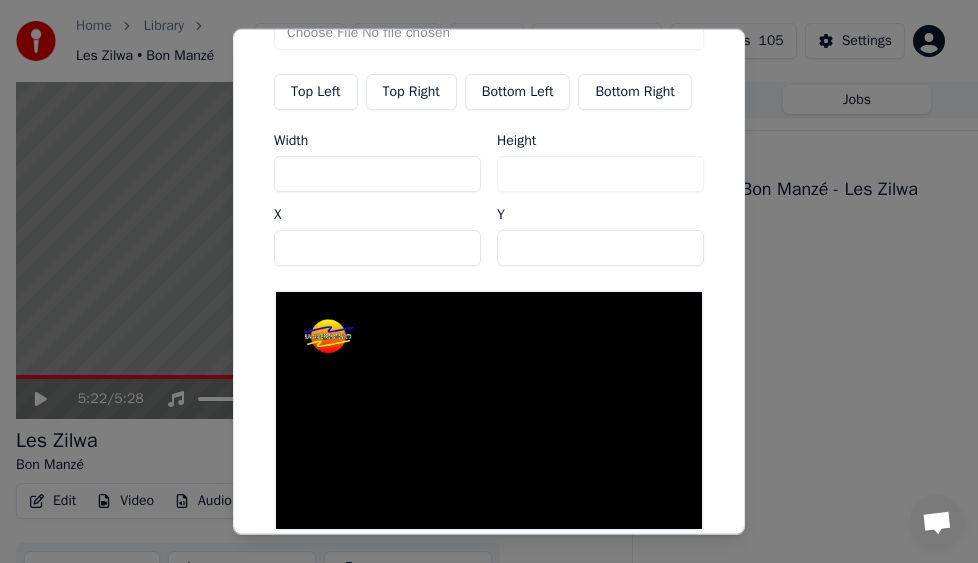 type on "***" 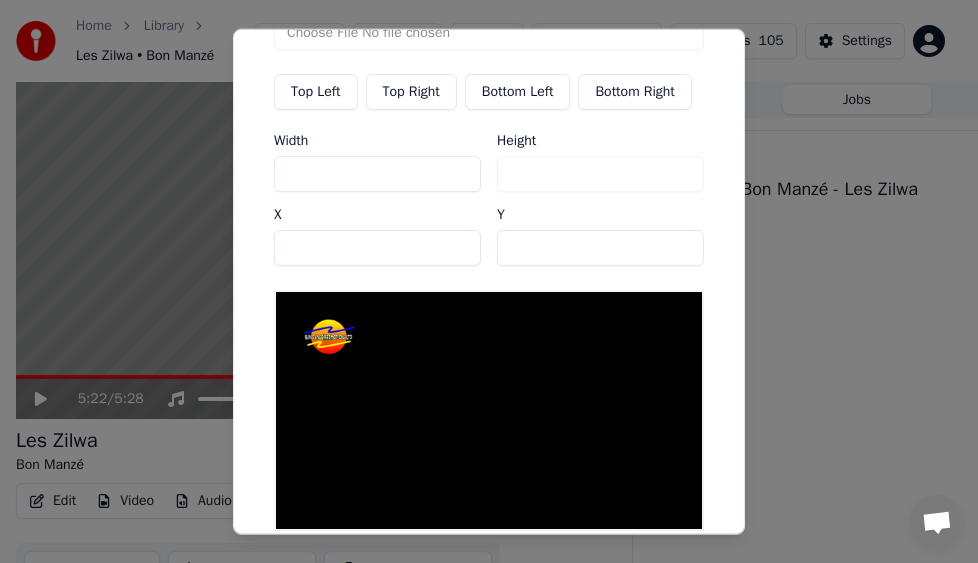 type on "***" 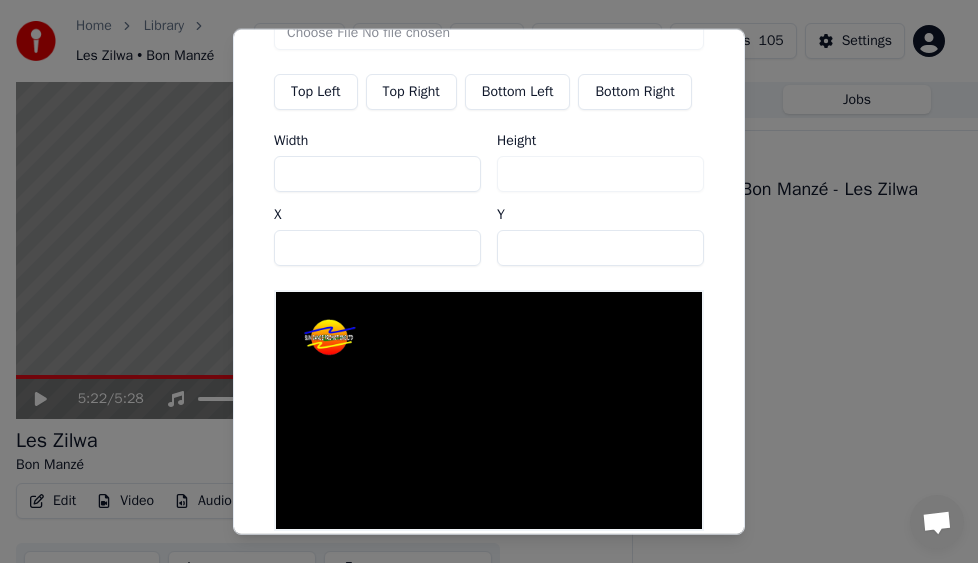 type on "***" 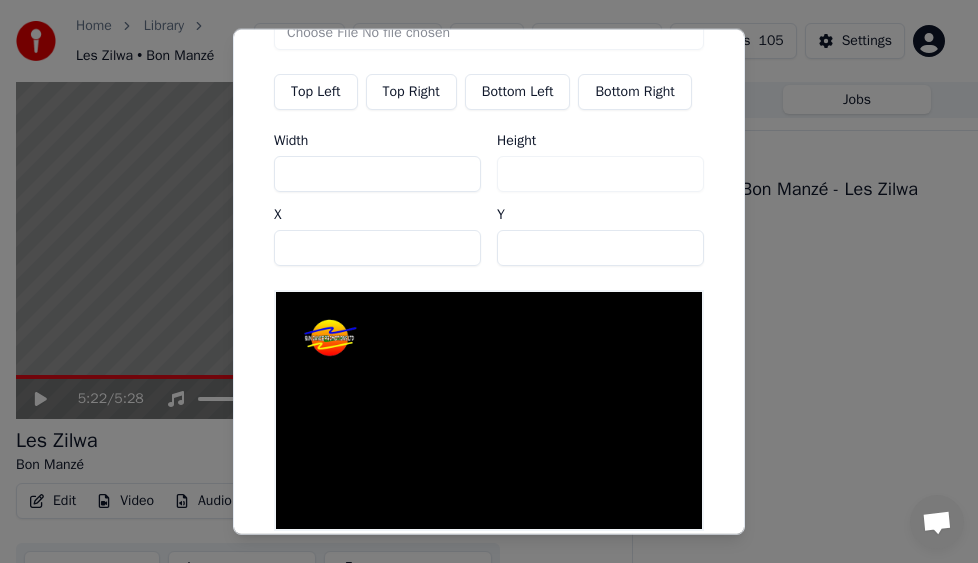 type on "***" 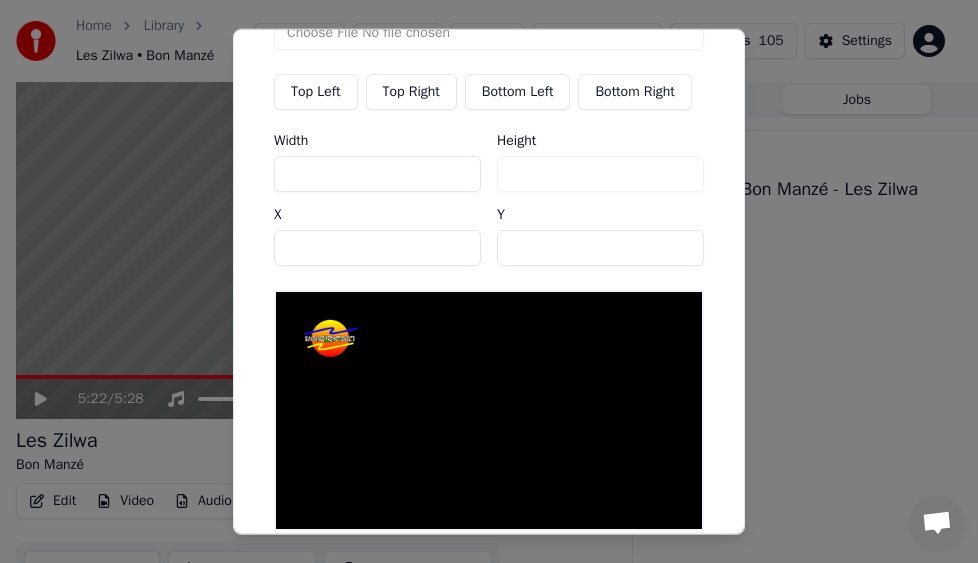 type on "***" 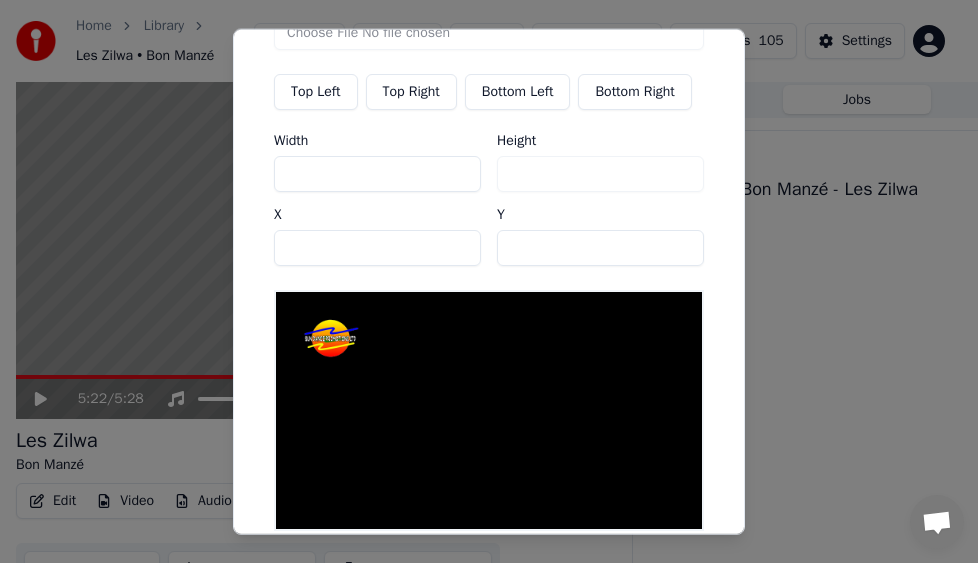 type on "***" 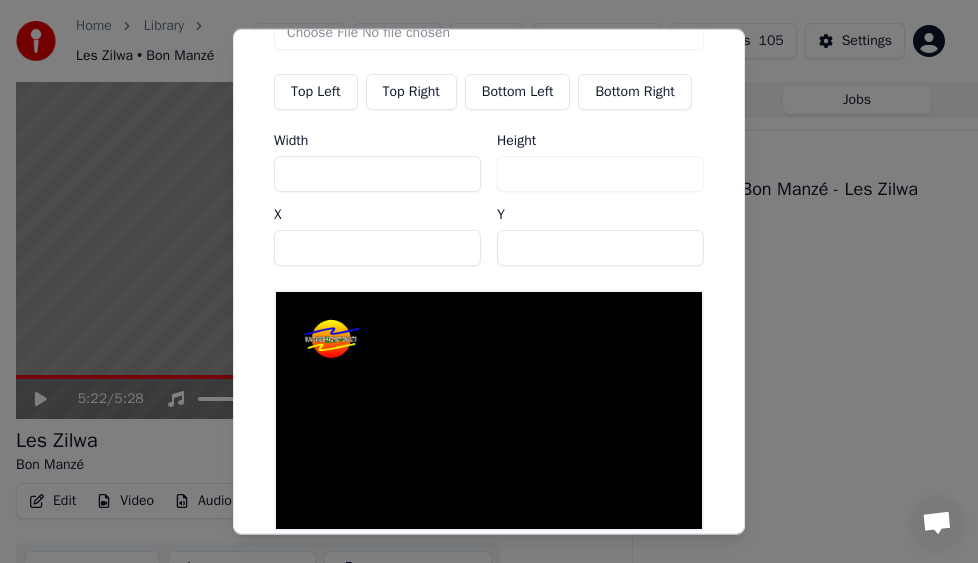 type on "***" 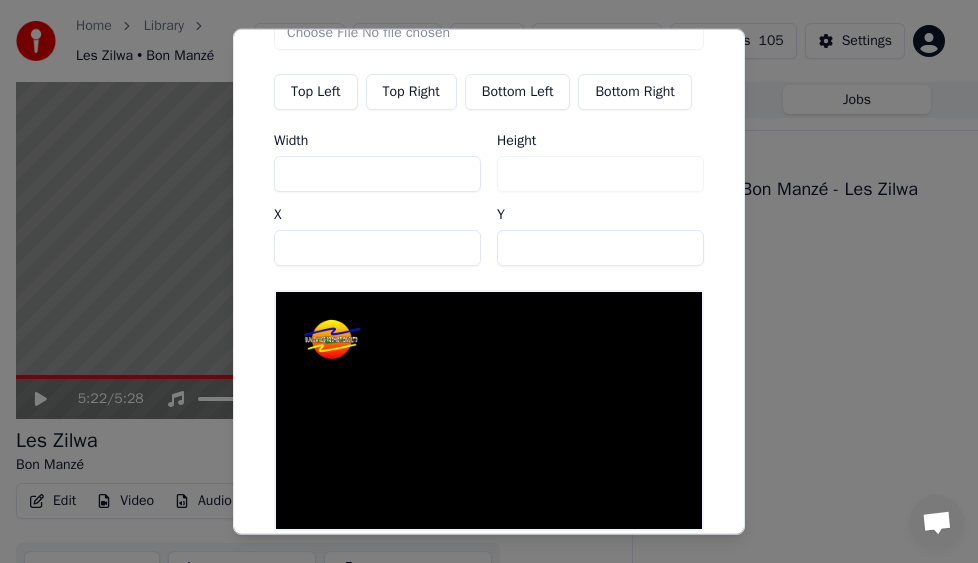 type on "***" 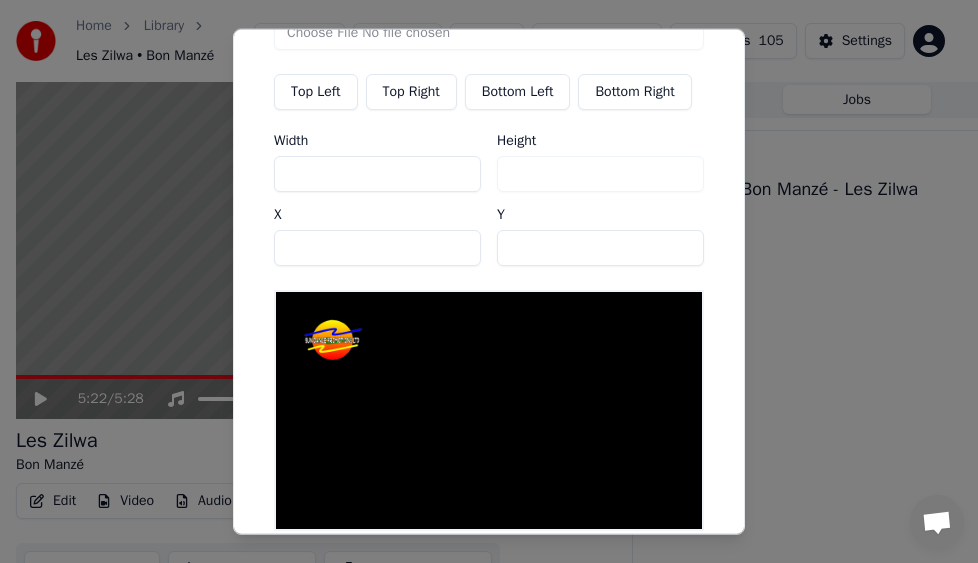type on "***" 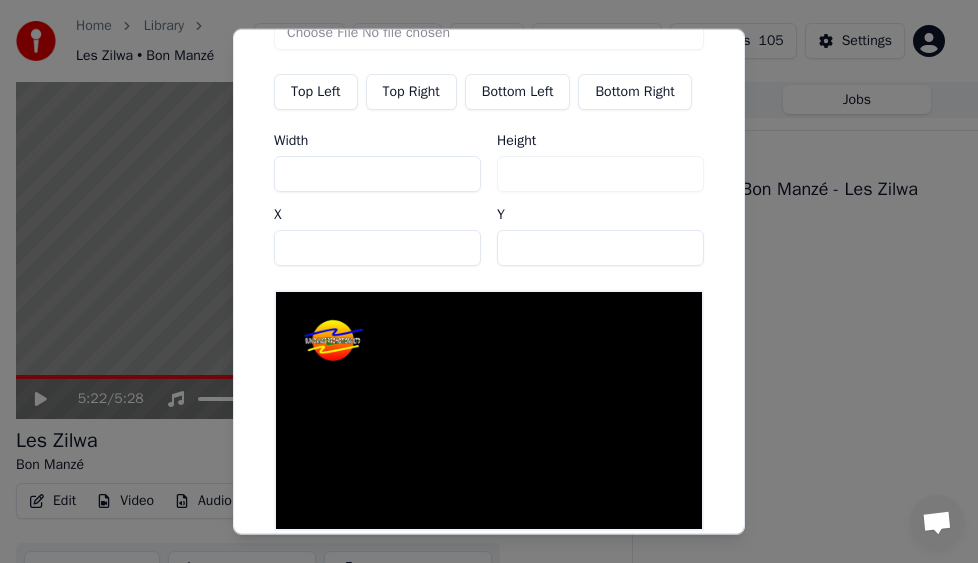 type on "***" 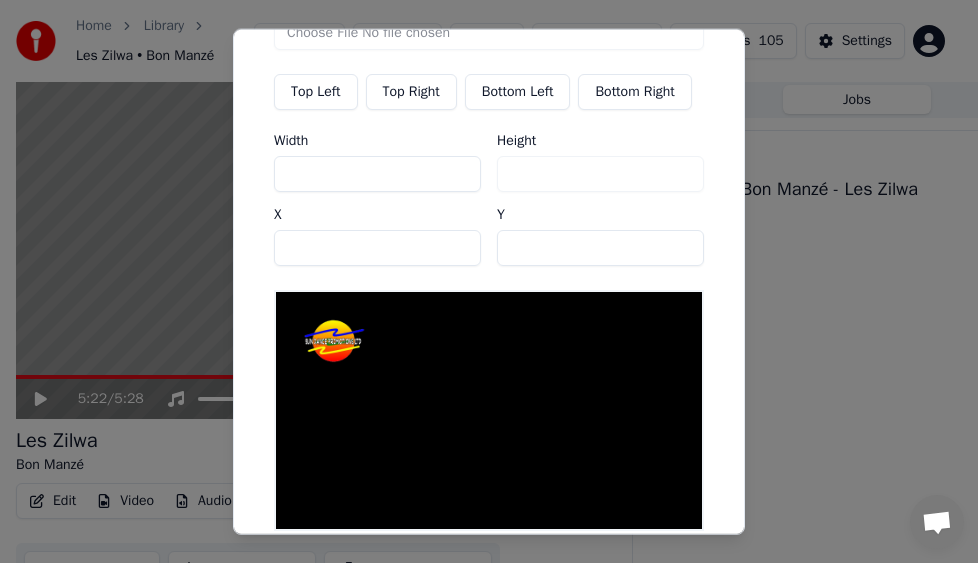 type on "***" 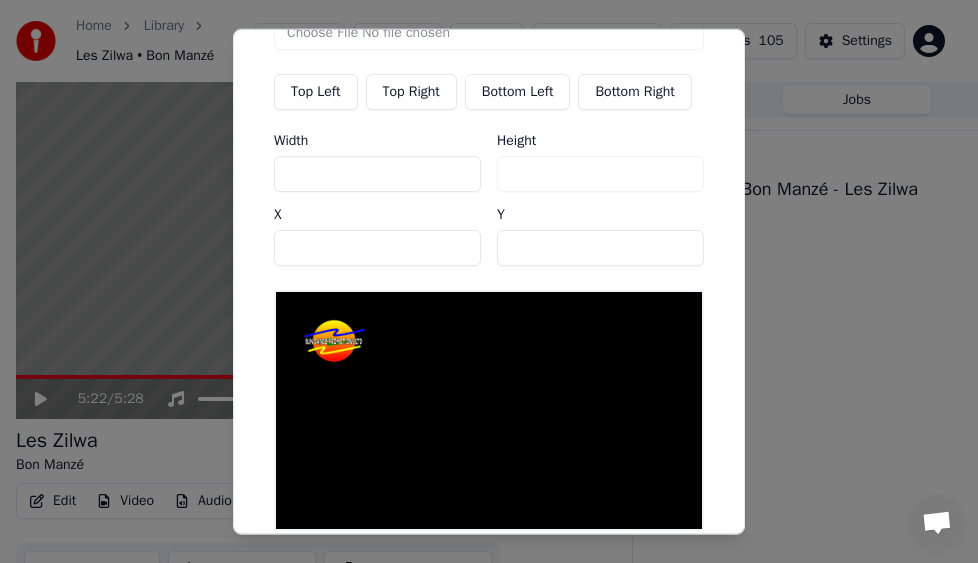 type on "***" 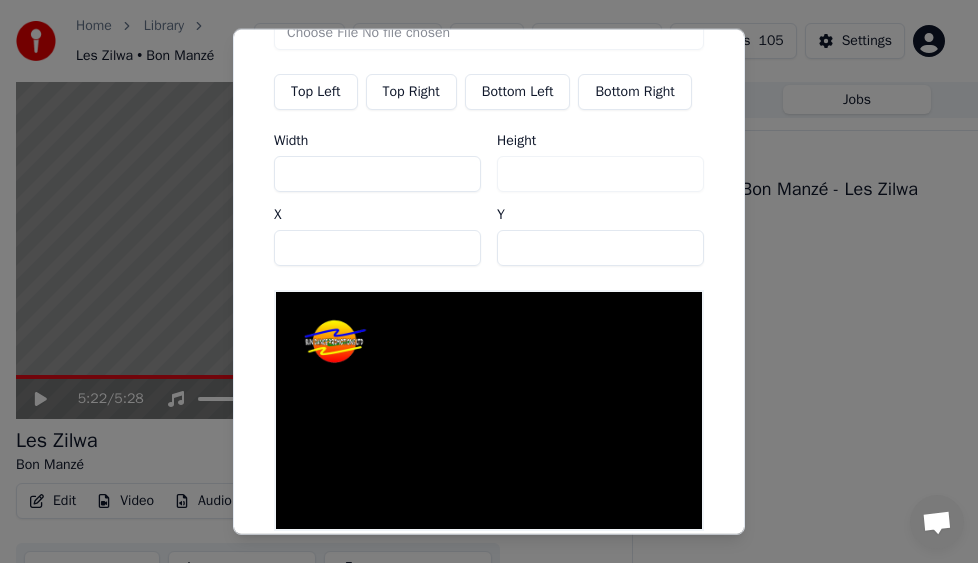 type on "***" 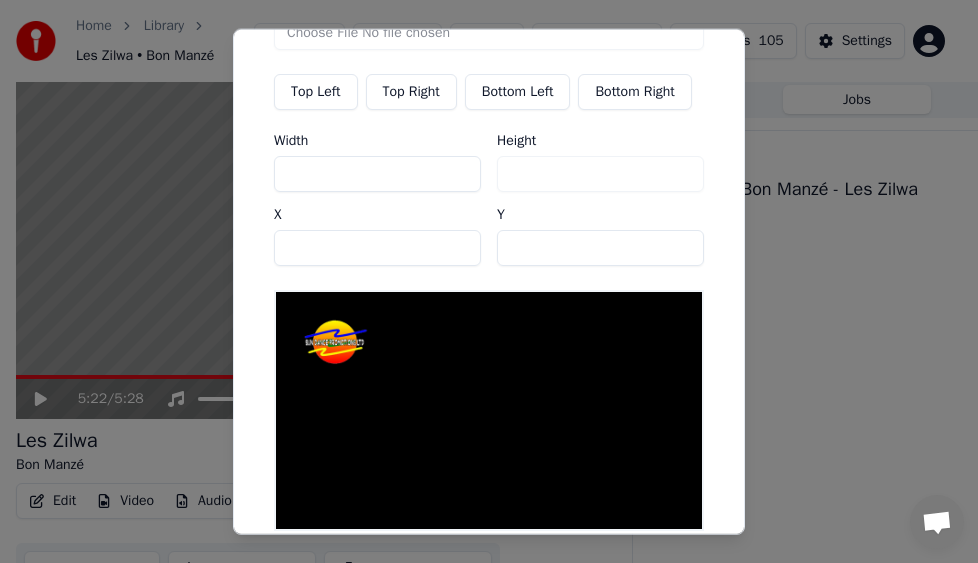 type on "***" 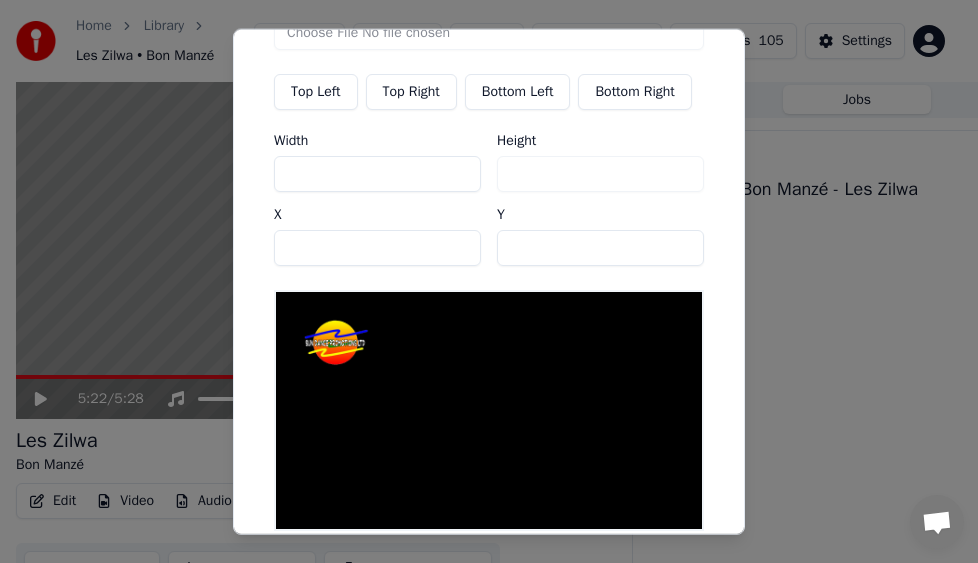 type on "***" 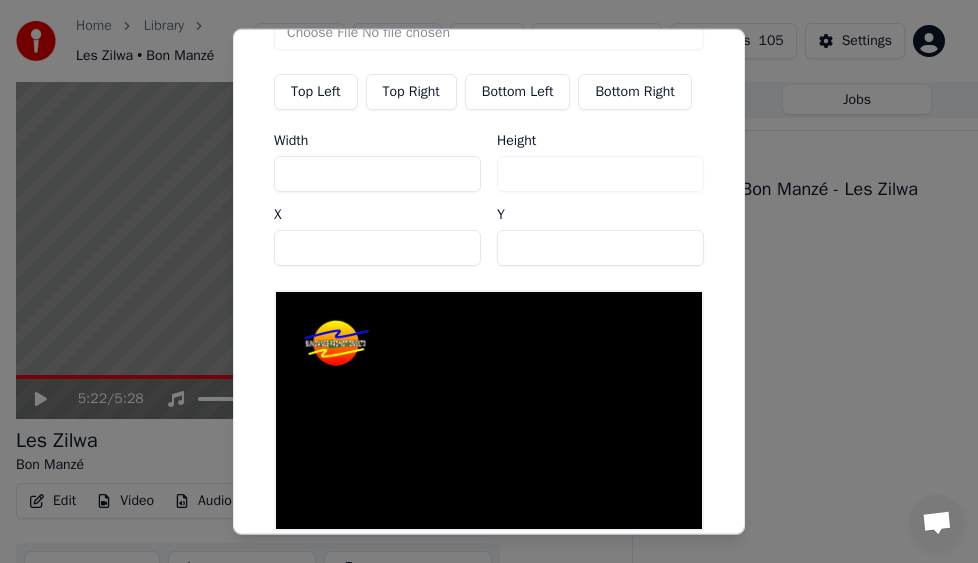 type on "***" 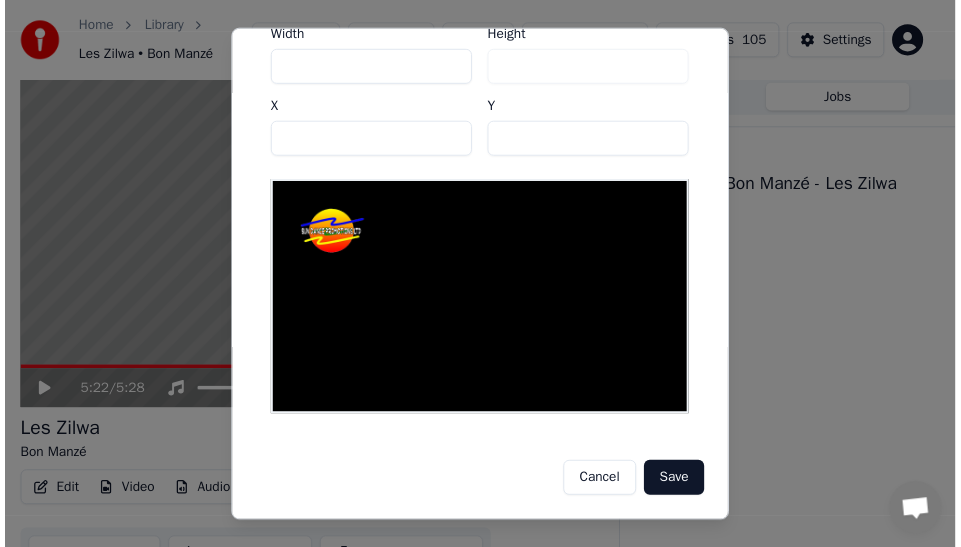scroll, scrollTop: 228, scrollLeft: 0, axis: vertical 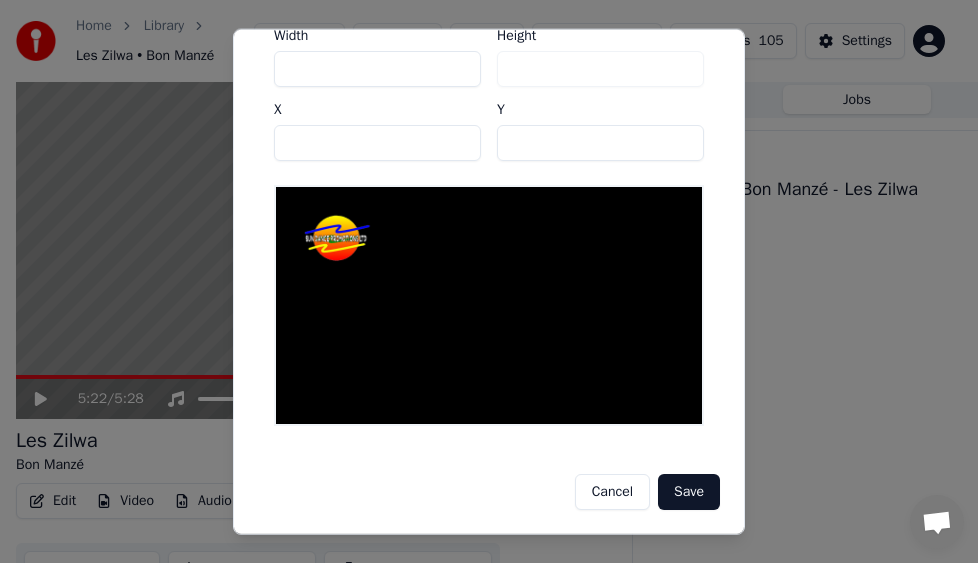 click on "Save" at bounding box center [689, 492] 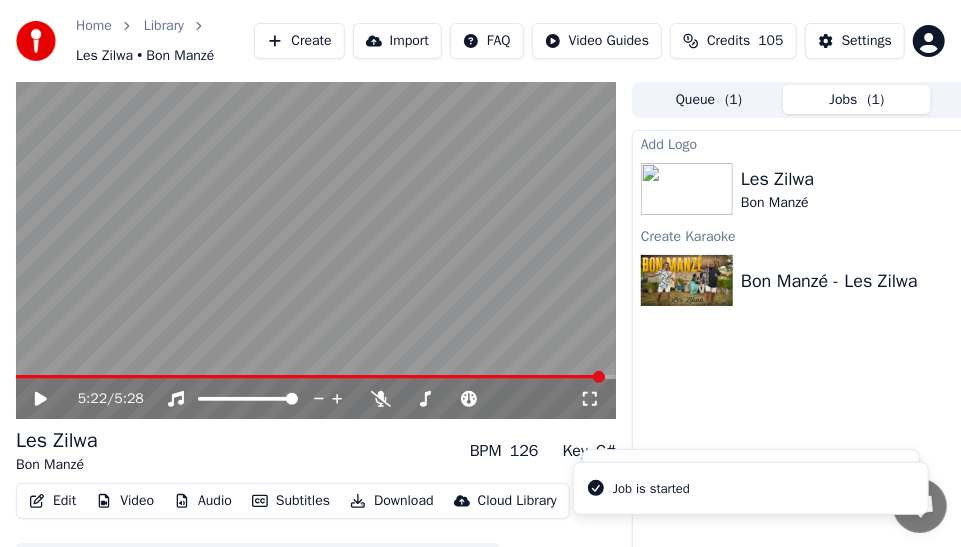 click on "Jobs ( 1 )" at bounding box center (857, 99) 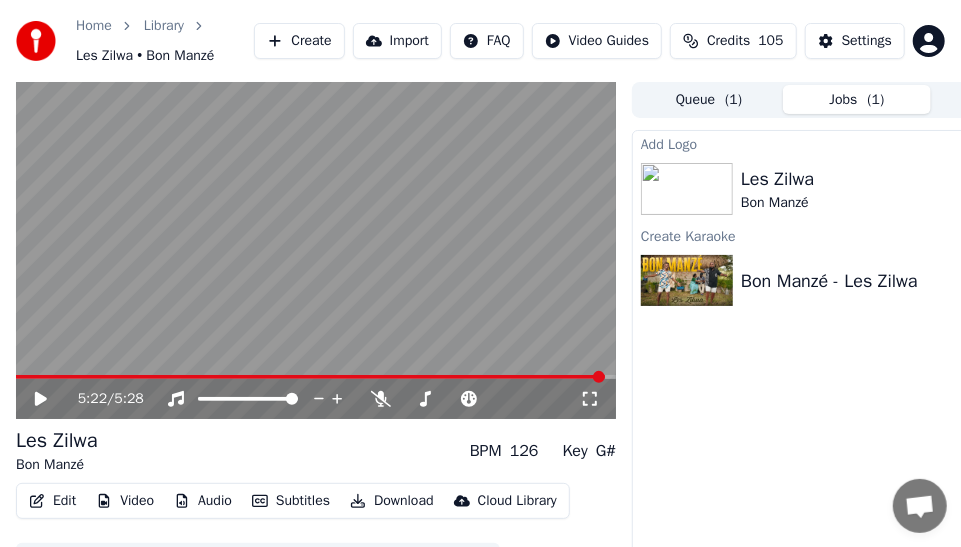 click on "Jobs ( 1 )" at bounding box center (857, 99) 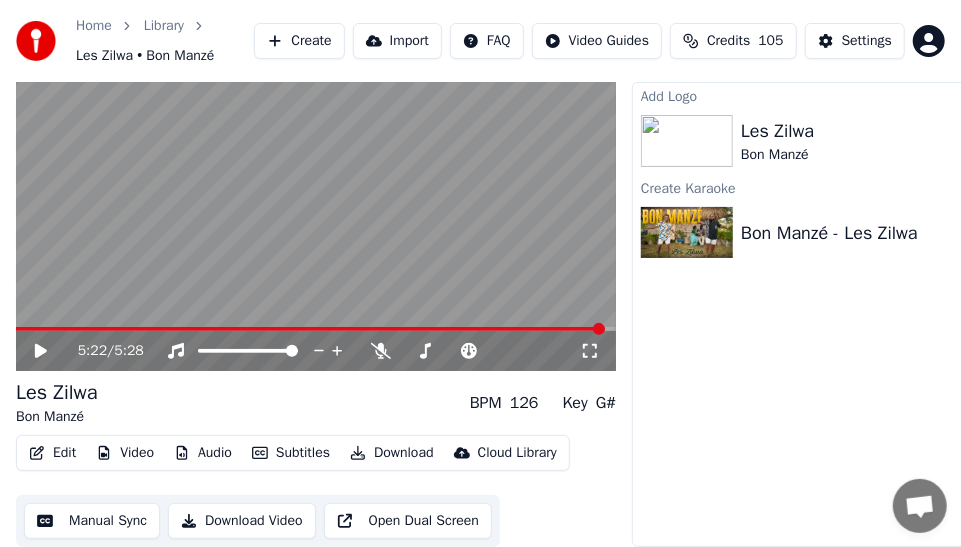 scroll, scrollTop: 62, scrollLeft: 0, axis: vertical 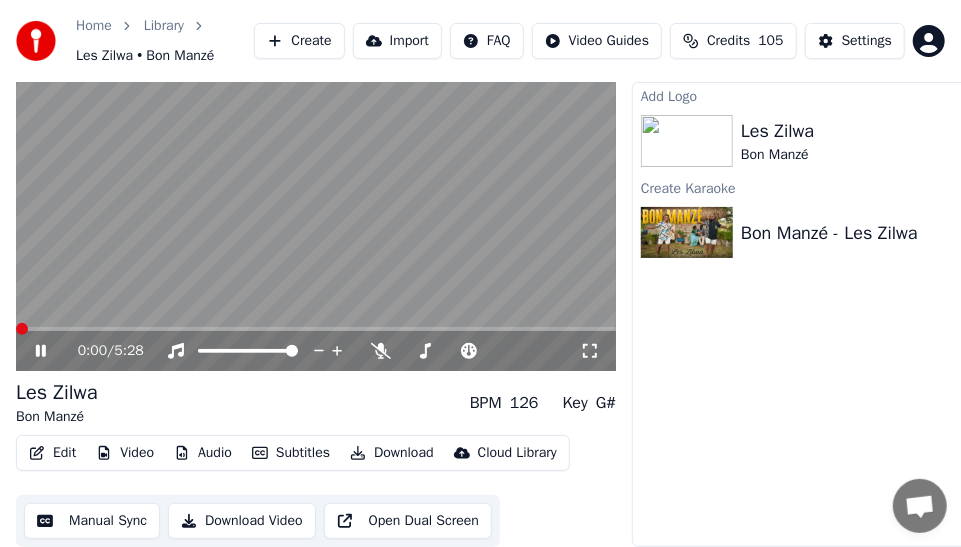click at bounding box center (22, 329) 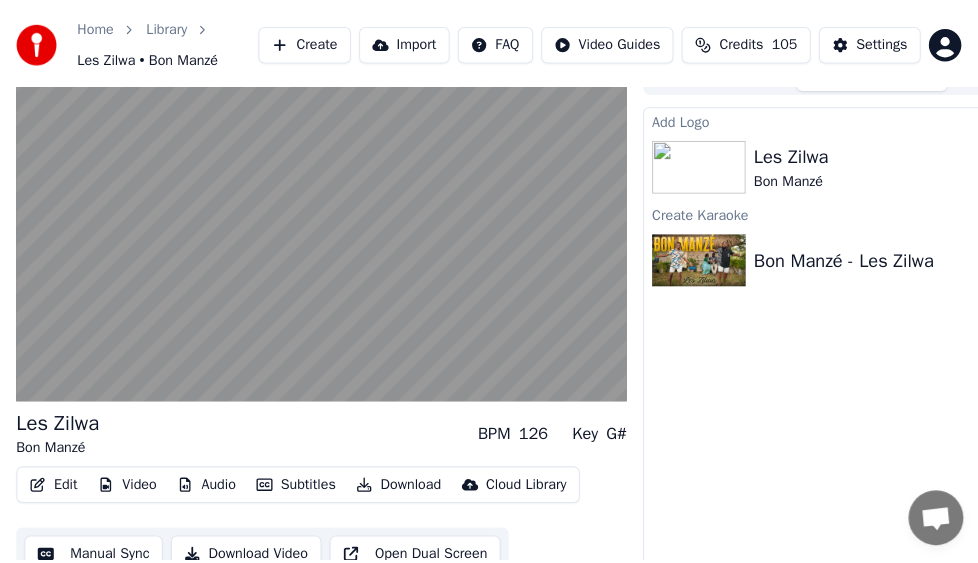 scroll, scrollTop: 0, scrollLeft: 0, axis: both 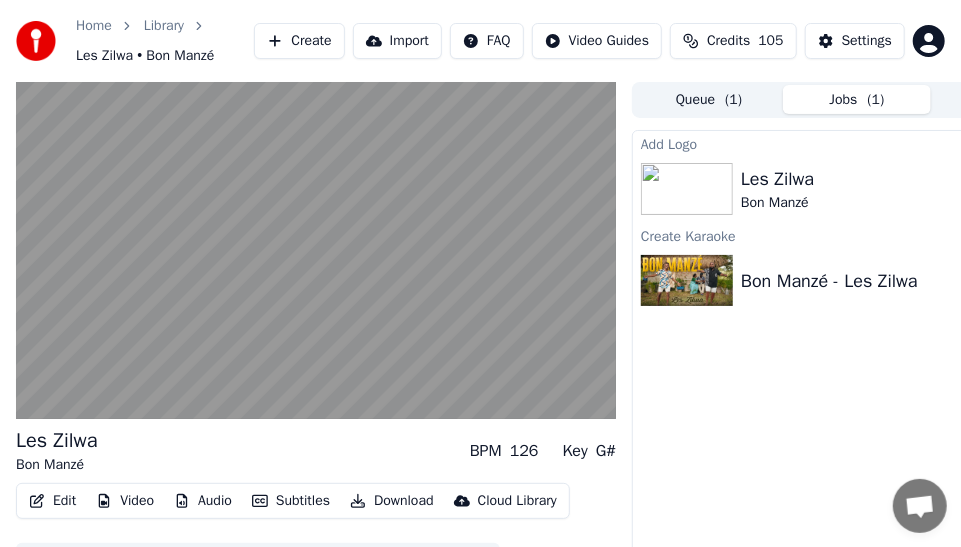 click on "Jobs ( 1 )" at bounding box center (857, 99) 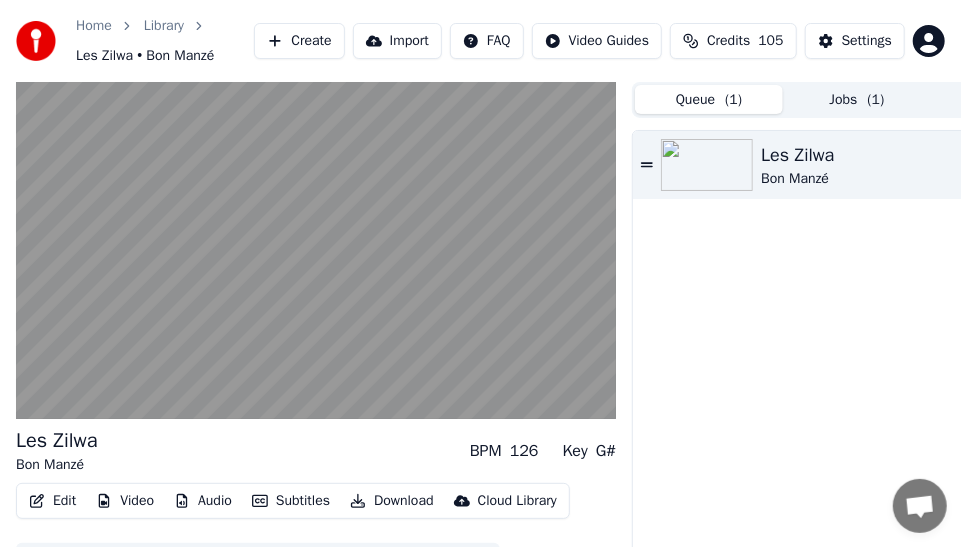 click on "Queue ( 1 )" at bounding box center (709, 99) 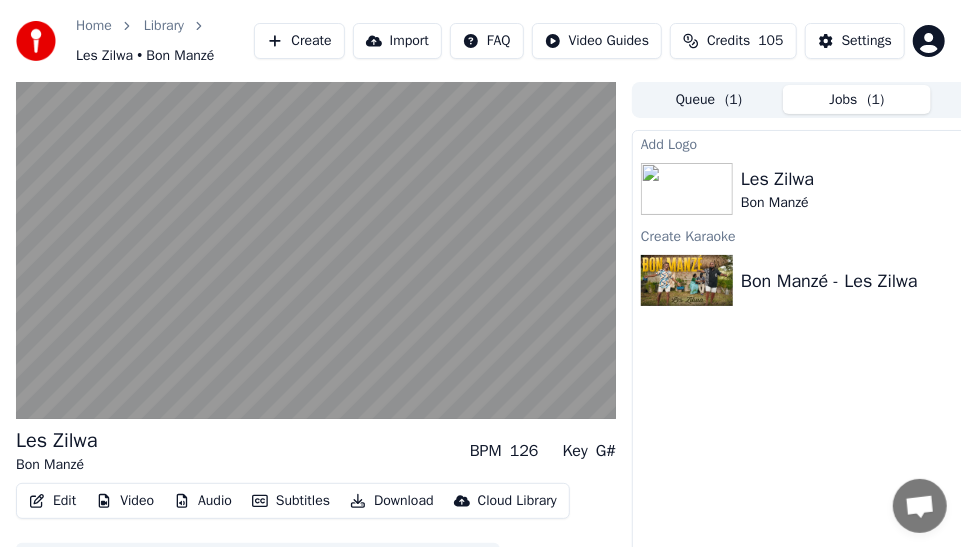 click on "Jobs ( 1 )" at bounding box center (857, 99) 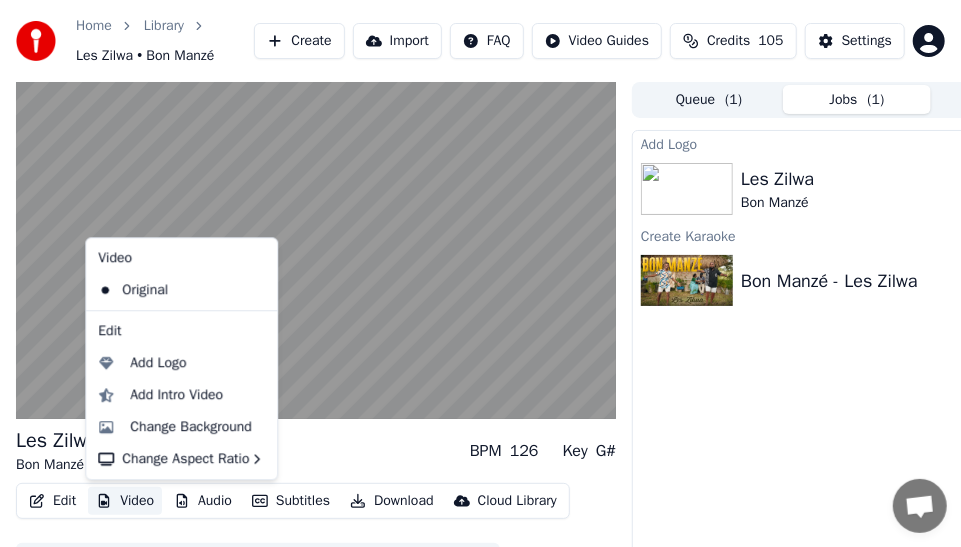 click on "Video" at bounding box center [125, 501] 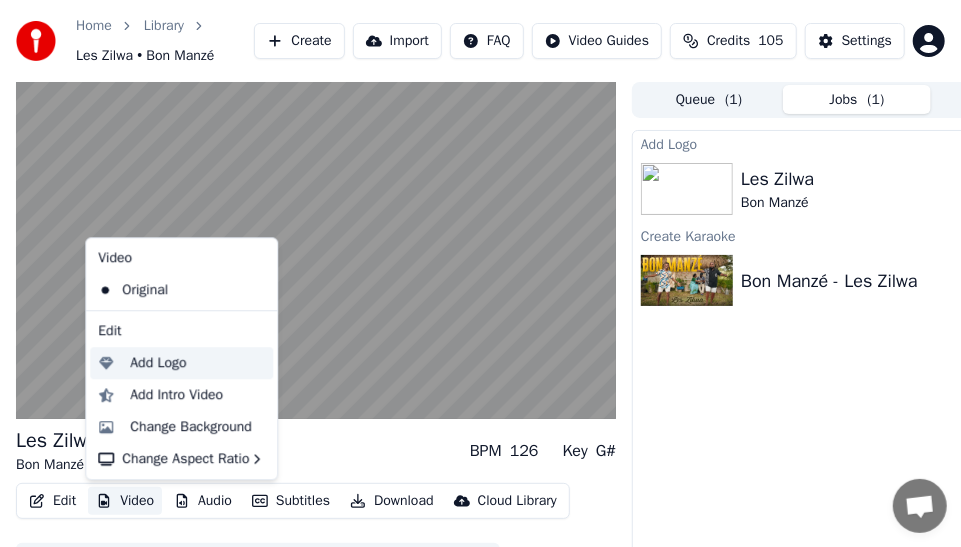 click on "Add Logo" at bounding box center (158, 363) 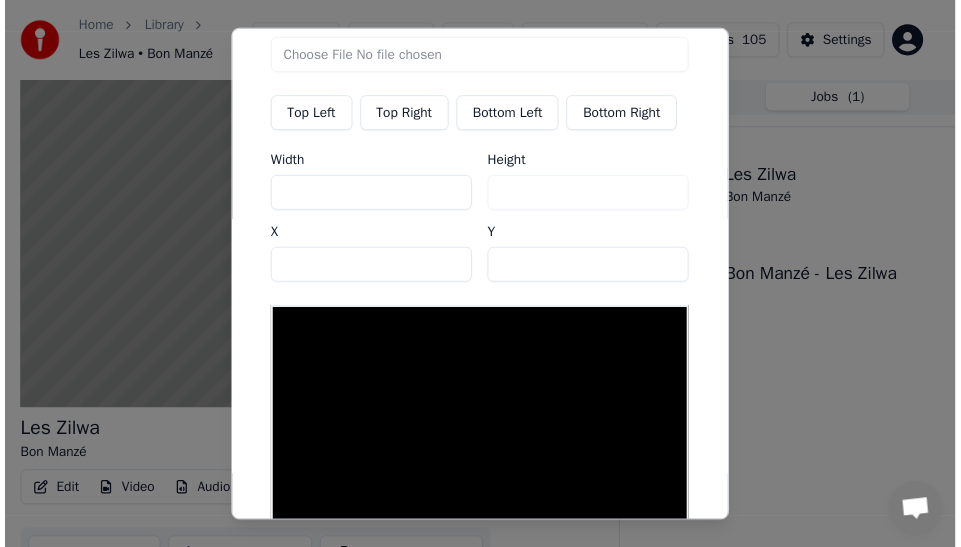 scroll, scrollTop: 68, scrollLeft: 0, axis: vertical 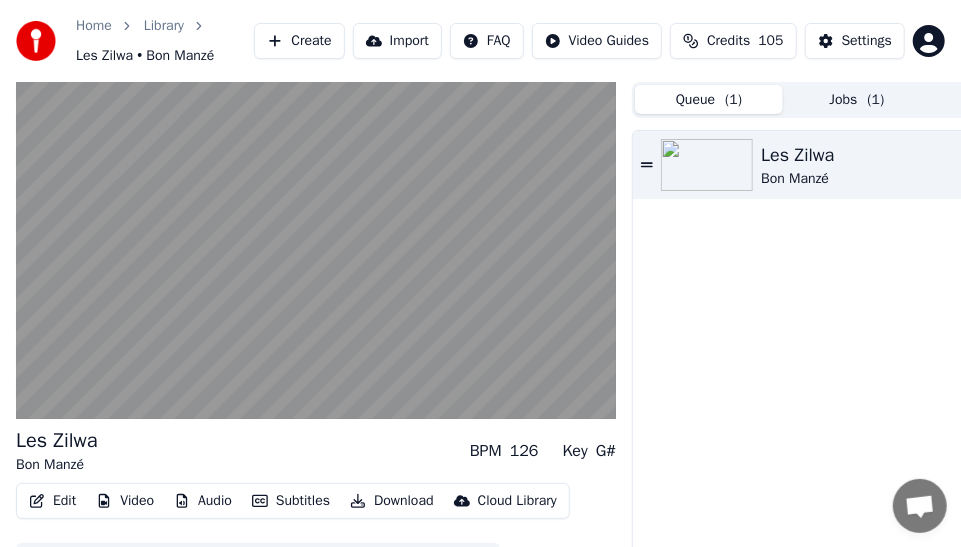 click on "Queue ( 1 )" at bounding box center (709, 99) 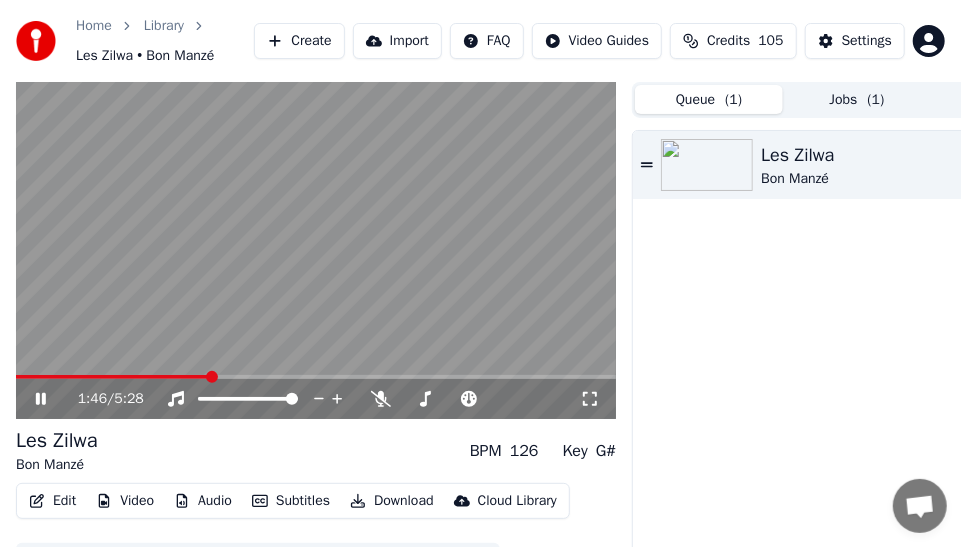 click 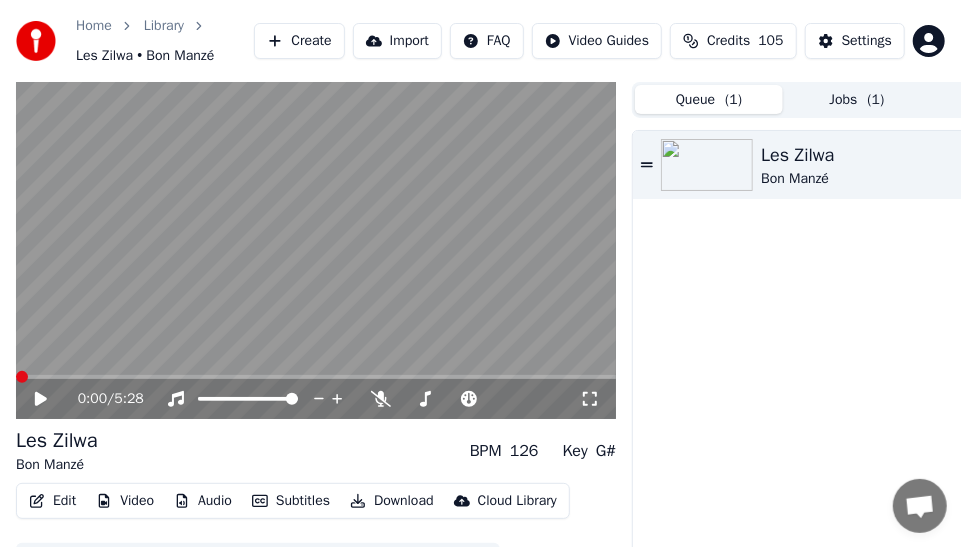 click at bounding box center [22, 377] 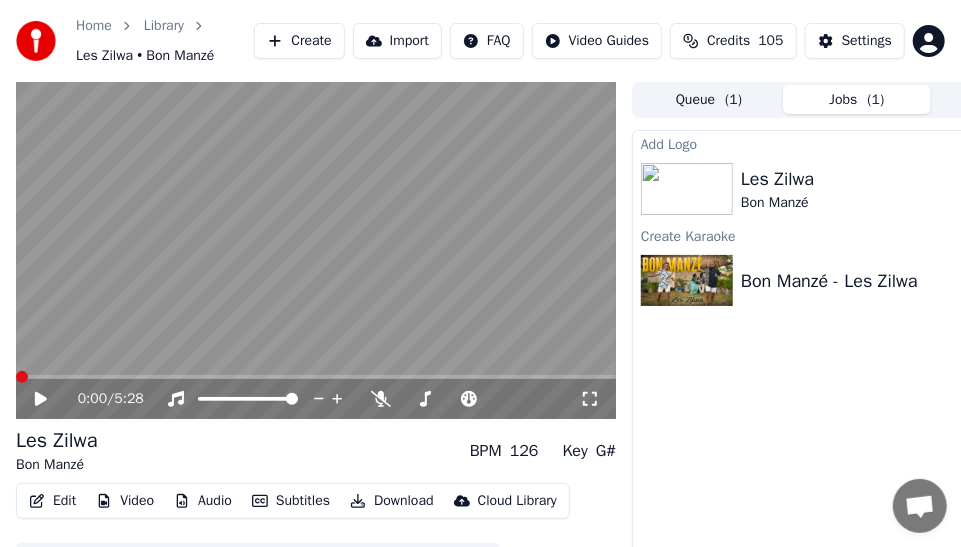 click on "Jobs ( 1 )" at bounding box center (857, 99) 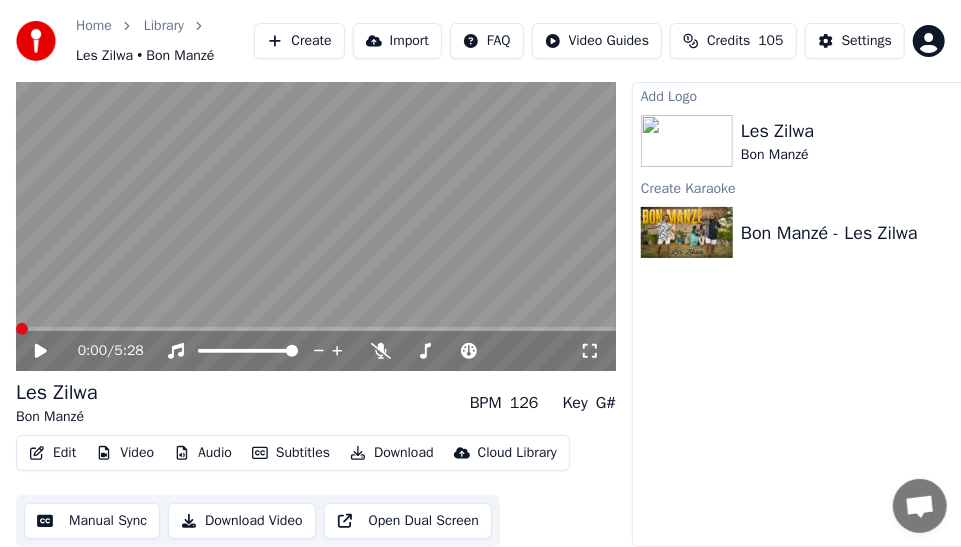 scroll, scrollTop: 62, scrollLeft: 0, axis: vertical 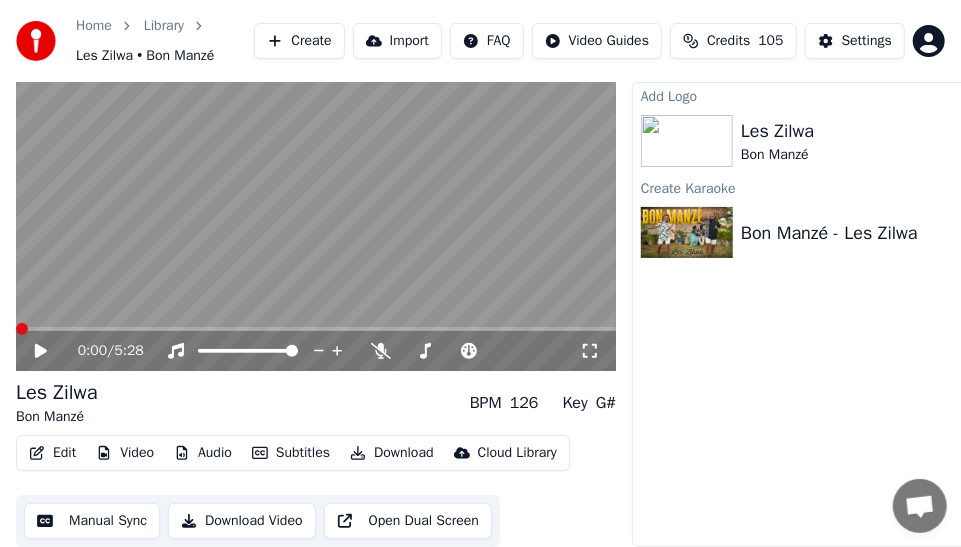 click on "Download Video" at bounding box center (242, 521) 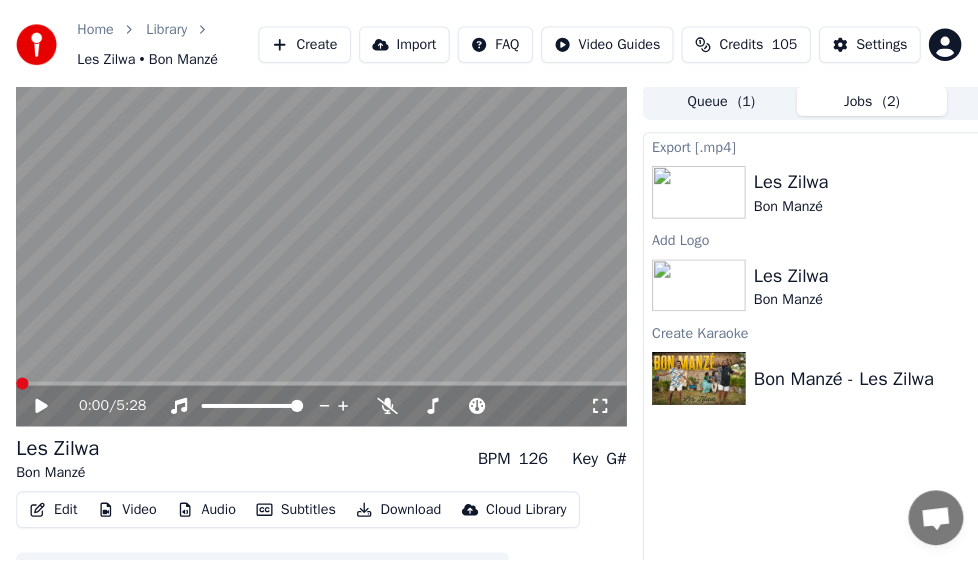 scroll, scrollTop: 0, scrollLeft: 0, axis: both 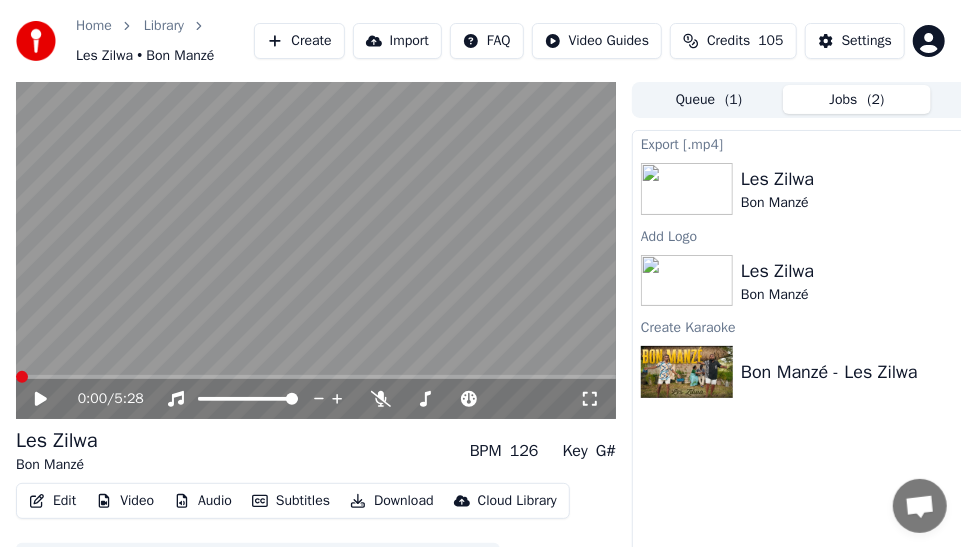 click on "Les Zilwa Bon Manzé" at bounding box center (856, 189) 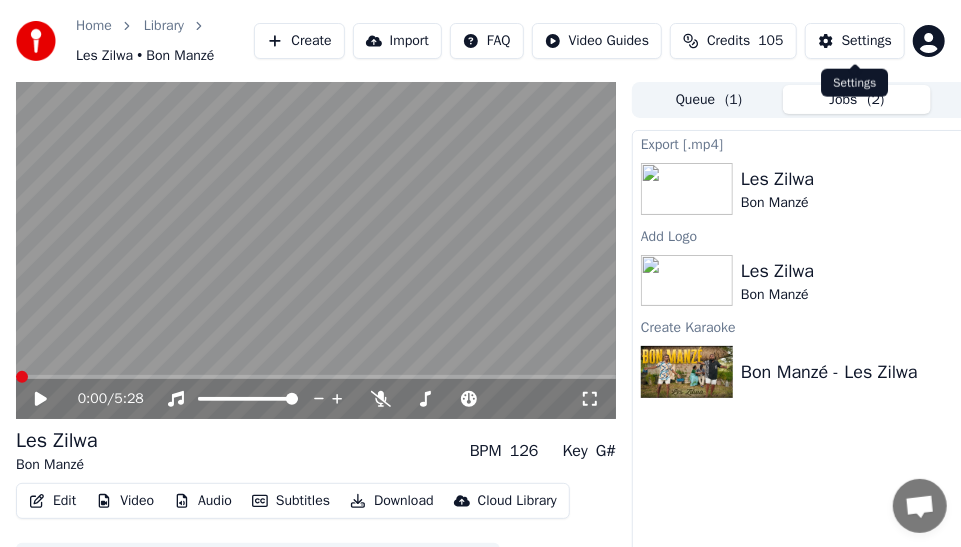 click on "Settings" at bounding box center [867, 41] 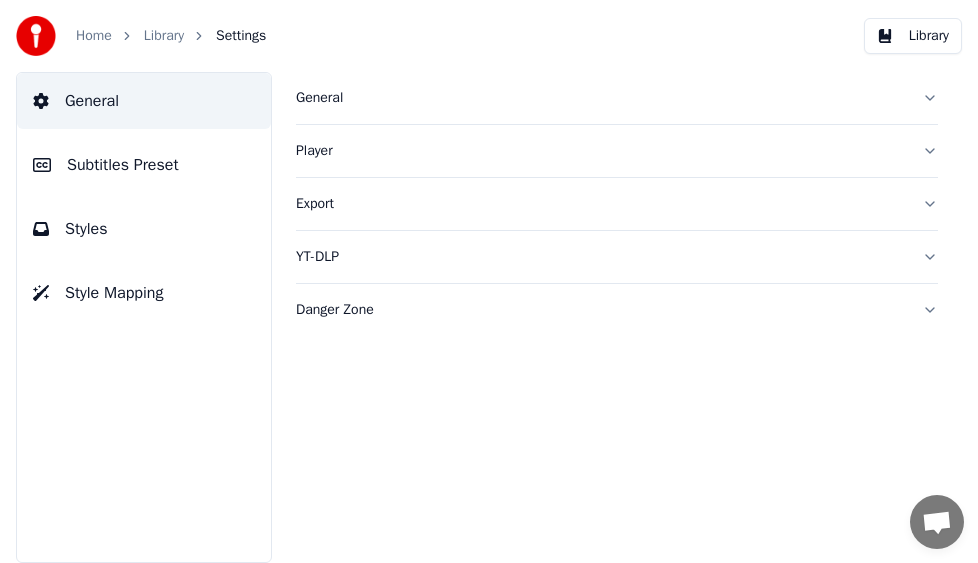 click on "General" at bounding box center [601, 98] 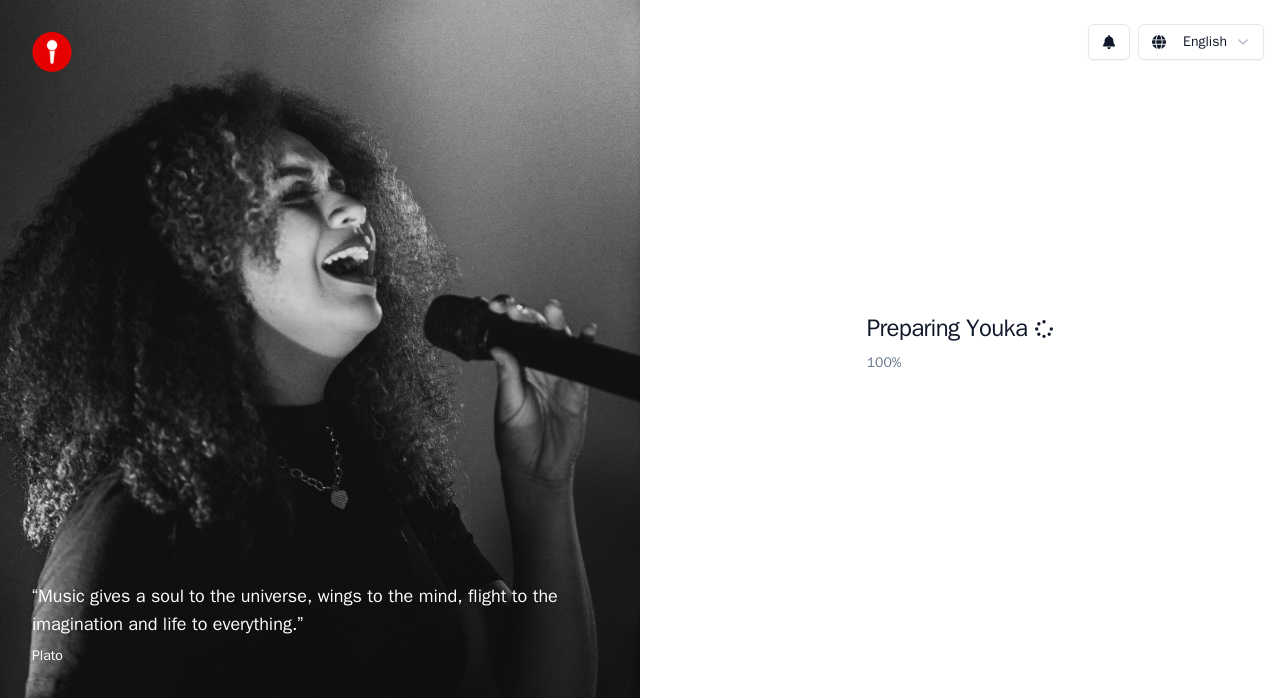 scroll, scrollTop: 0, scrollLeft: 0, axis: both 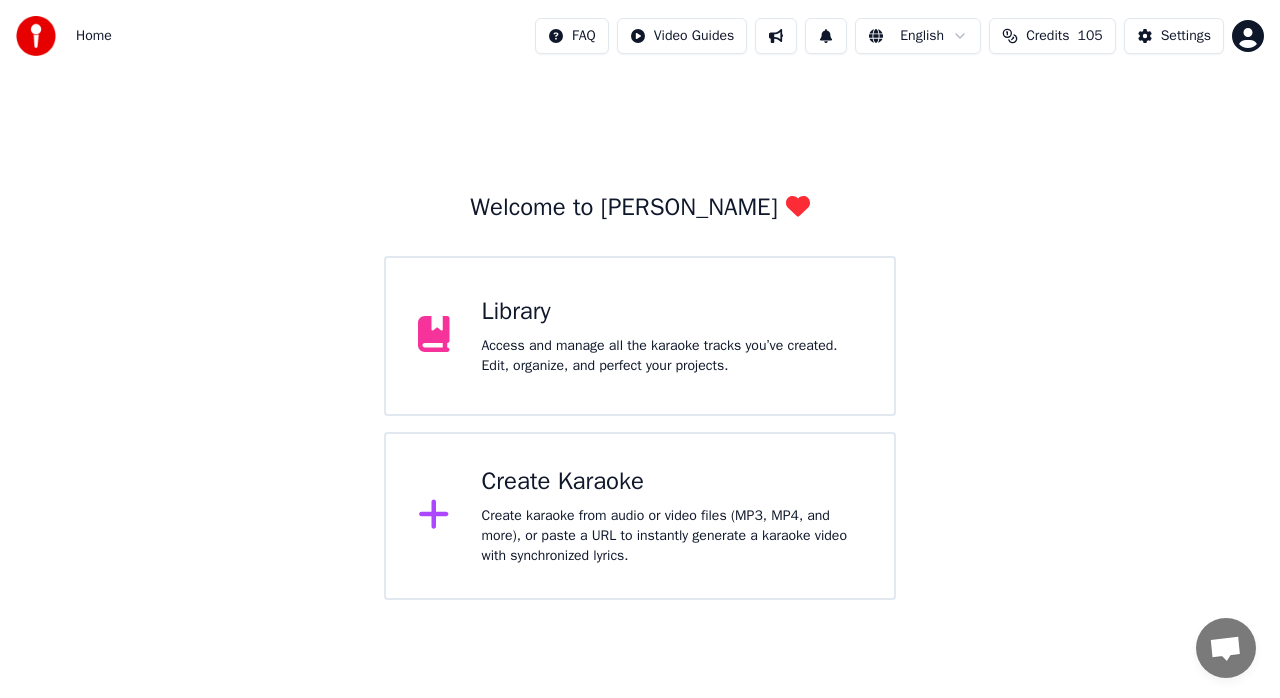 click on "Home" at bounding box center (94, 36) 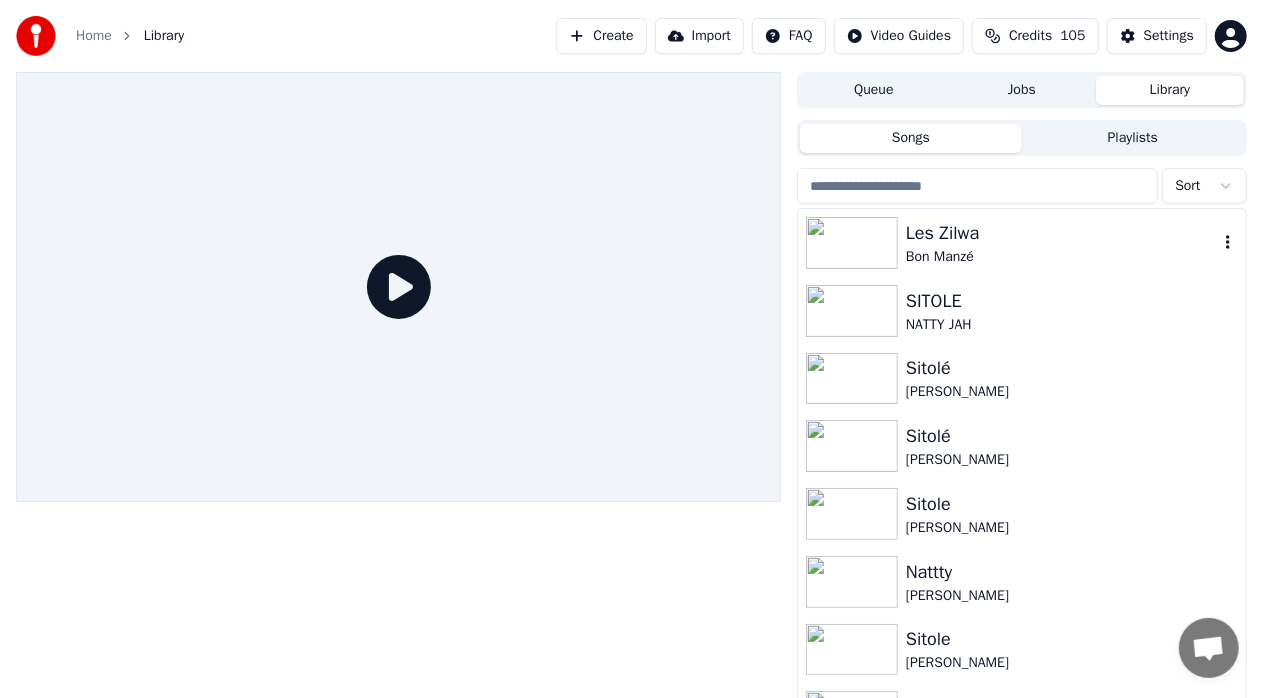 click on "Les Zilwa" at bounding box center (1062, 233) 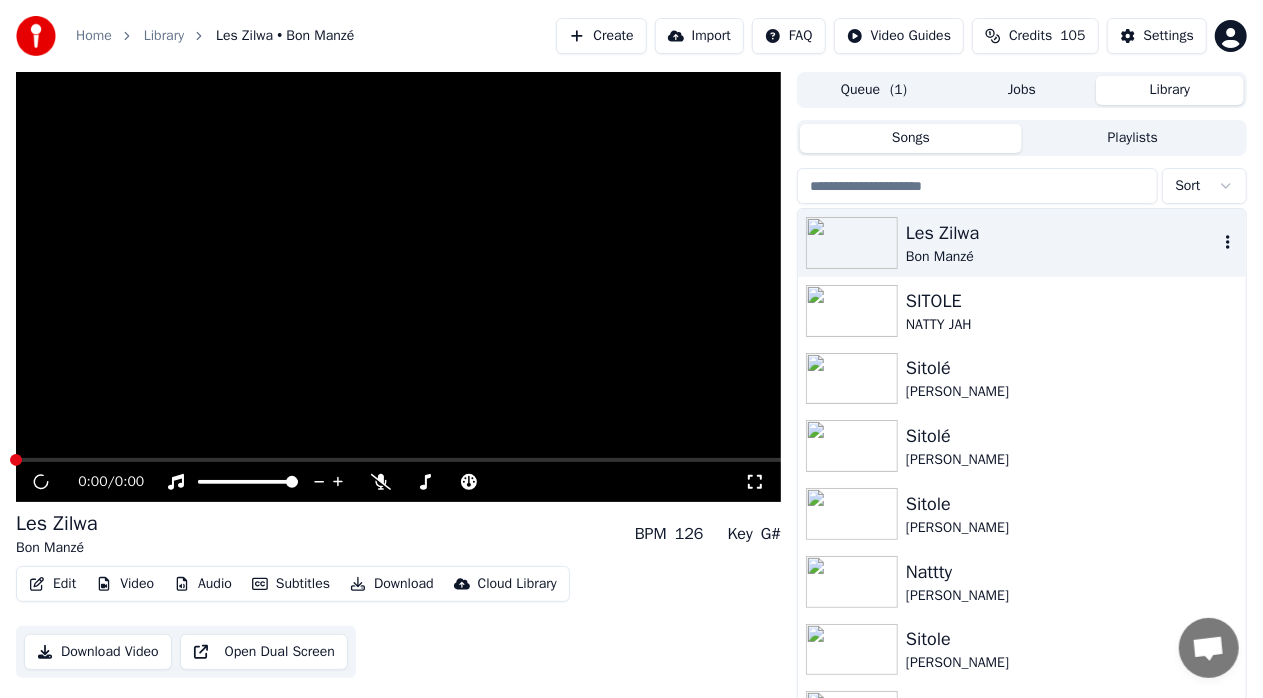 click on "Les Zilwa" at bounding box center (1062, 233) 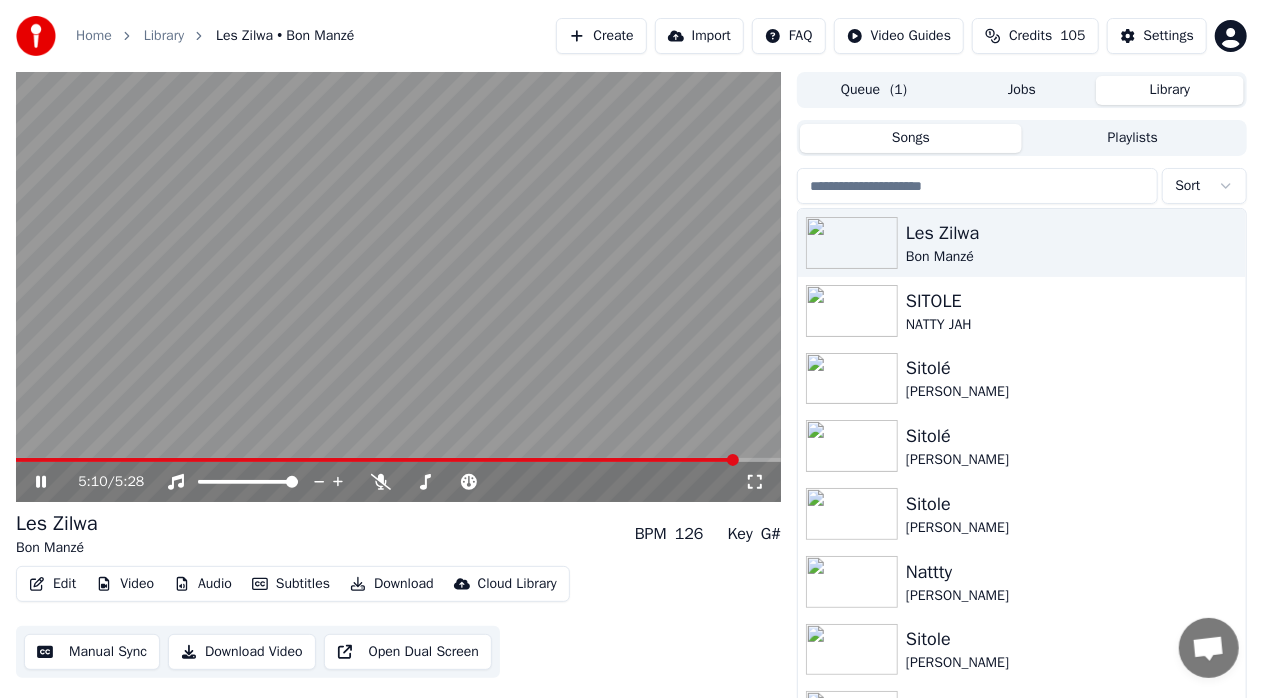 click at bounding box center [398, 460] 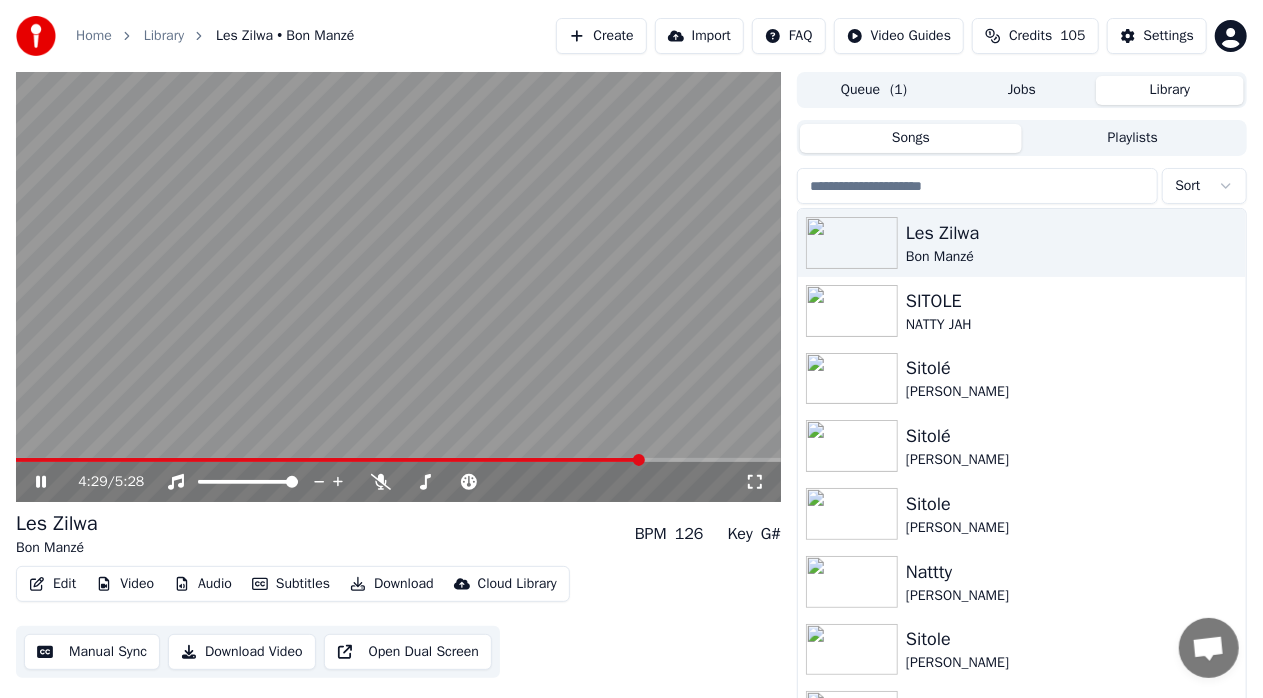 click at bounding box center [639, 460] 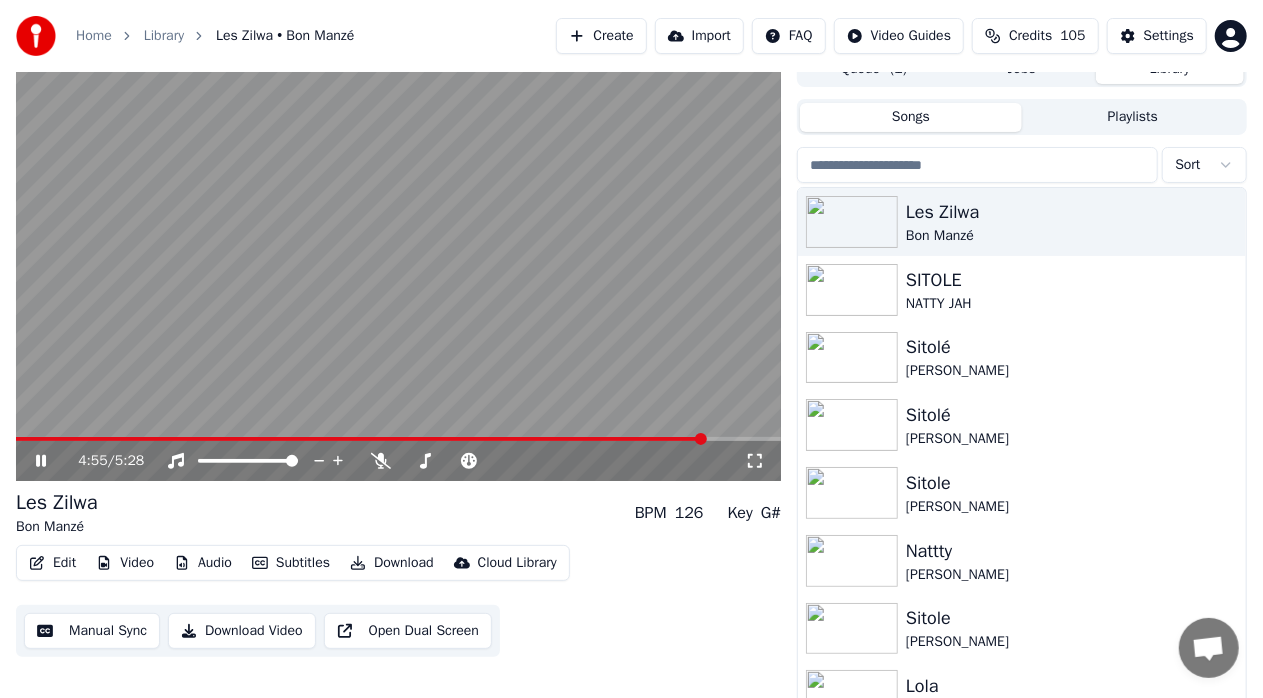 scroll, scrollTop: 33, scrollLeft: 0, axis: vertical 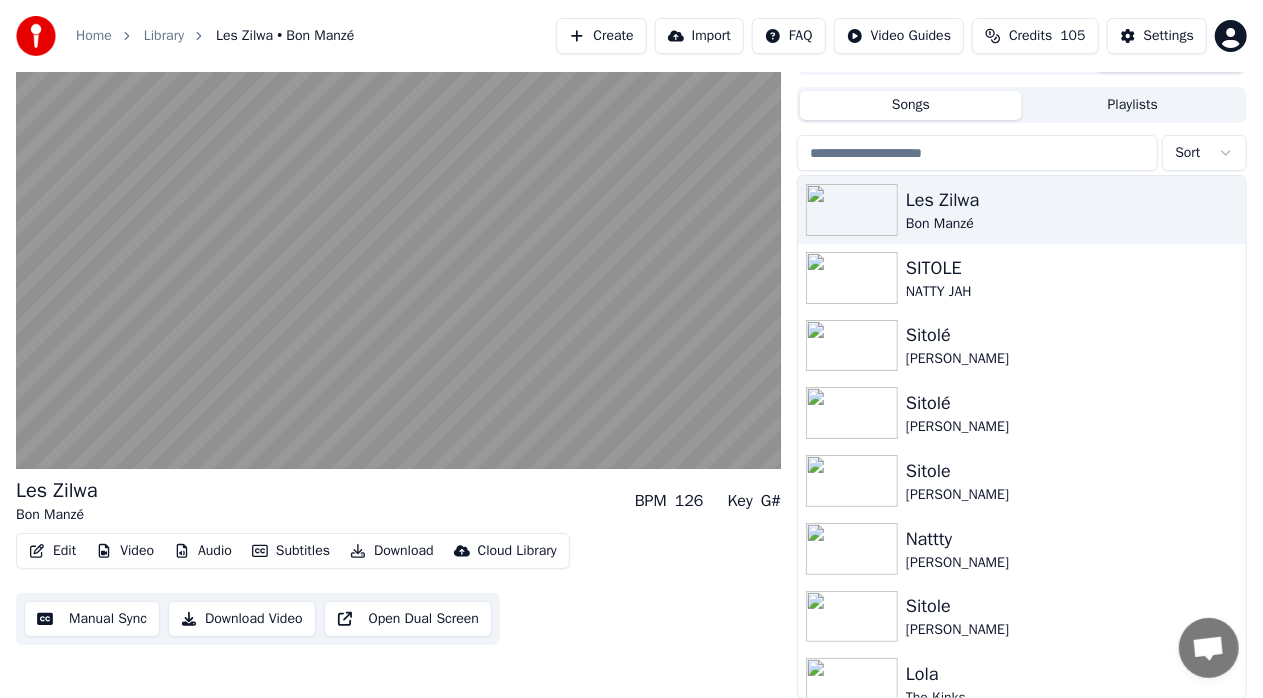 click on "Download Video" at bounding box center (242, 619) 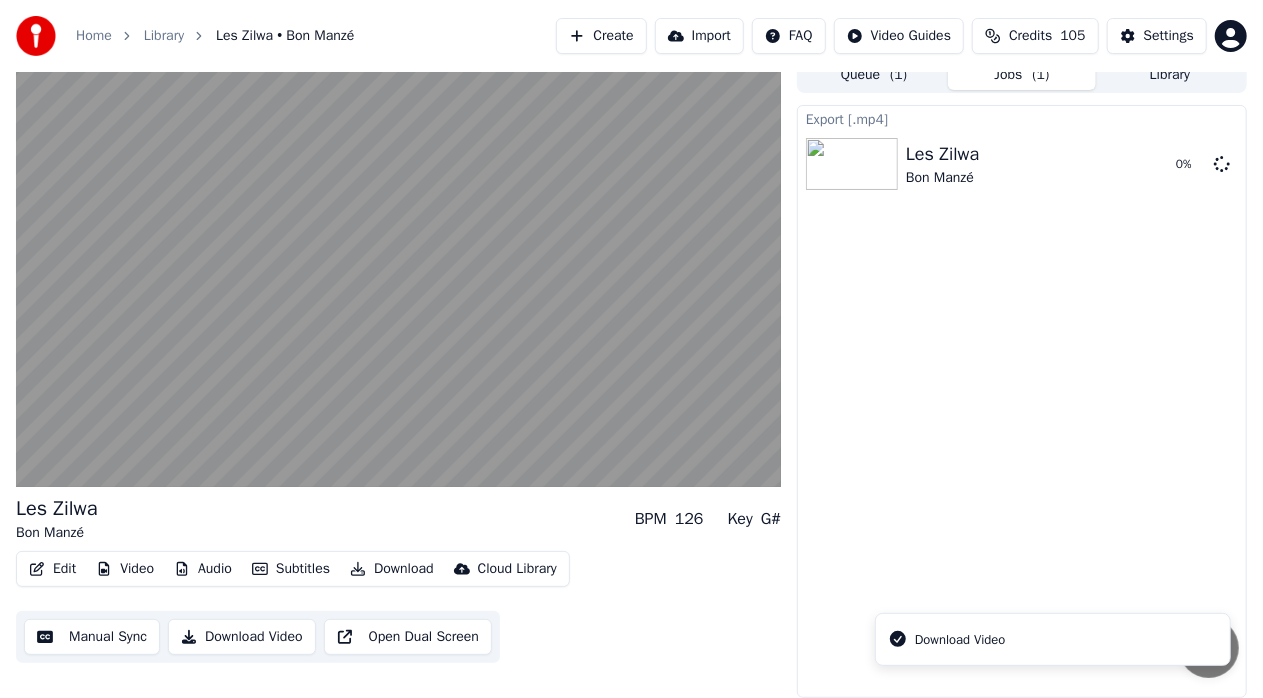 scroll, scrollTop: 15, scrollLeft: 0, axis: vertical 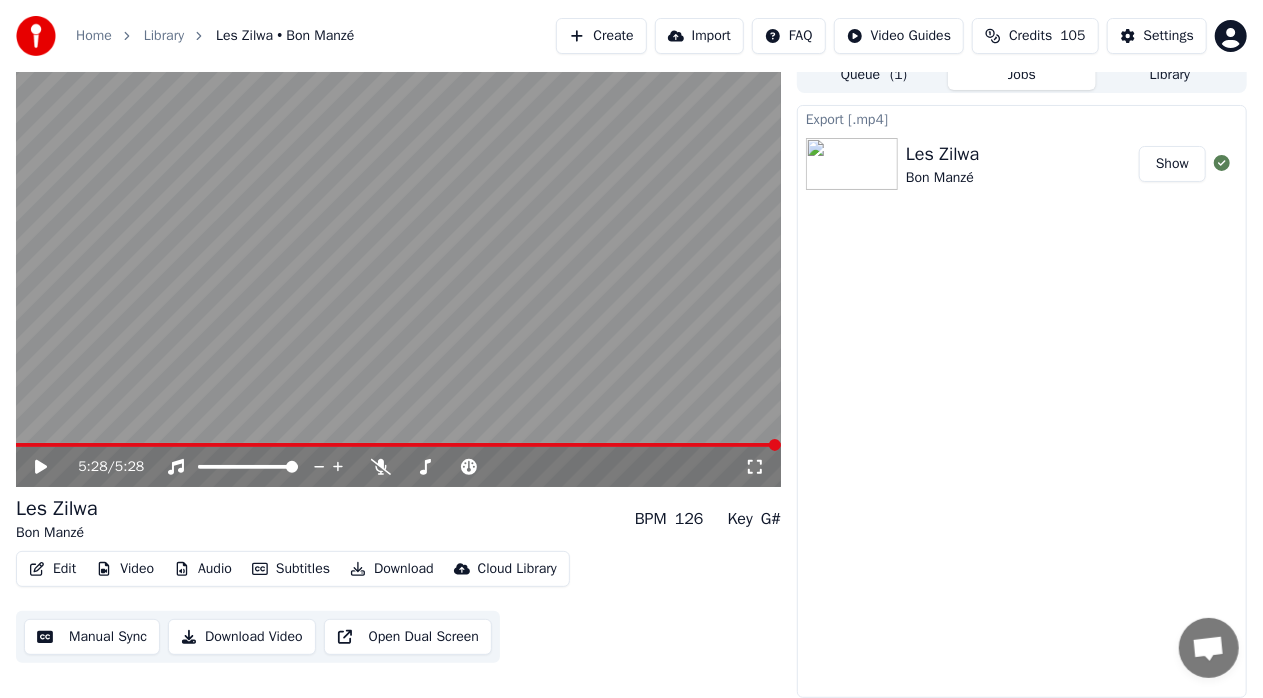 click on "Show" at bounding box center (1172, 164) 